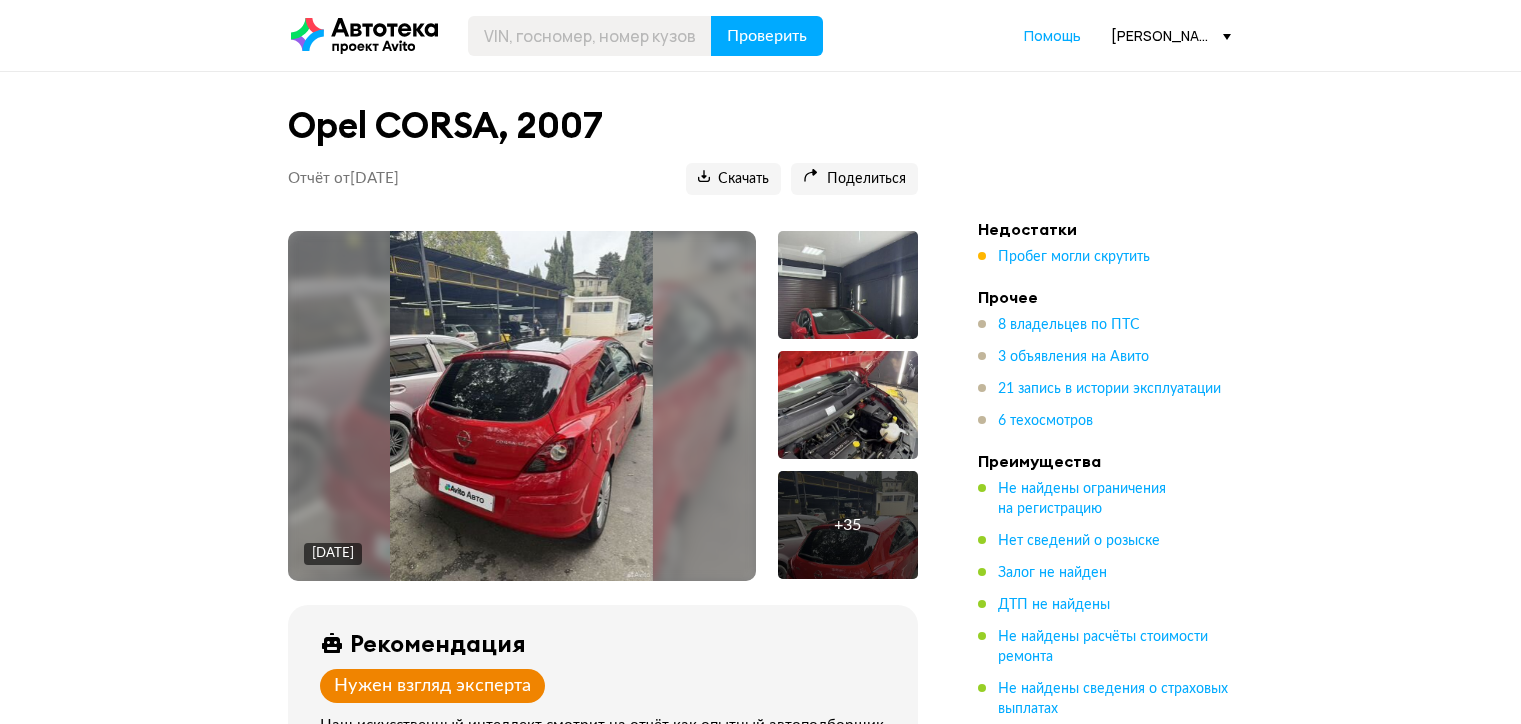 scroll, scrollTop: 0, scrollLeft: 0, axis: both 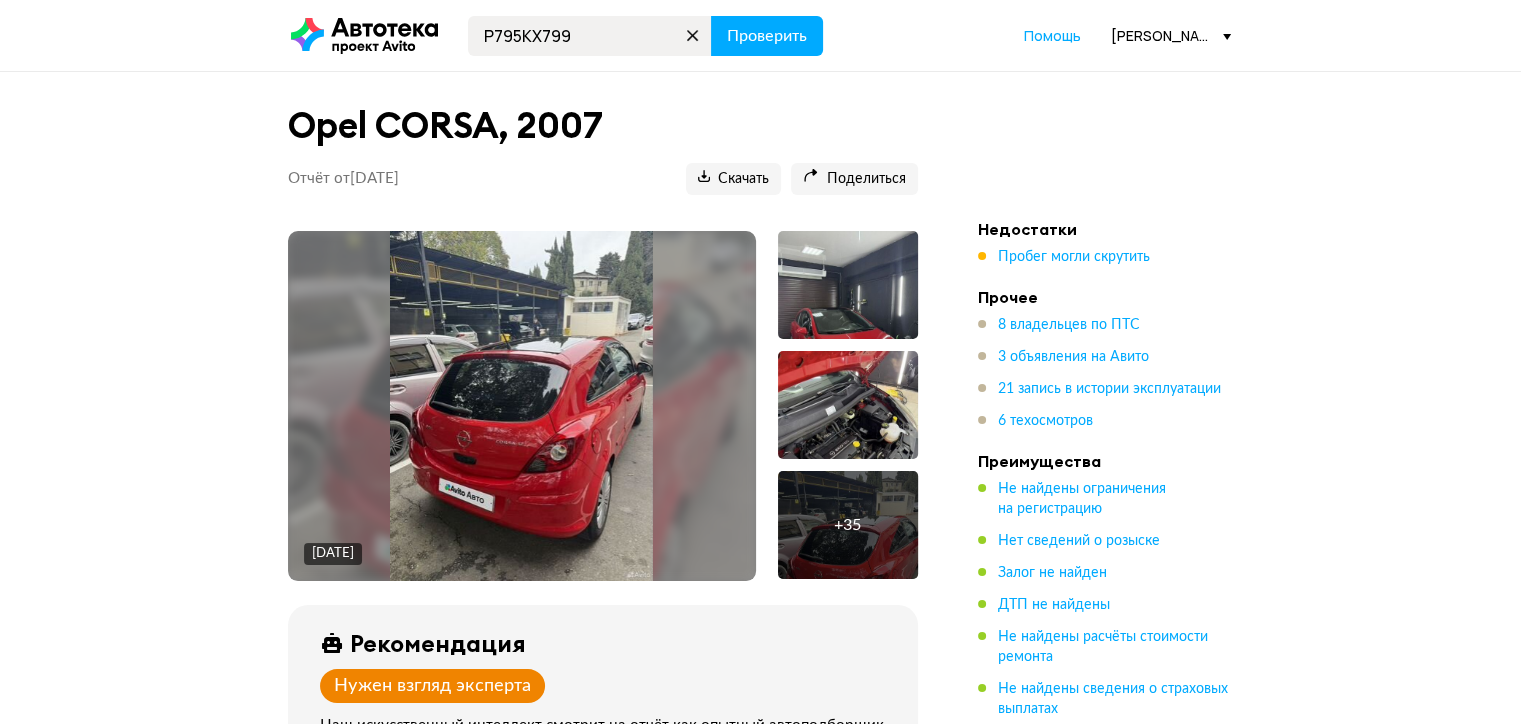 type on "Р795КХ799" 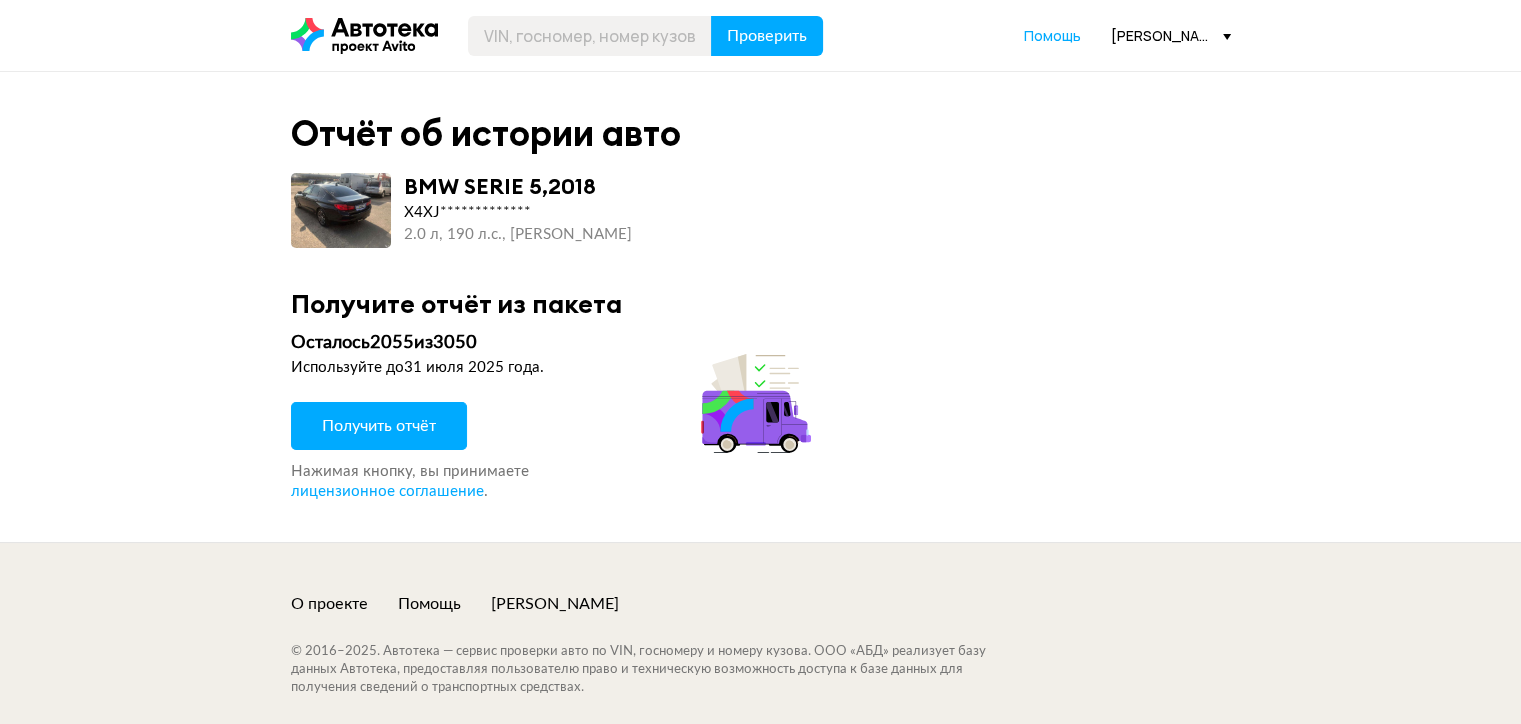 click on "Получить отчёт" at bounding box center [379, 426] 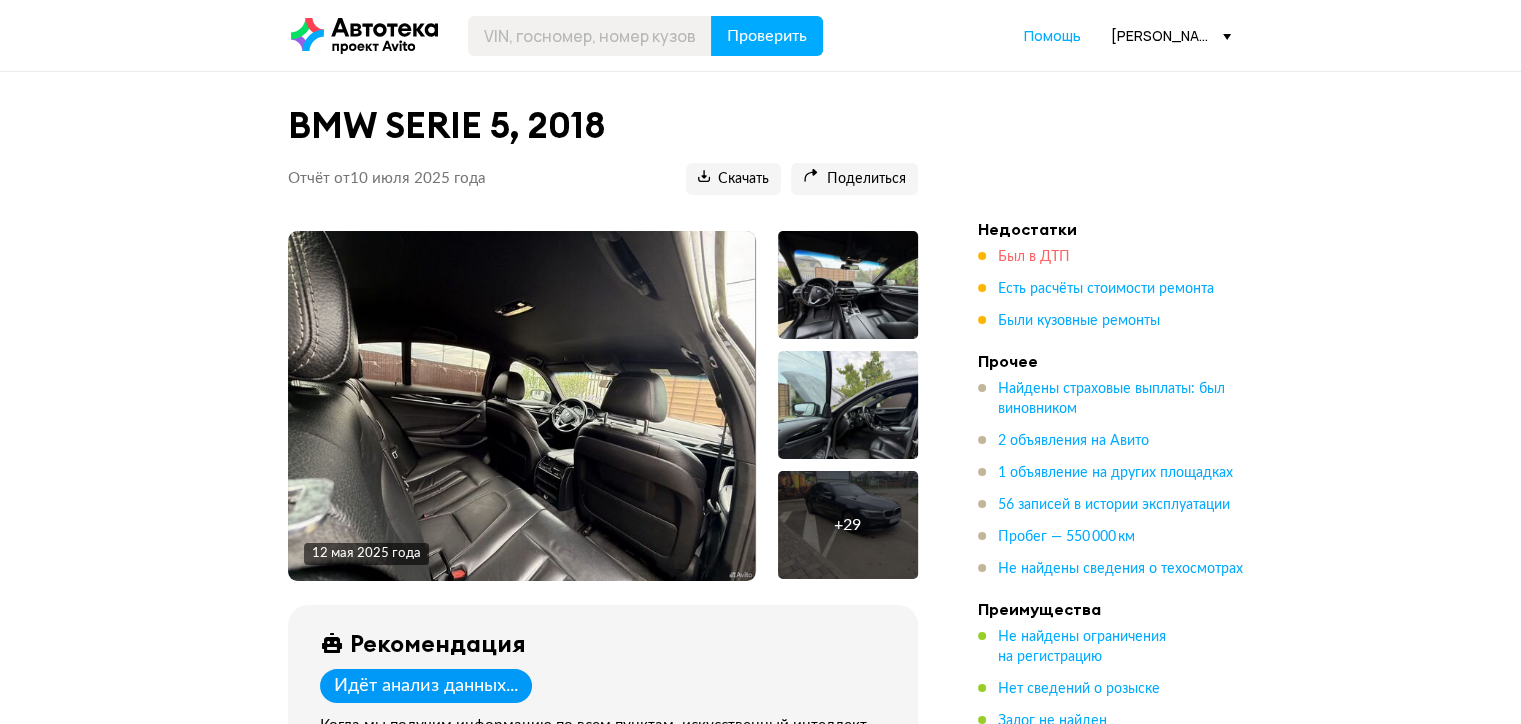 click on "Был в ДТП" at bounding box center [1034, 257] 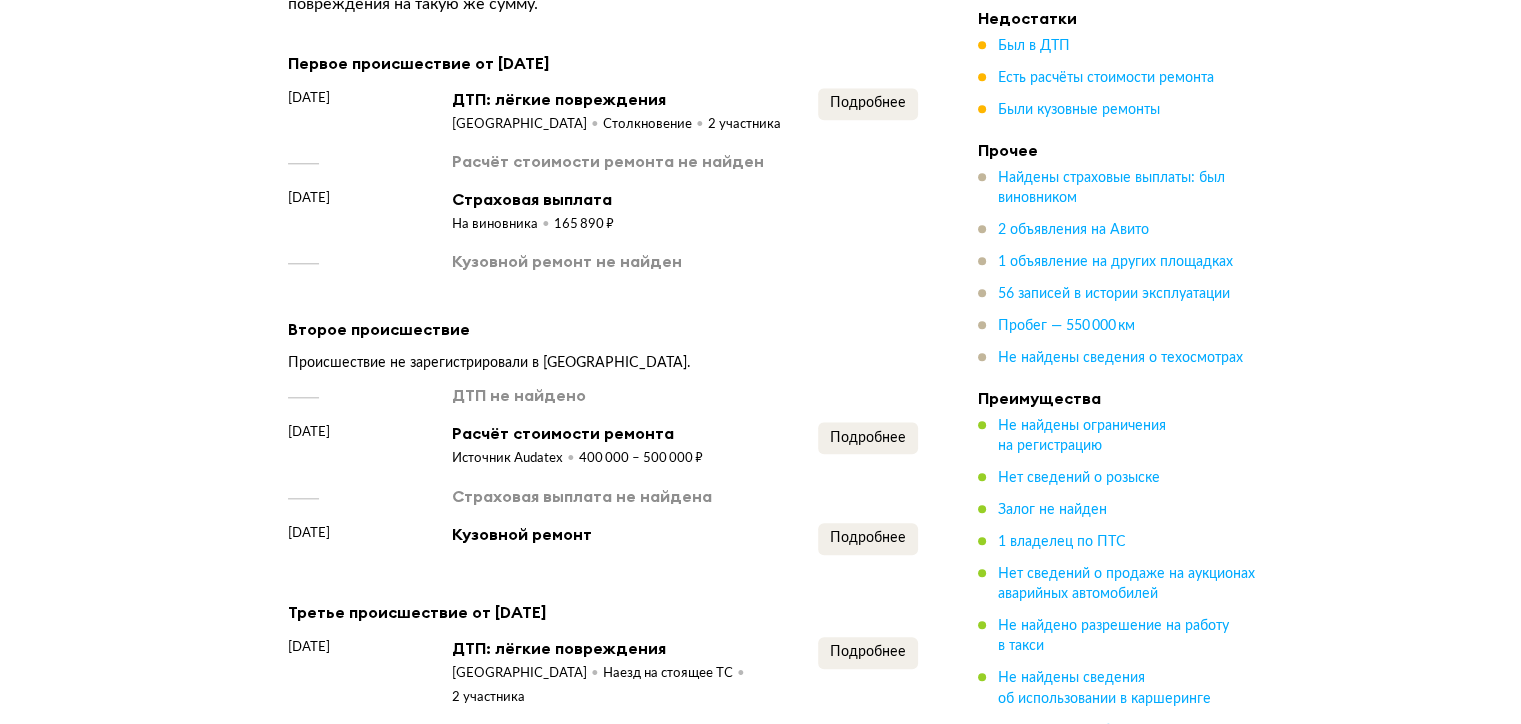 scroll, scrollTop: 2080, scrollLeft: 0, axis: vertical 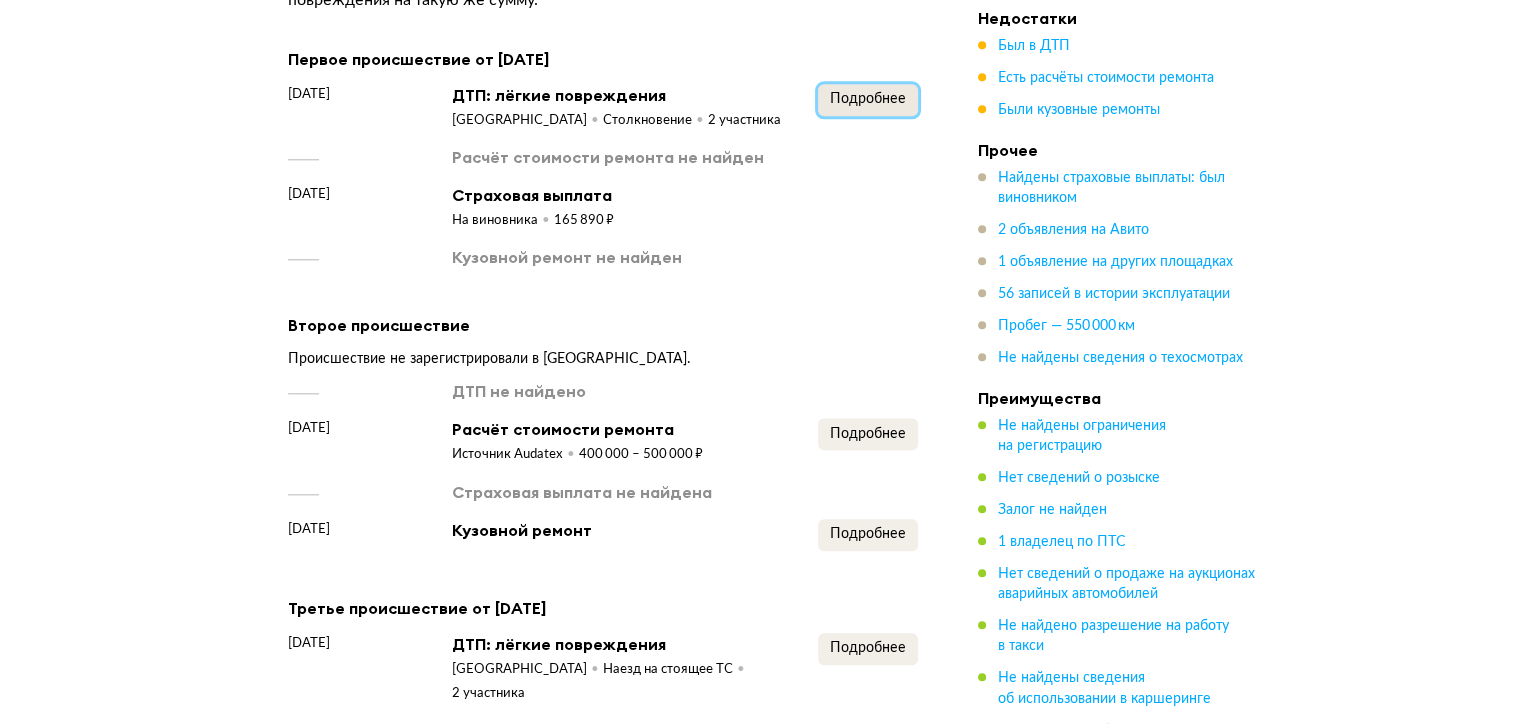 click on "Подробнее" at bounding box center [868, 99] 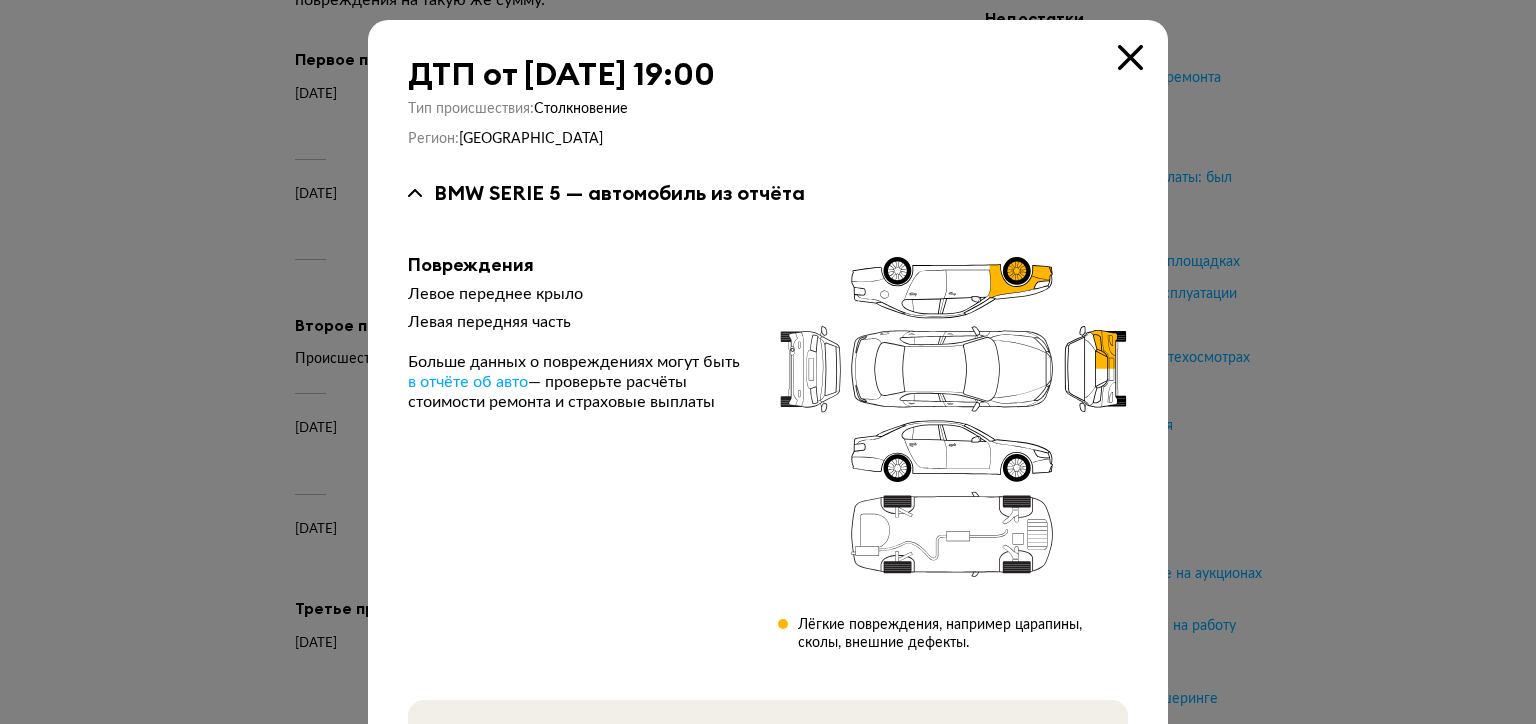 click at bounding box center (1130, 57) 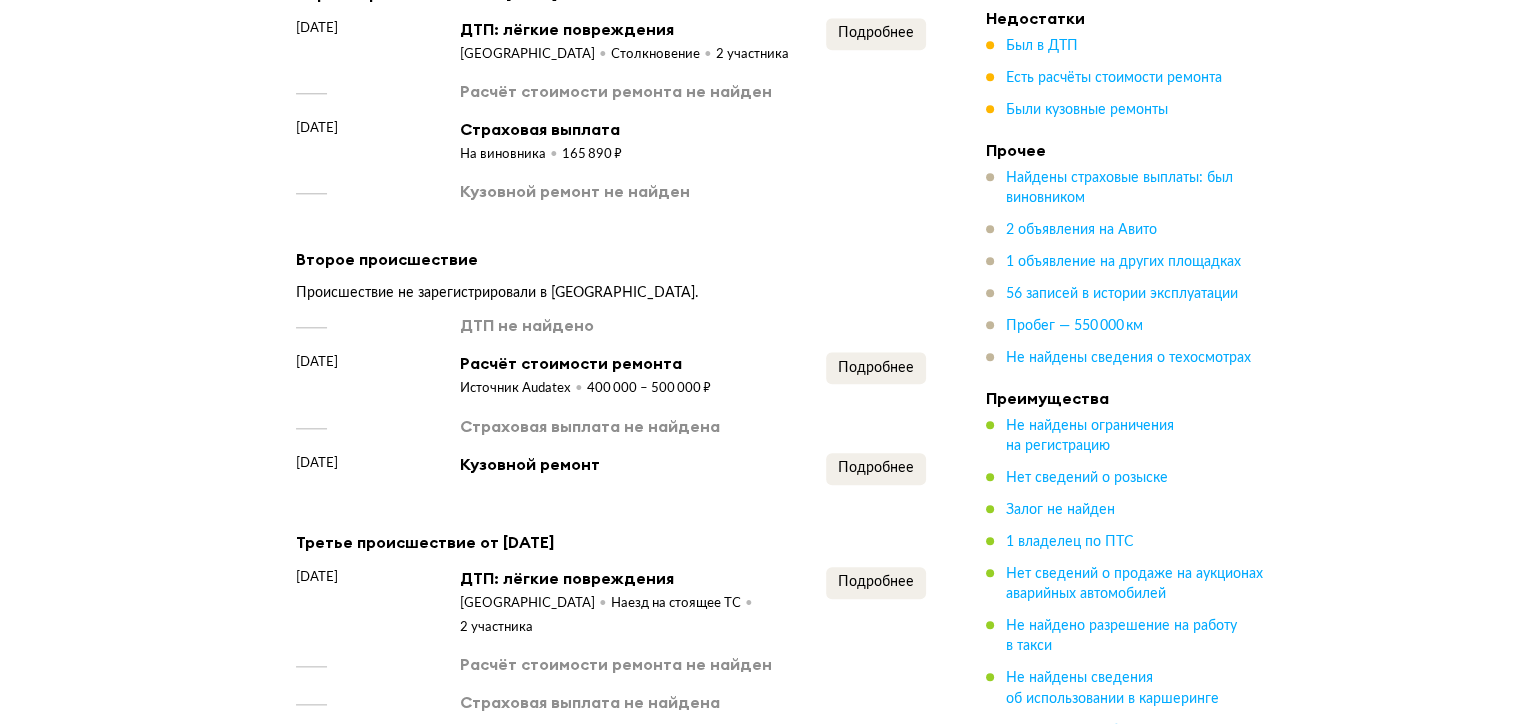 scroll, scrollTop: 2180, scrollLeft: 0, axis: vertical 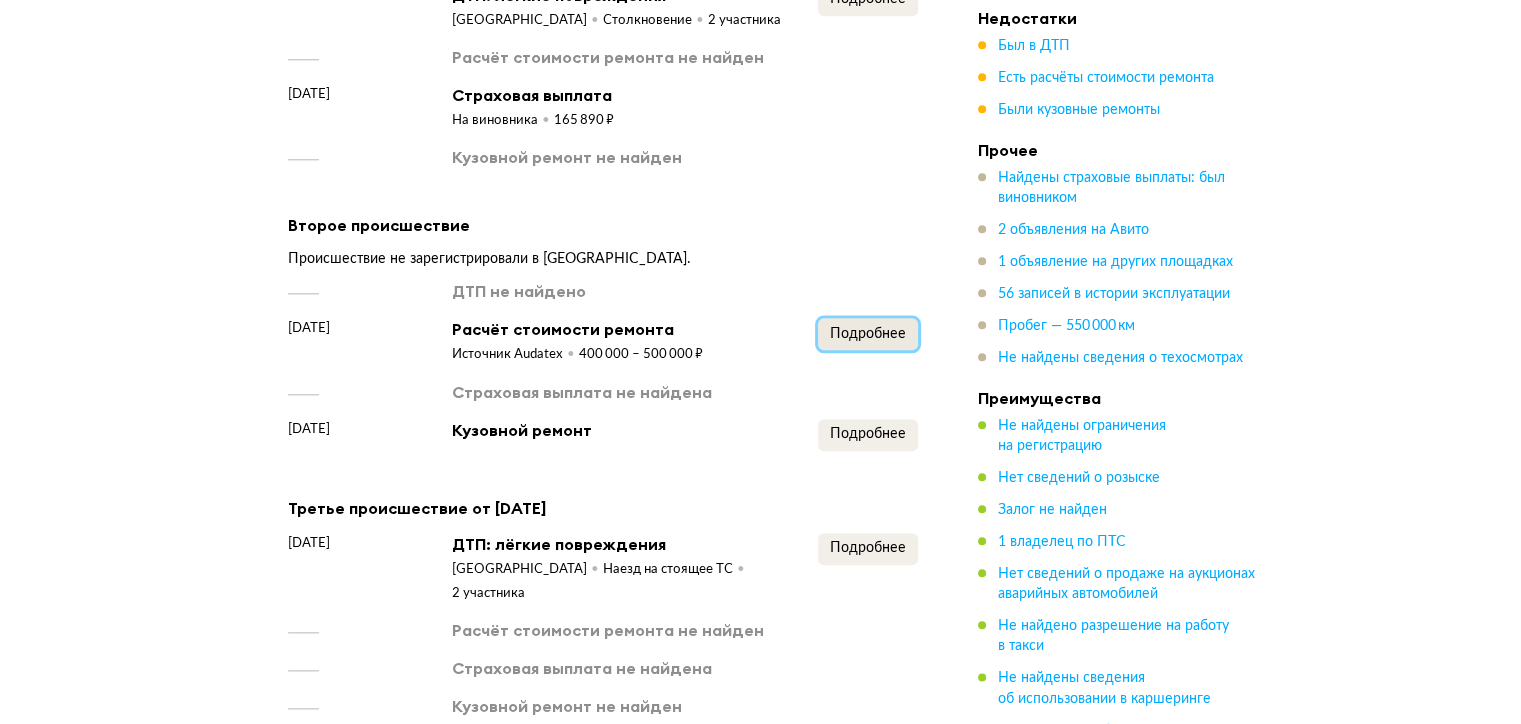 click on "Подробнее" at bounding box center (868, 334) 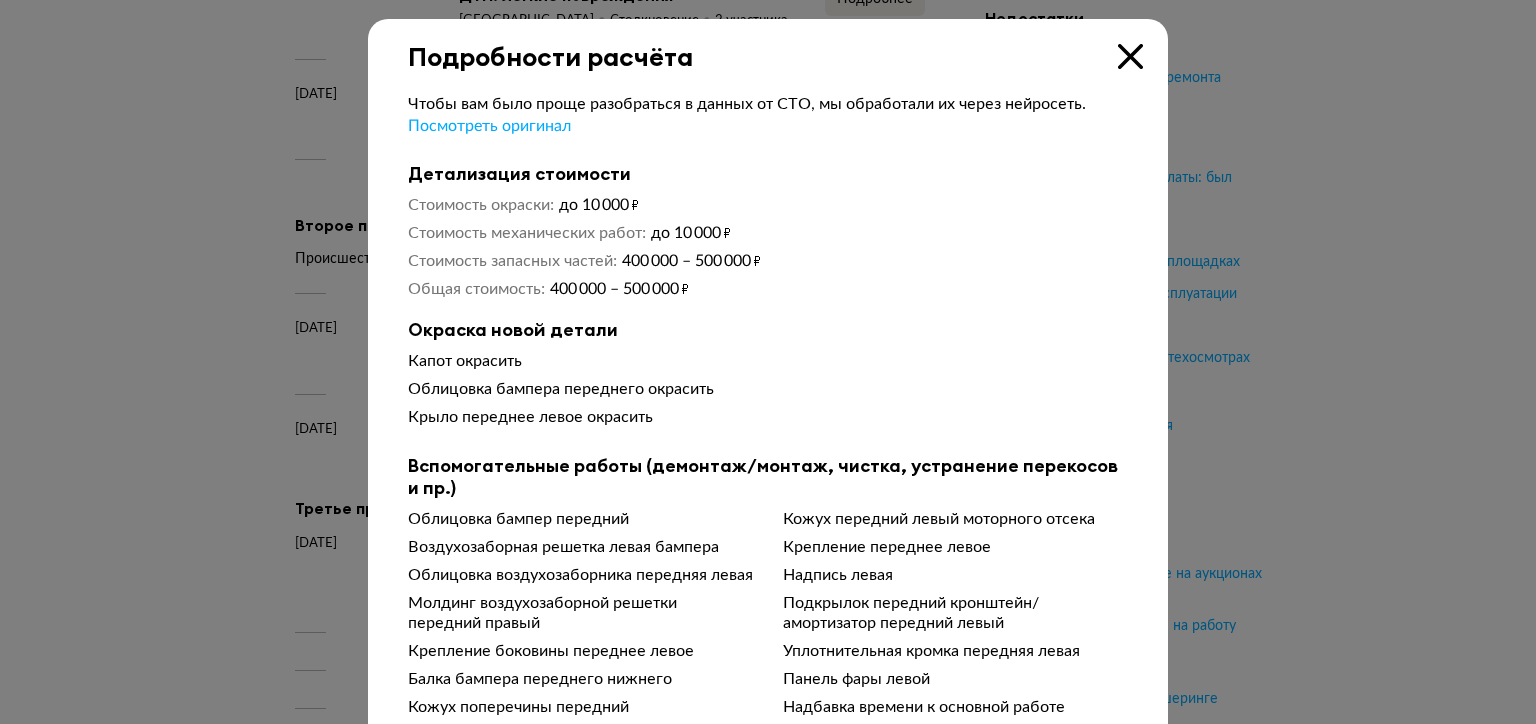 scroll, scrollTop: 0, scrollLeft: 0, axis: both 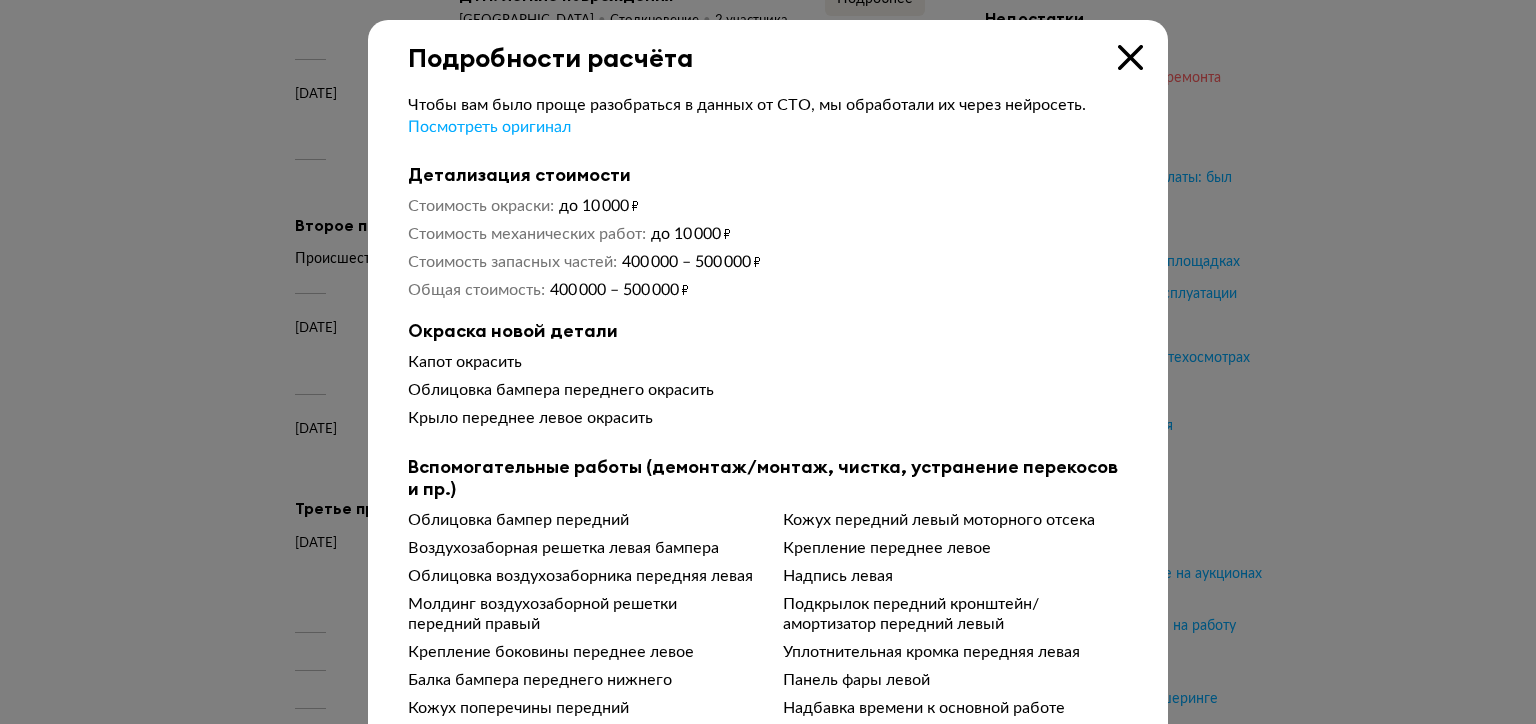 drag, startPoint x: 1112, startPoint y: 56, endPoint x: 1102, endPoint y: 68, distance: 15.6205 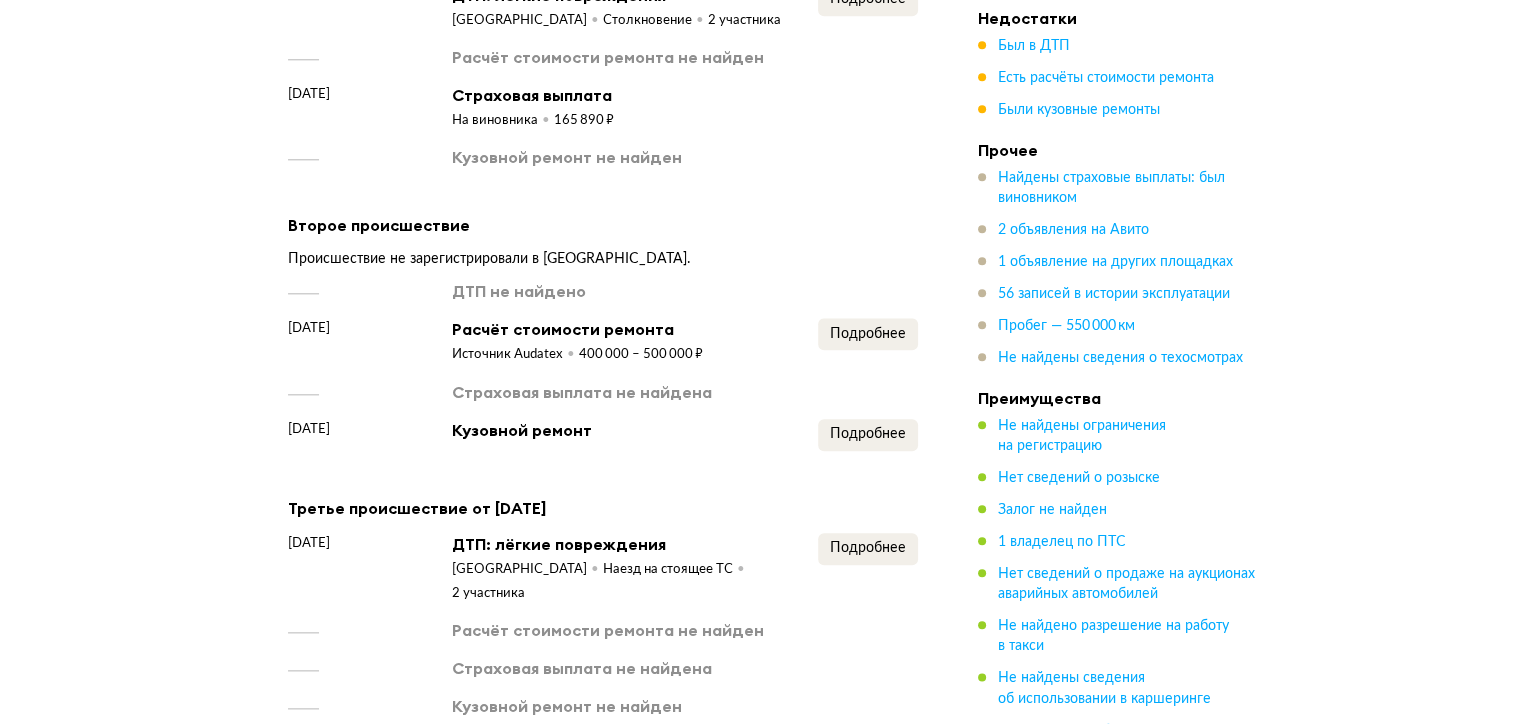 click on "Первое происшествие от [DATE] [DATE] ДТП: лёгкие повреждения [GEOGRAPHIC_DATA] Столкновение 2 участника Подробнее Расчёт стоимости ремонта не найден [DATE] Страховая выплата На виновника 165 890 ₽ Кузовной ремонт не найден Второе происшествие Происшествие не зарегистрировали в [GEOGRAPHIC_DATA]. ДТП не найдено [DATE] Расчёт стоимости ремонта Источник Audatex 400 000 – 500 000 ₽ Подробнее Страховая выплата не найдена [DATE] Кузовной ремонт Подробнее Третье происшествие от [DATE] [DATE] ДТП: лёгкие повреждения" at bounding box center [603, 1509] 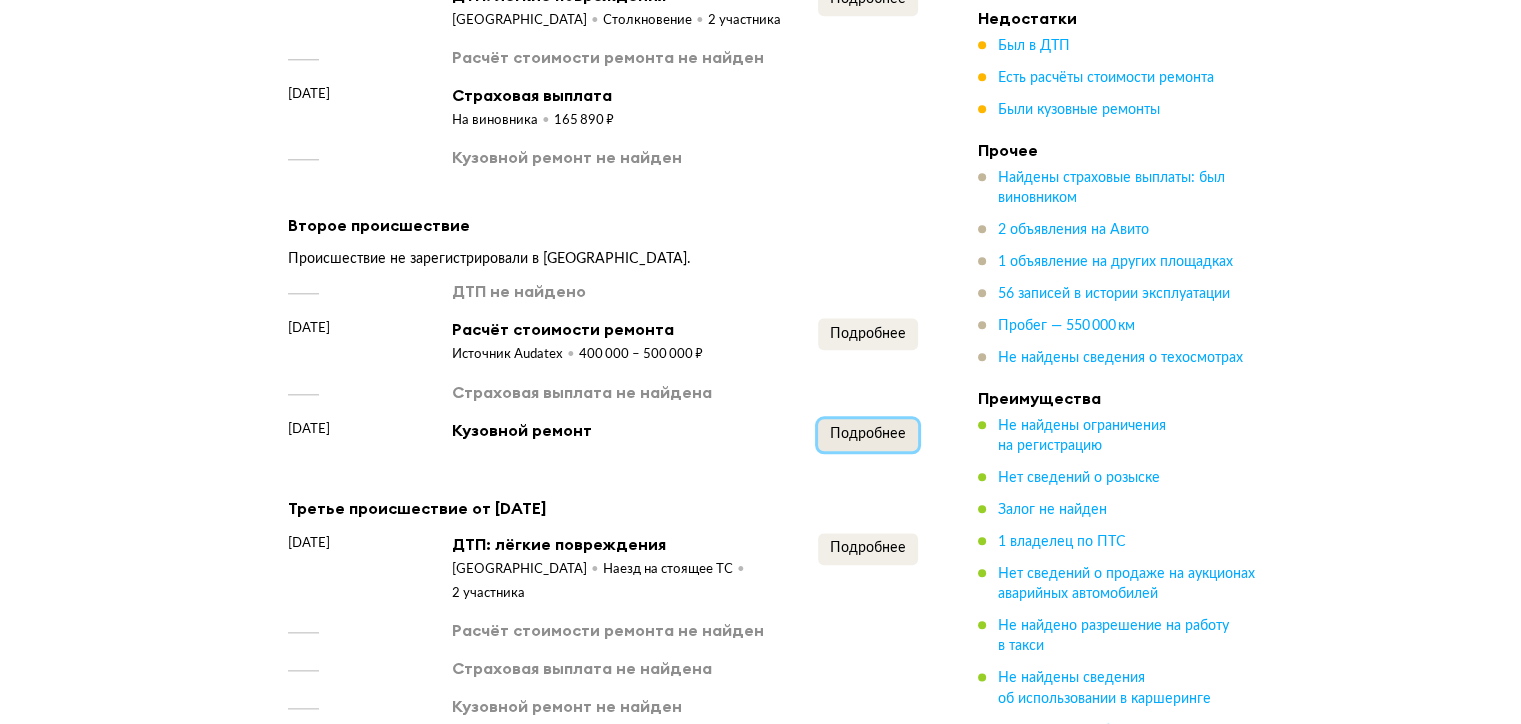 click on "Подробнее" at bounding box center (868, 434) 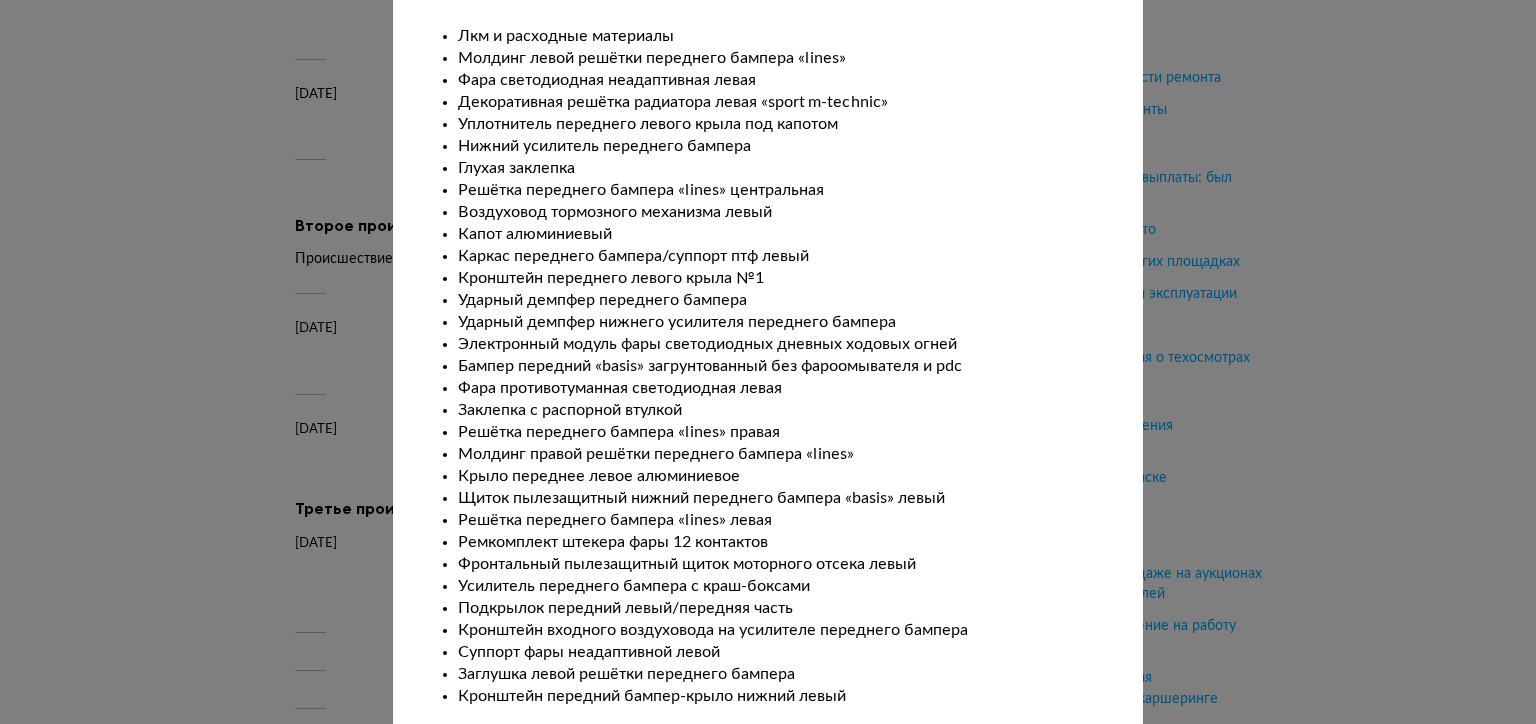scroll, scrollTop: 831, scrollLeft: 0, axis: vertical 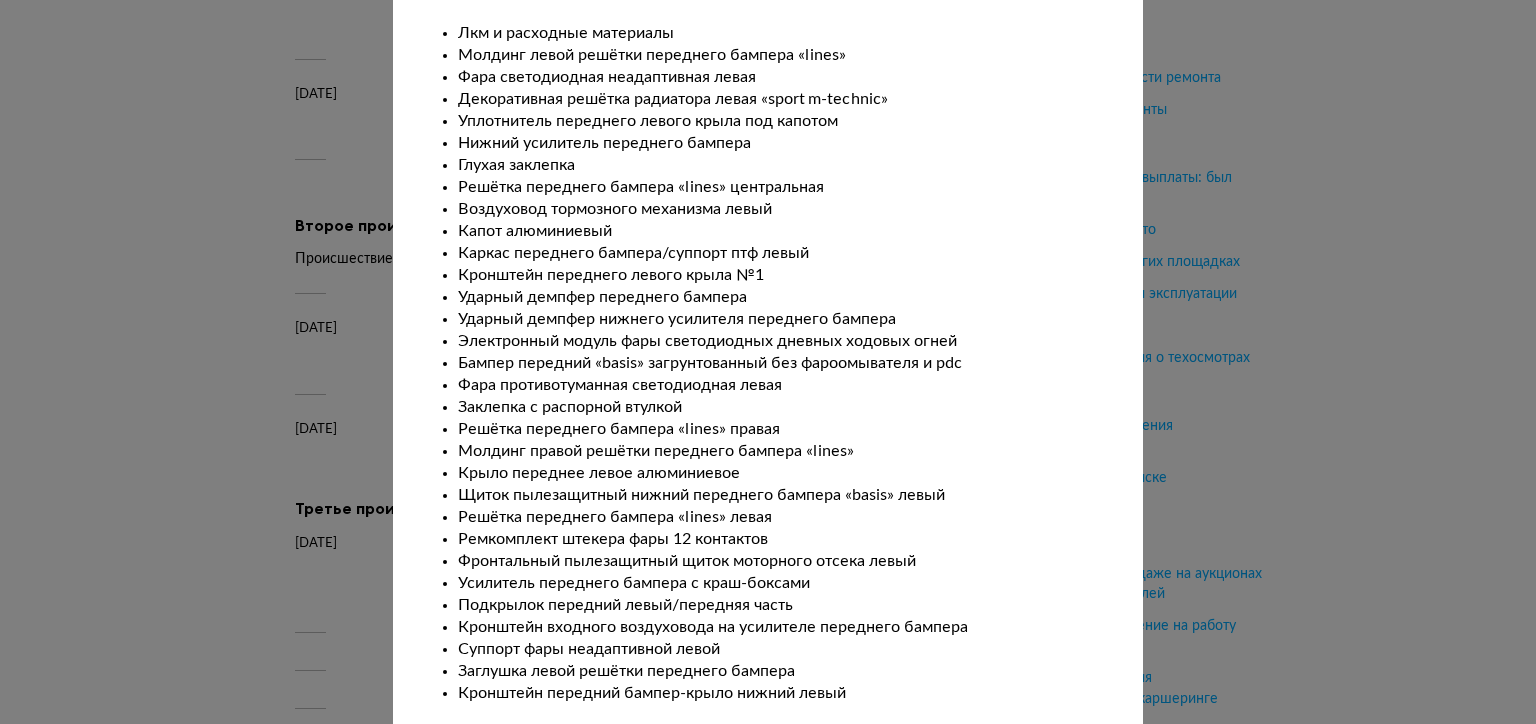 click on "Кузовной ремонт Дата [DATE] Пробег 20 039  км [PERSON_NAME], [GEOGRAPHIC_DATA] Описание работ Выполненные работы: Балку бампера п снять/устан (облиц бампера демонт) [GEOGRAPHIC_DATA]: балку бампера н, попер соединение п и воздушн заслонки п снять/устан не [GEOGRAPHIC_DATA]: обе фары снять/ус Облицовка бампера п - заменить (облицовка бампера снята) 5111592 Доп работа крепление фары л заменить вкл: фара и замок л крышка капота - с/у 4133982 Дефектовка поврежденного а/м Крыло п л окрасить этап 2 9935855 Фары - обе - с/у (облицовка бампера п снята) вкл: фары - отрегулировать 6312840 Облицовка бампера п - с/у 5111656" at bounding box center [768, 362] 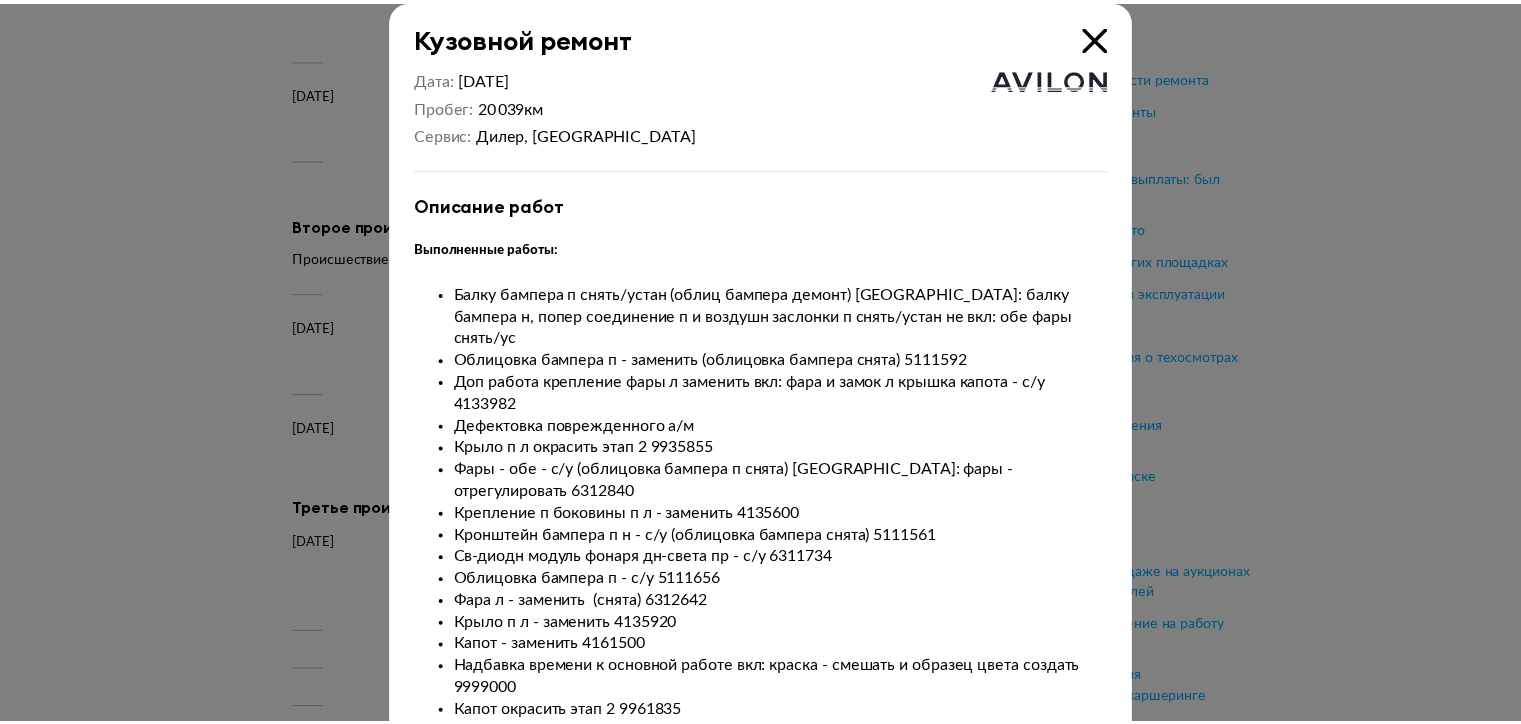 scroll, scrollTop: 0, scrollLeft: 0, axis: both 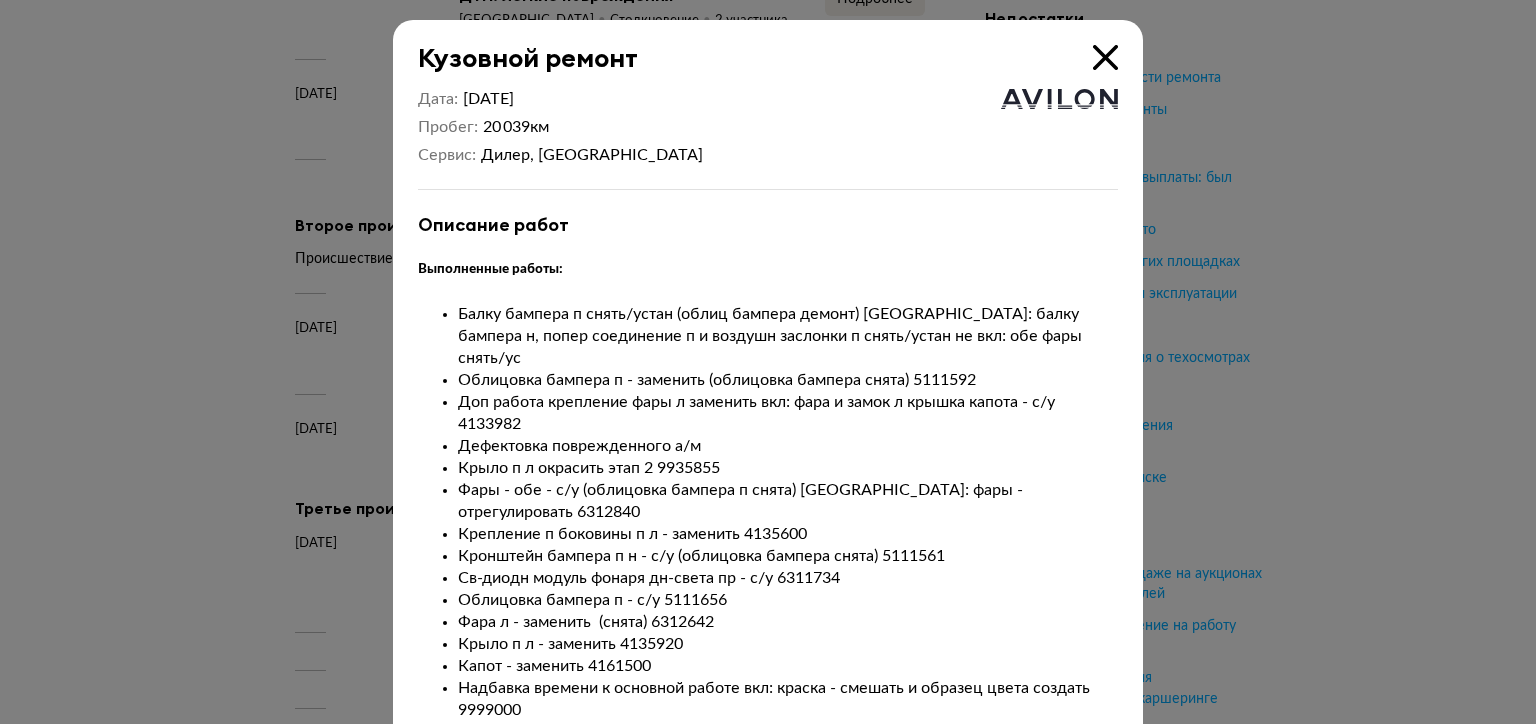 click at bounding box center [1105, 57] 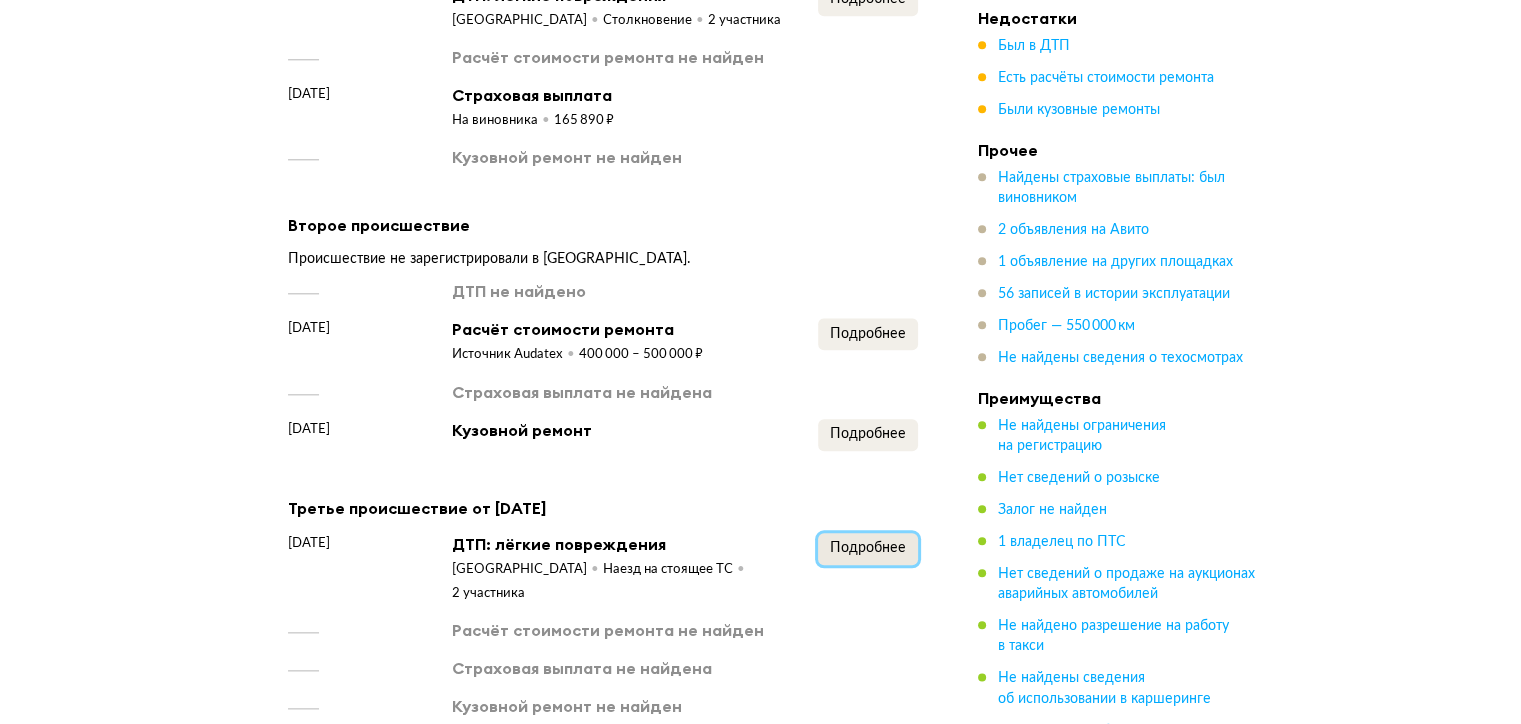 click on "Подробнее" at bounding box center (868, 548) 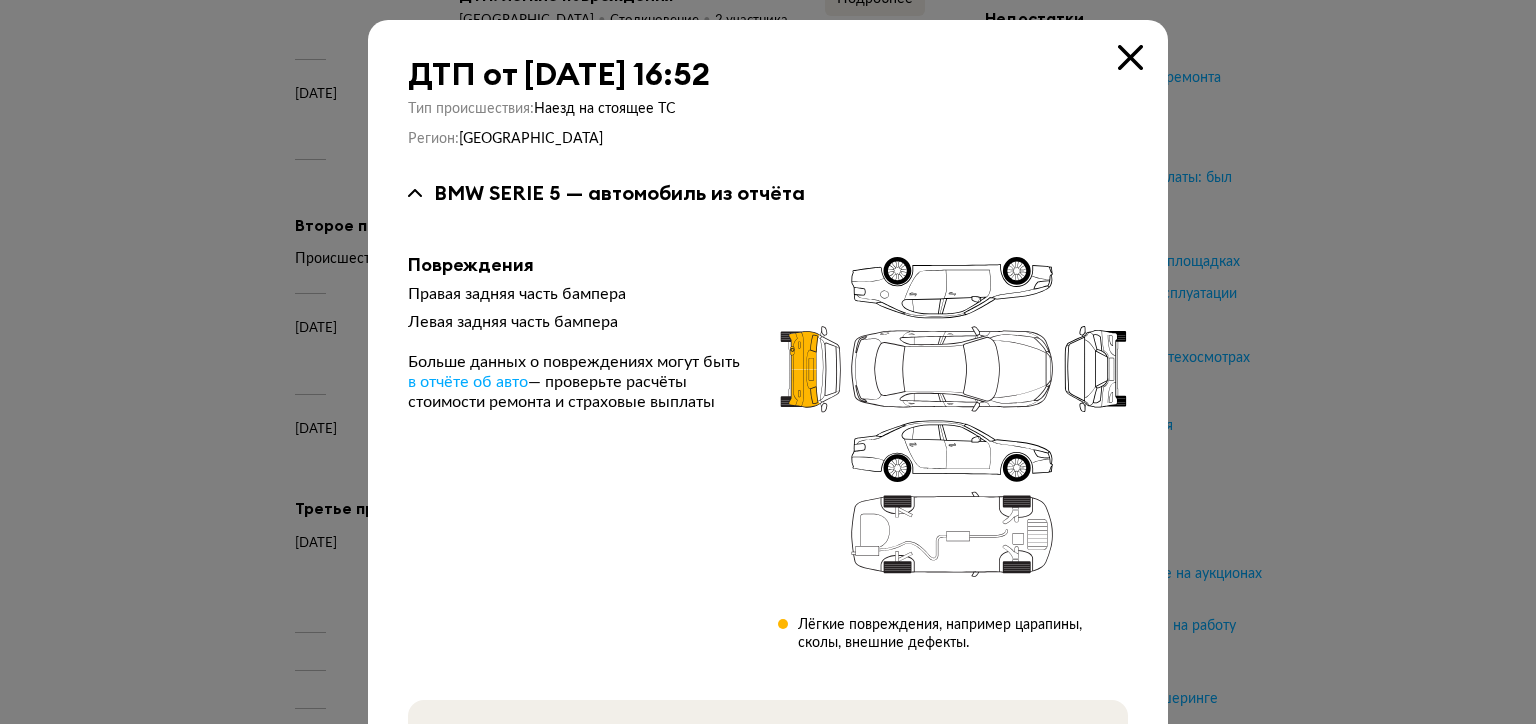 click at bounding box center (1130, 57) 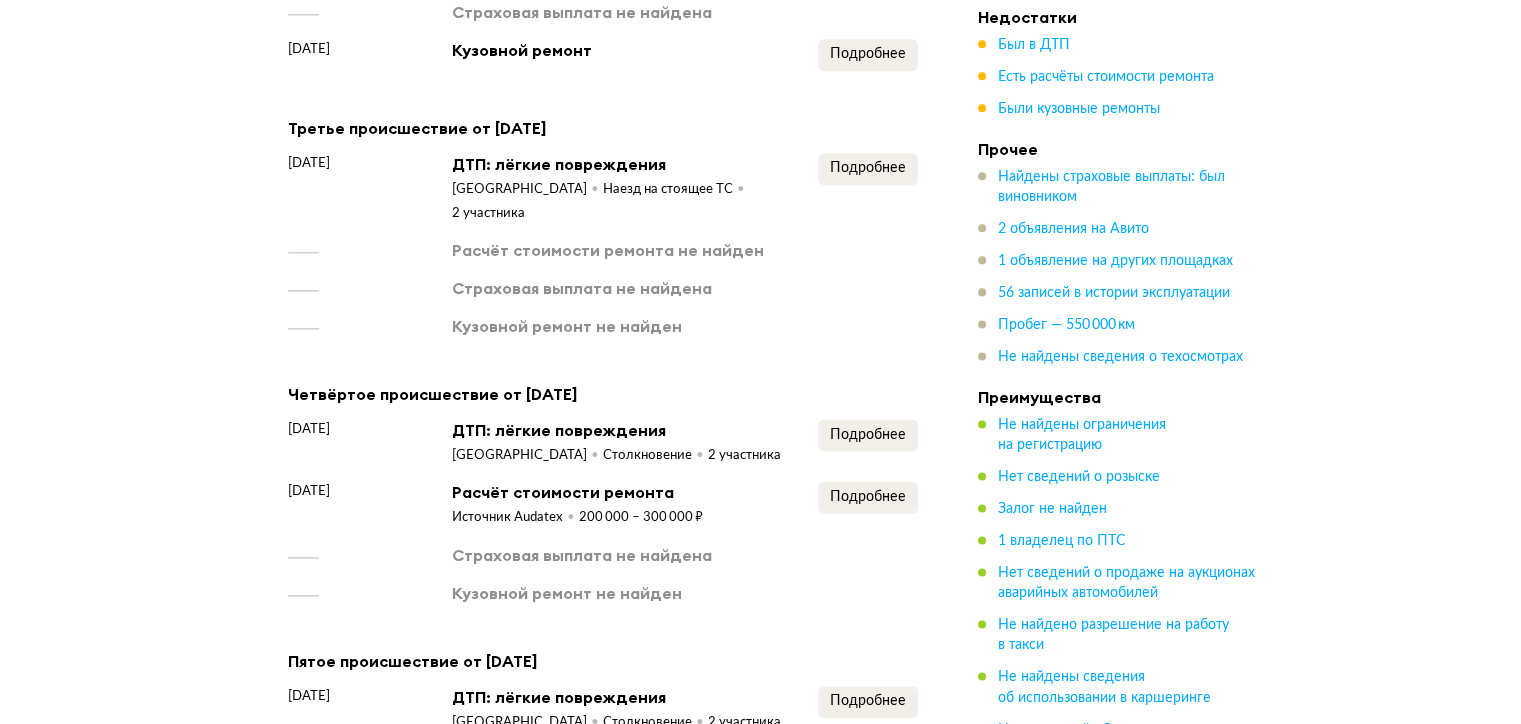 scroll, scrollTop: 2580, scrollLeft: 0, axis: vertical 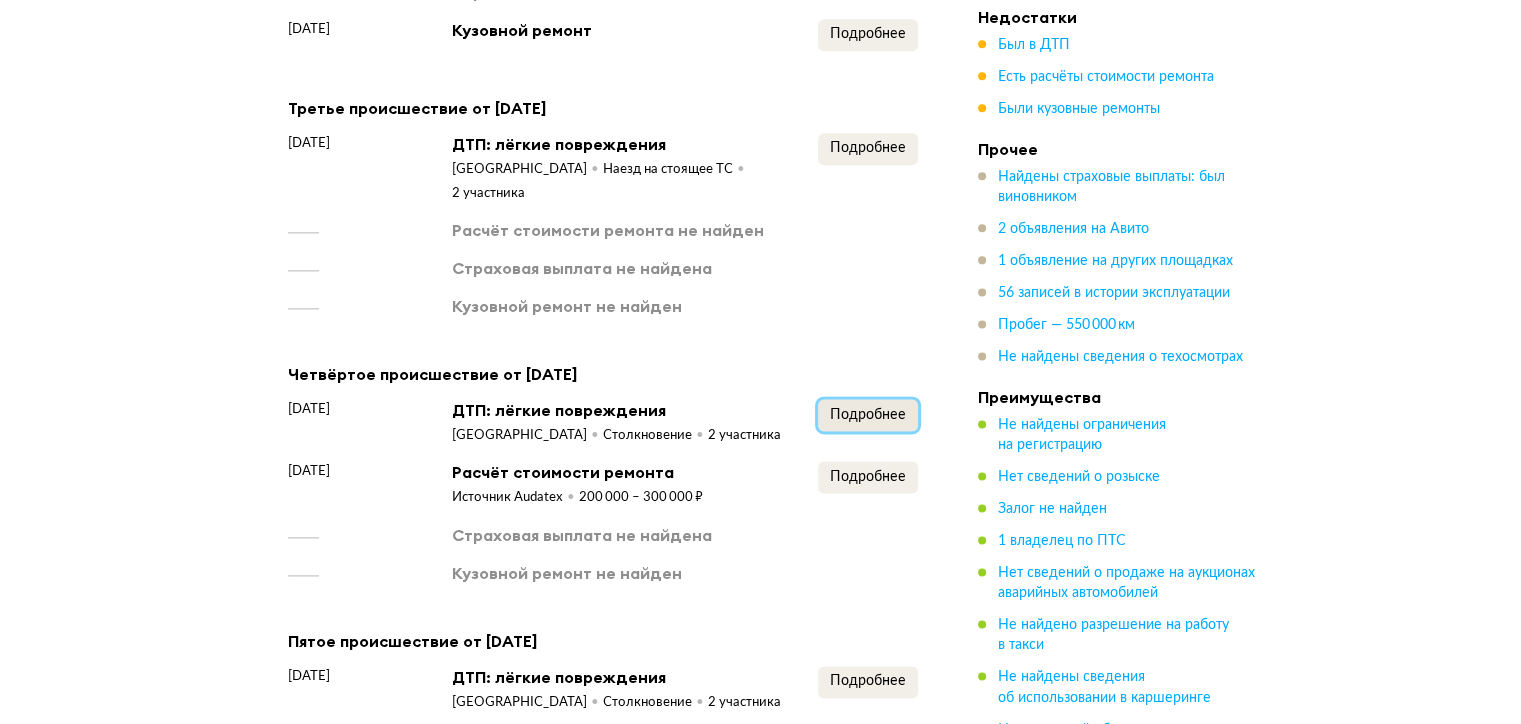 click on "Подробнее" at bounding box center (868, 415) 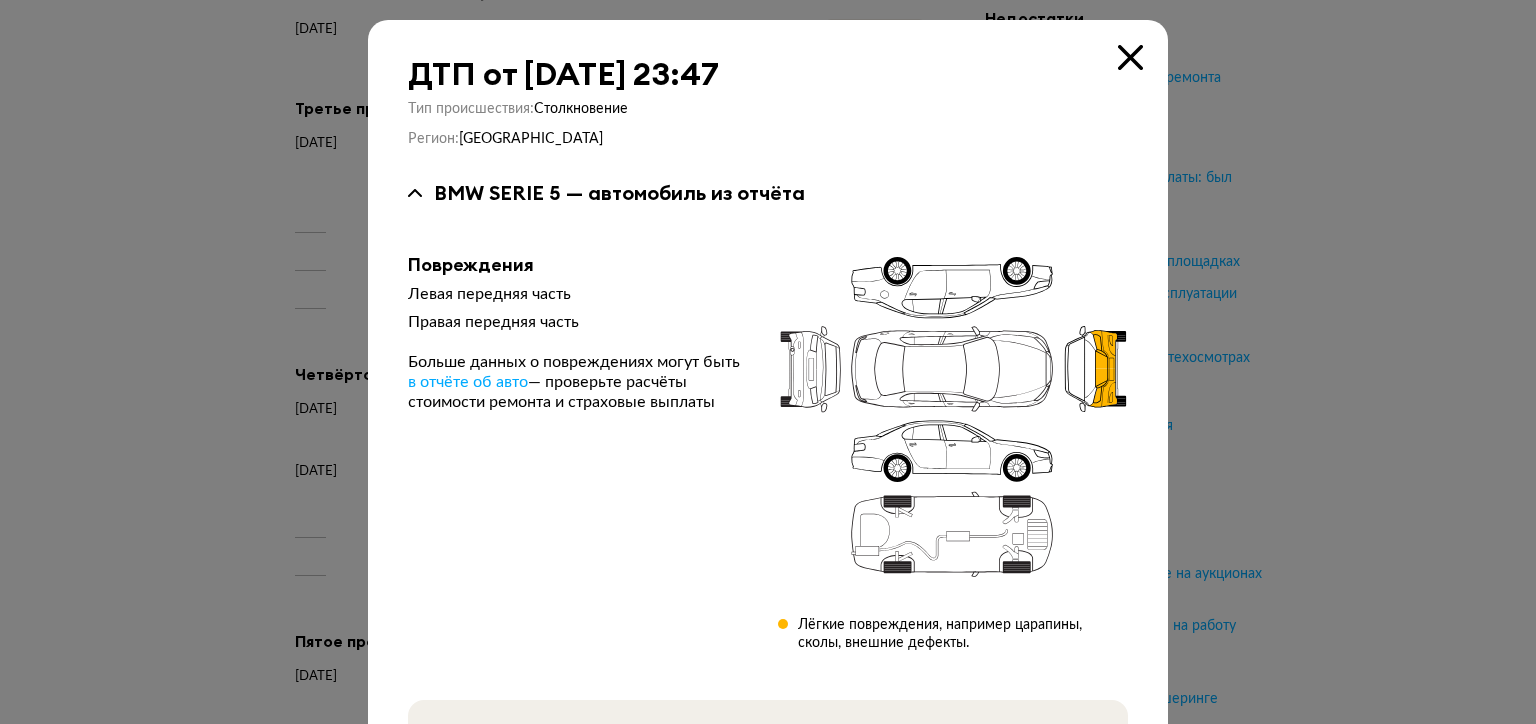 click at bounding box center [1130, 57] 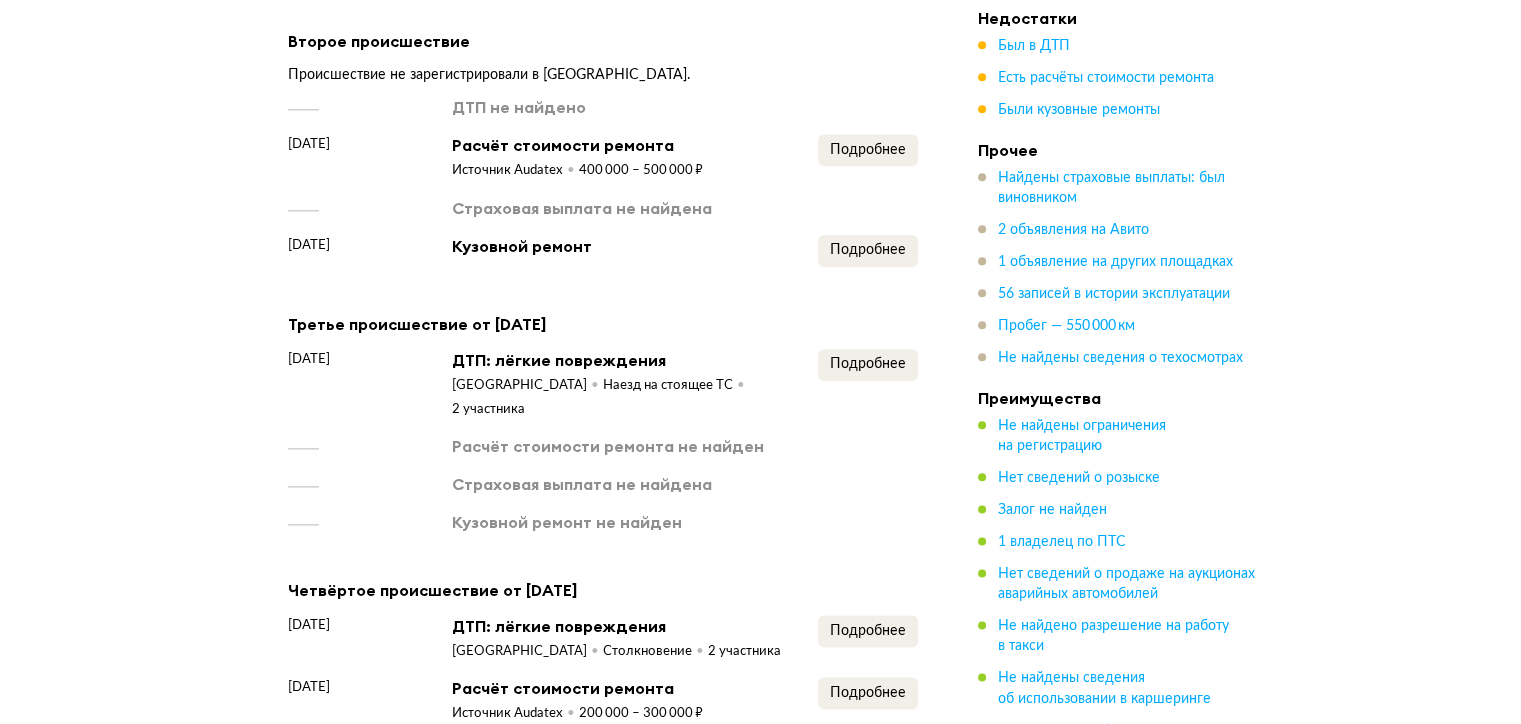 scroll, scrollTop: 2380, scrollLeft: 0, axis: vertical 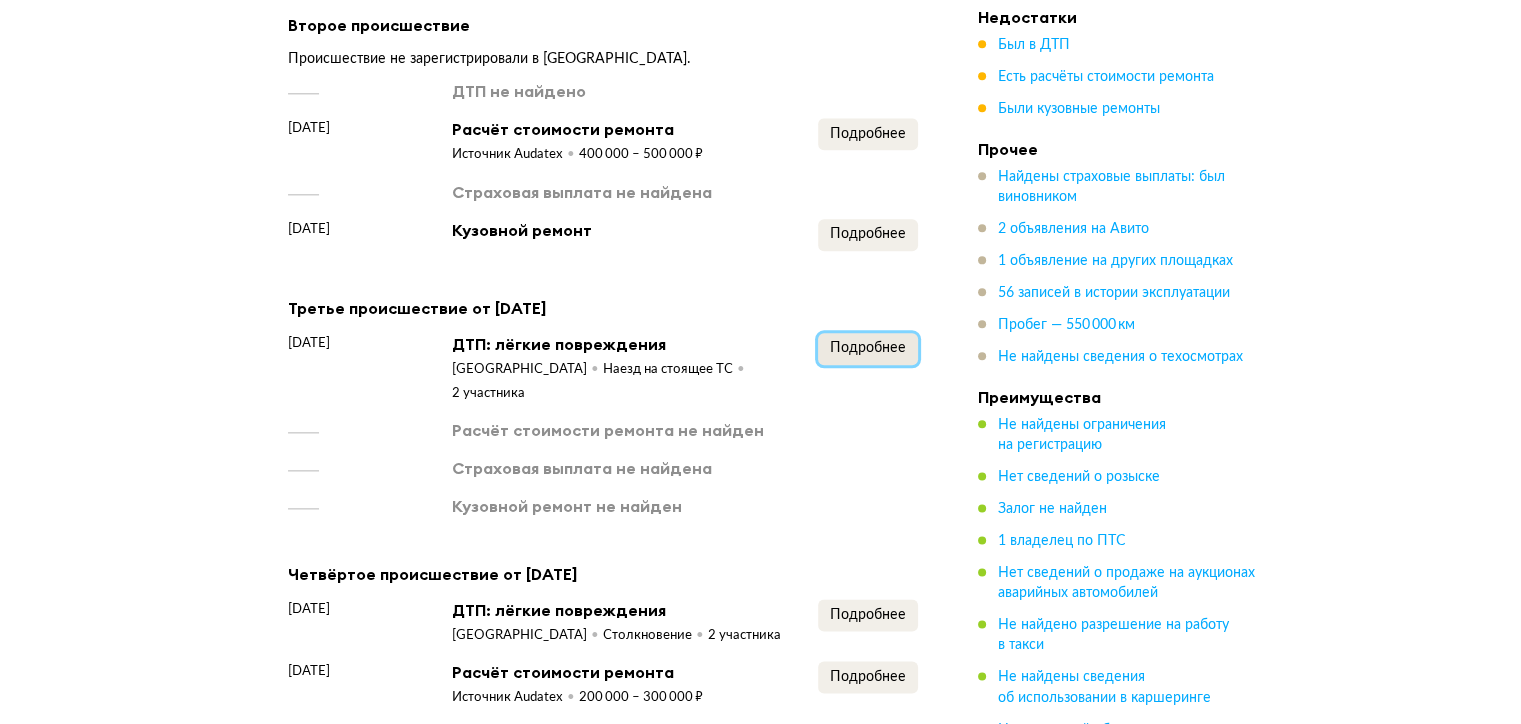 click on "Подробнее" at bounding box center [868, 349] 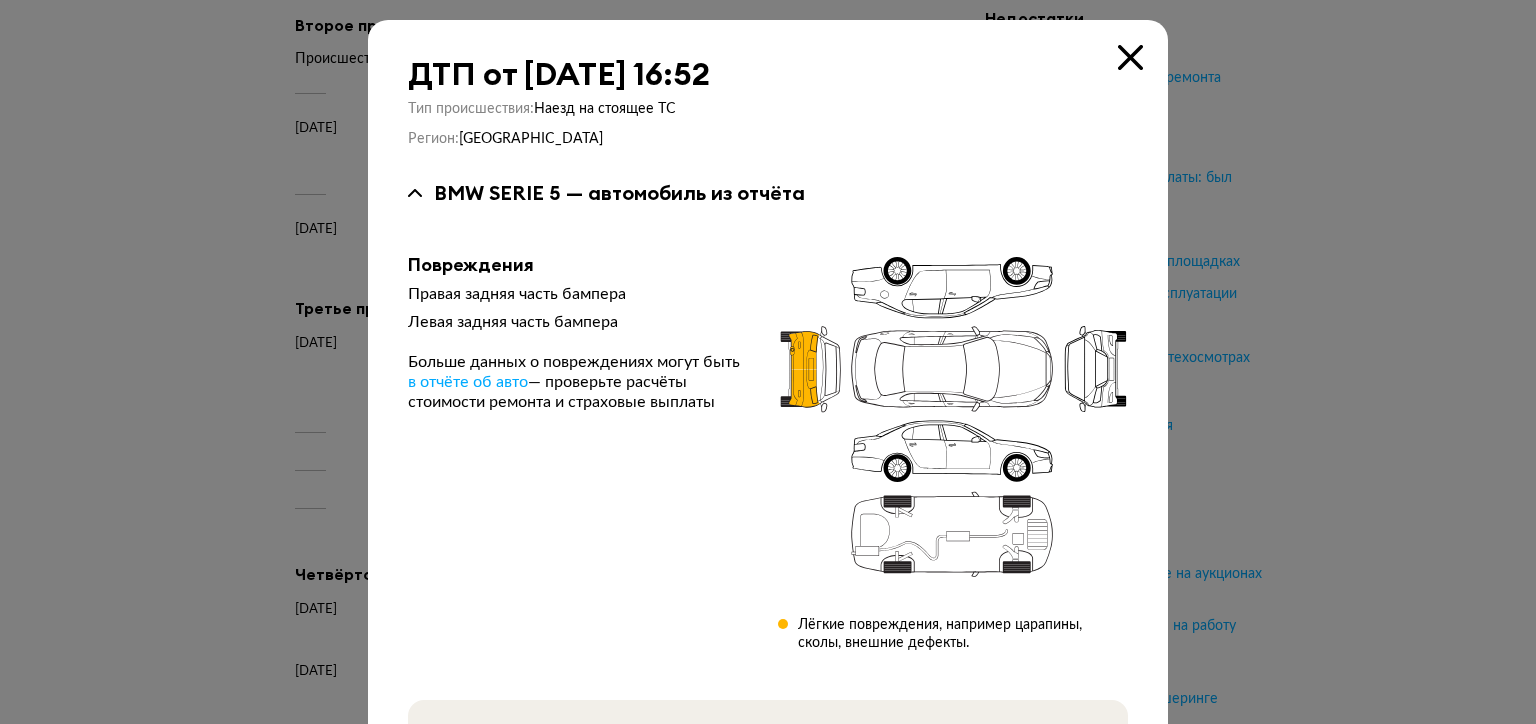 click at bounding box center [1130, 57] 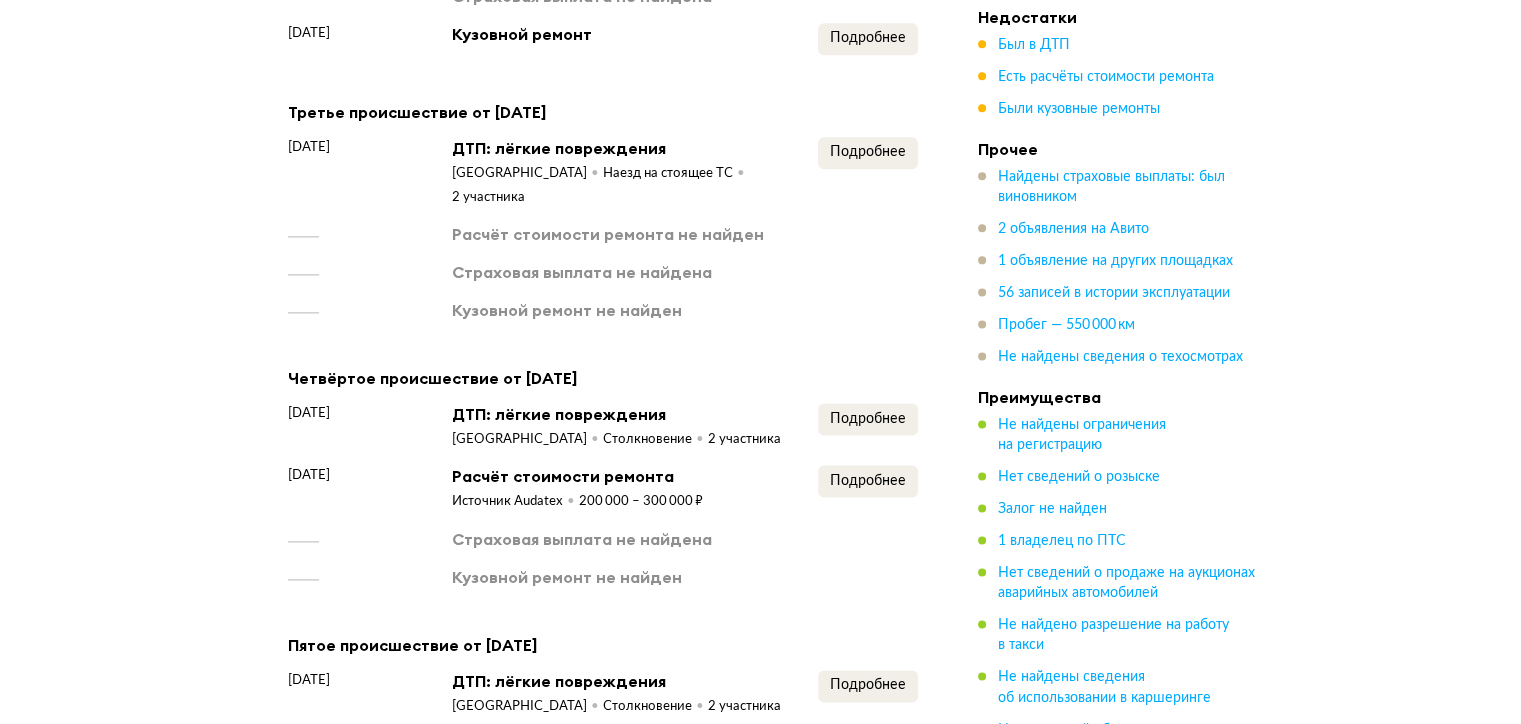 scroll, scrollTop: 2580, scrollLeft: 0, axis: vertical 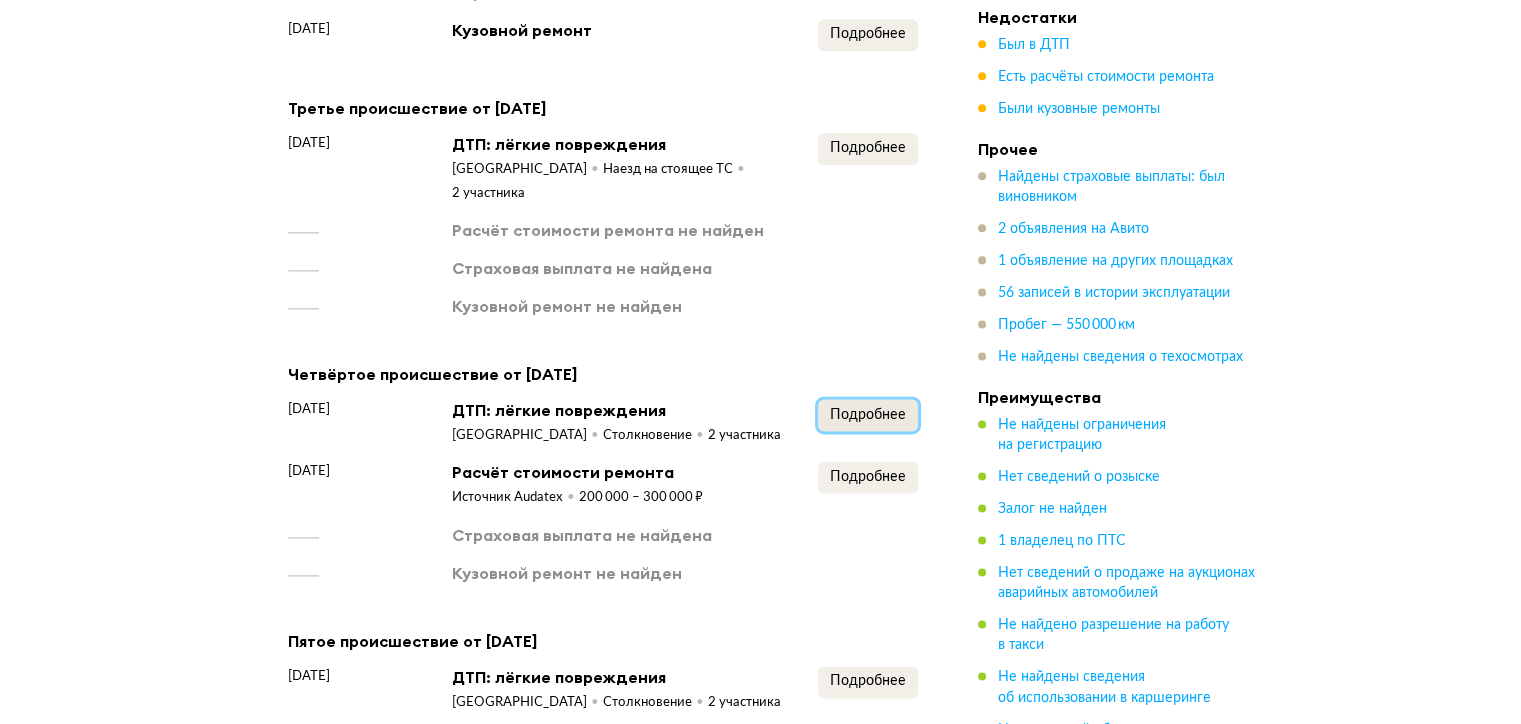 click on "Подробнее" at bounding box center (868, 415) 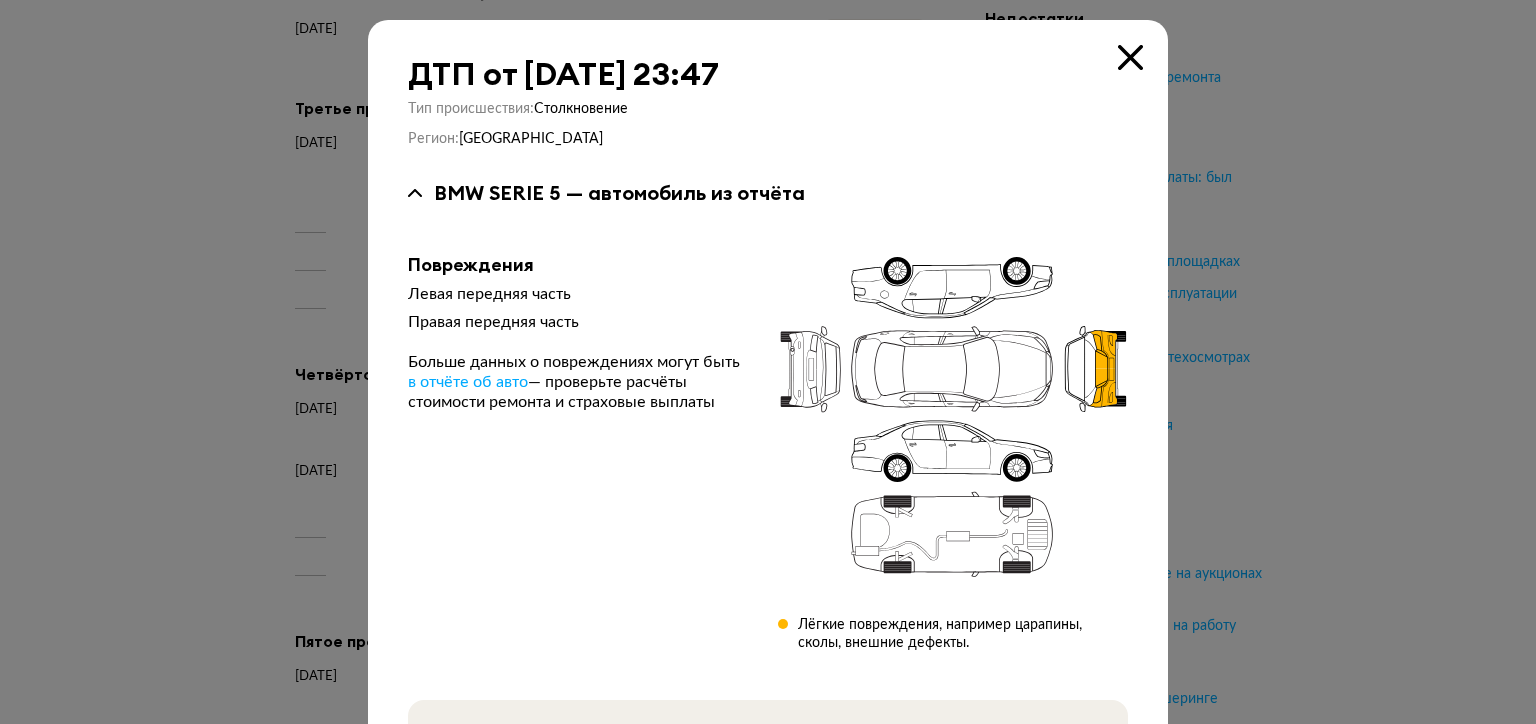 click at bounding box center (1130, 57) 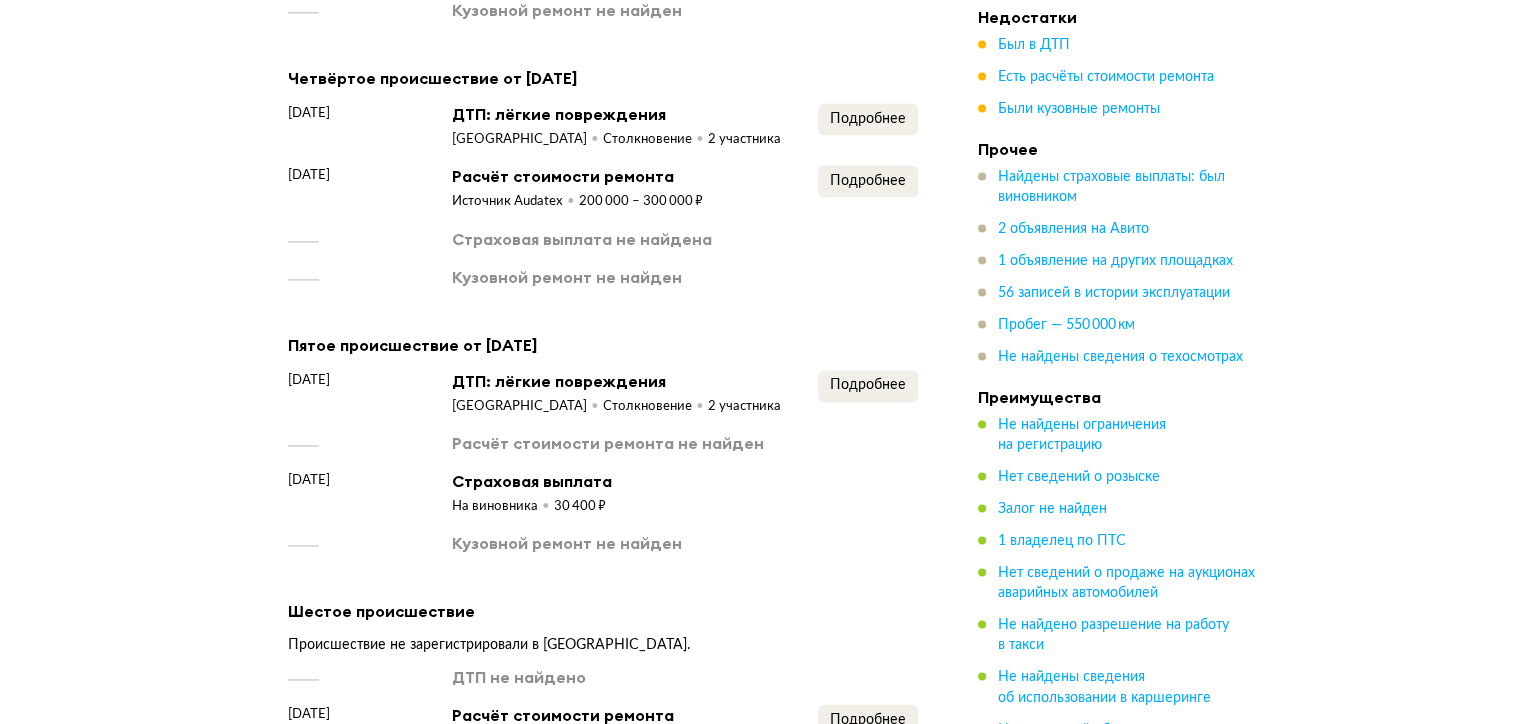 scroll, scrollTop: 2880, scrollLeft: 0, axis: vertical 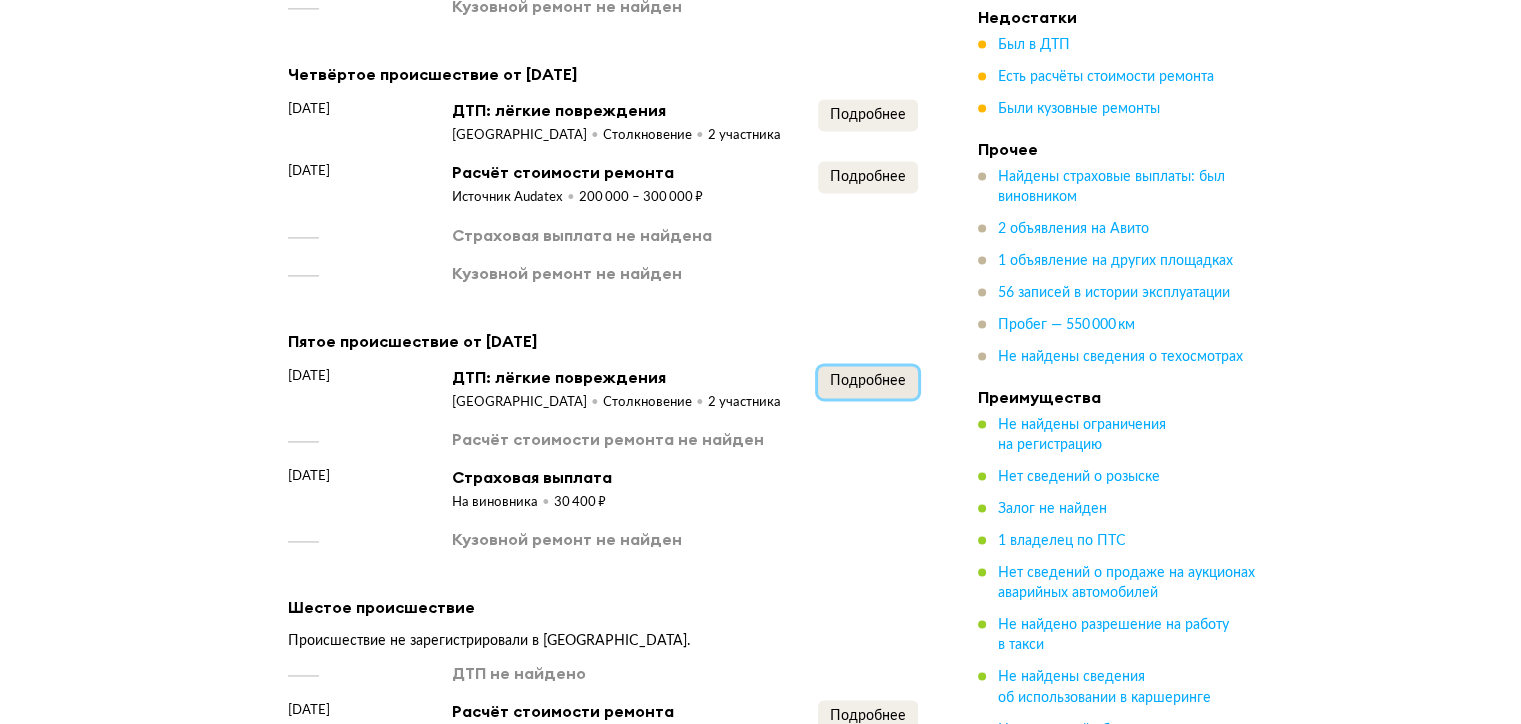 click on "Подробнее" at bounding box center (868, 381) 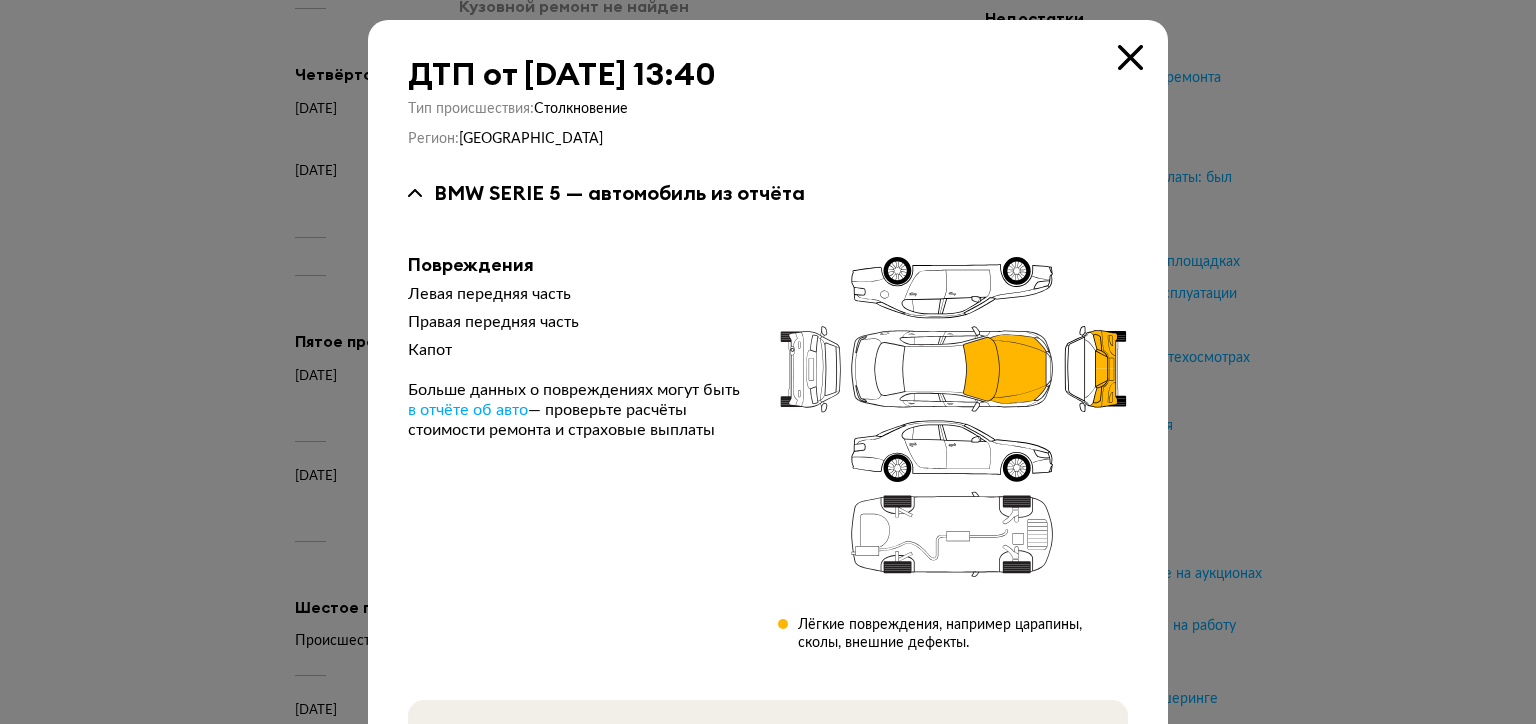 click at bounding box center (1130, 57) 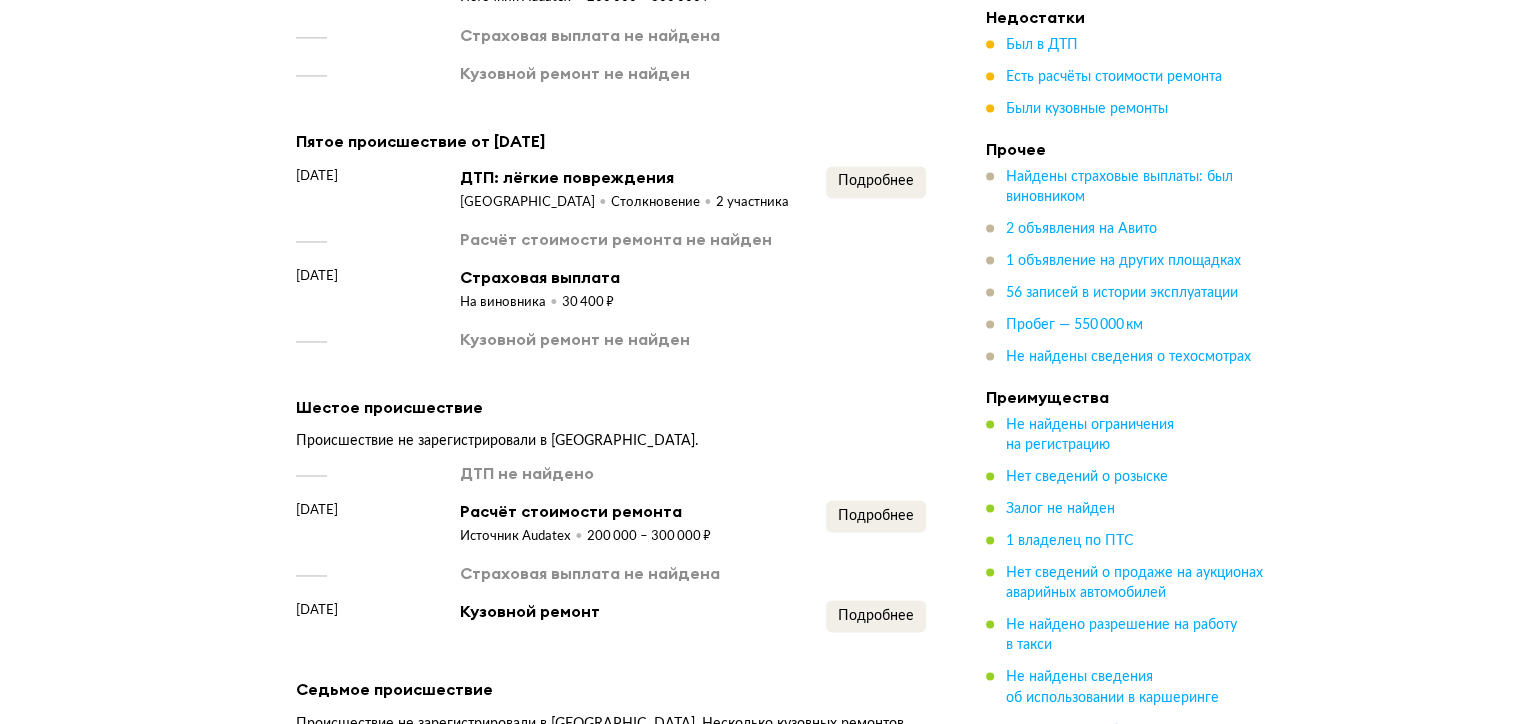 scroll, scrollTop: 3180, scrollLeft: 0, axis: vertical 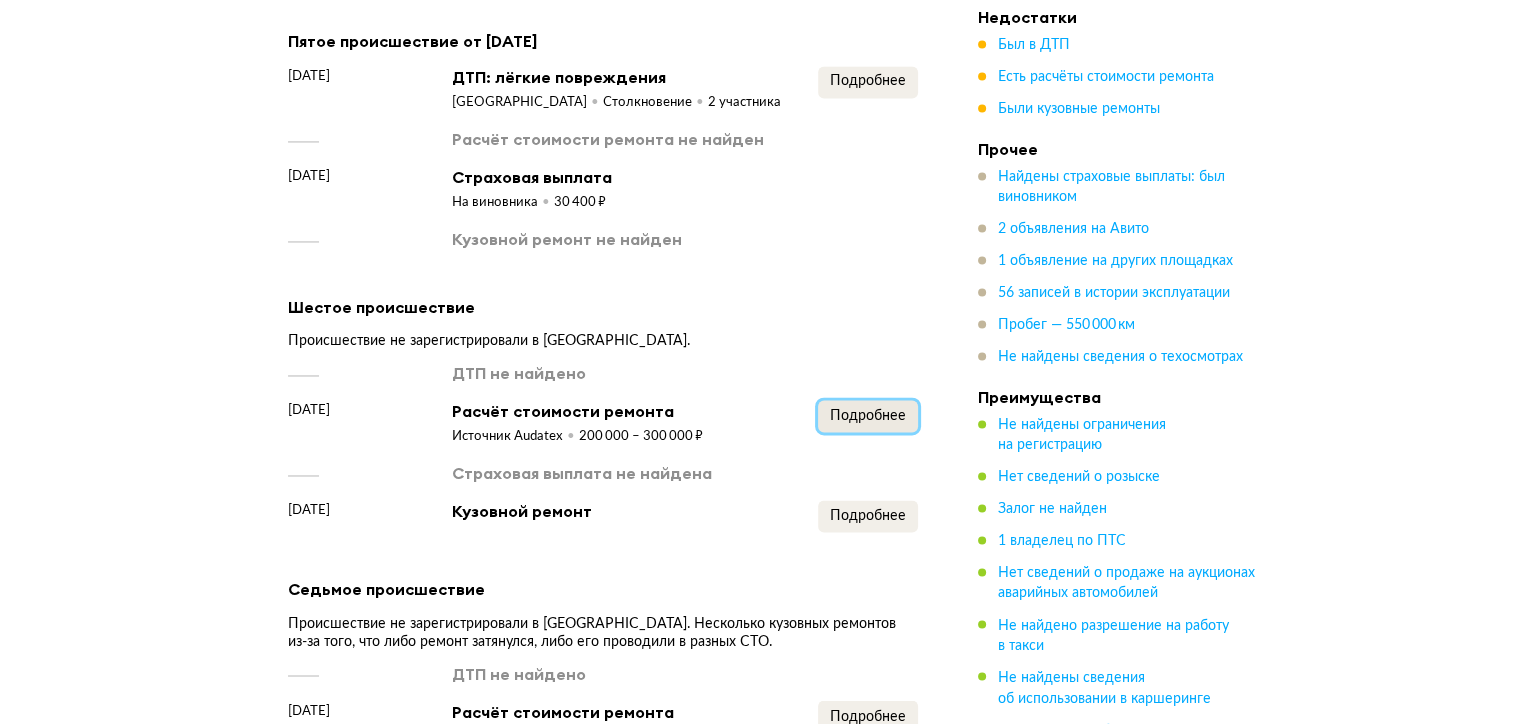 click on "Подробнее" at bounding box center [868, 416] 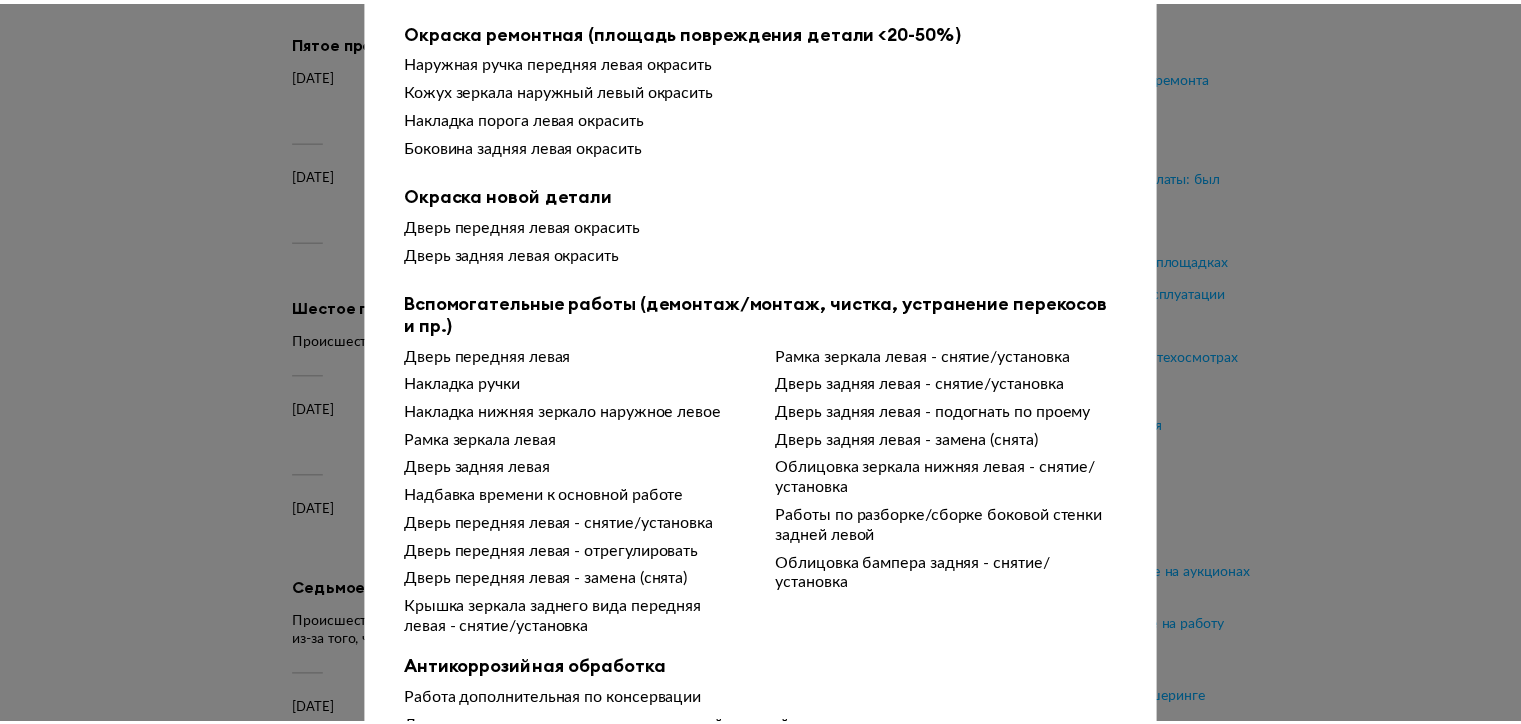 scroll, scrollTop: 0, scrollLeft: 0, axis: both 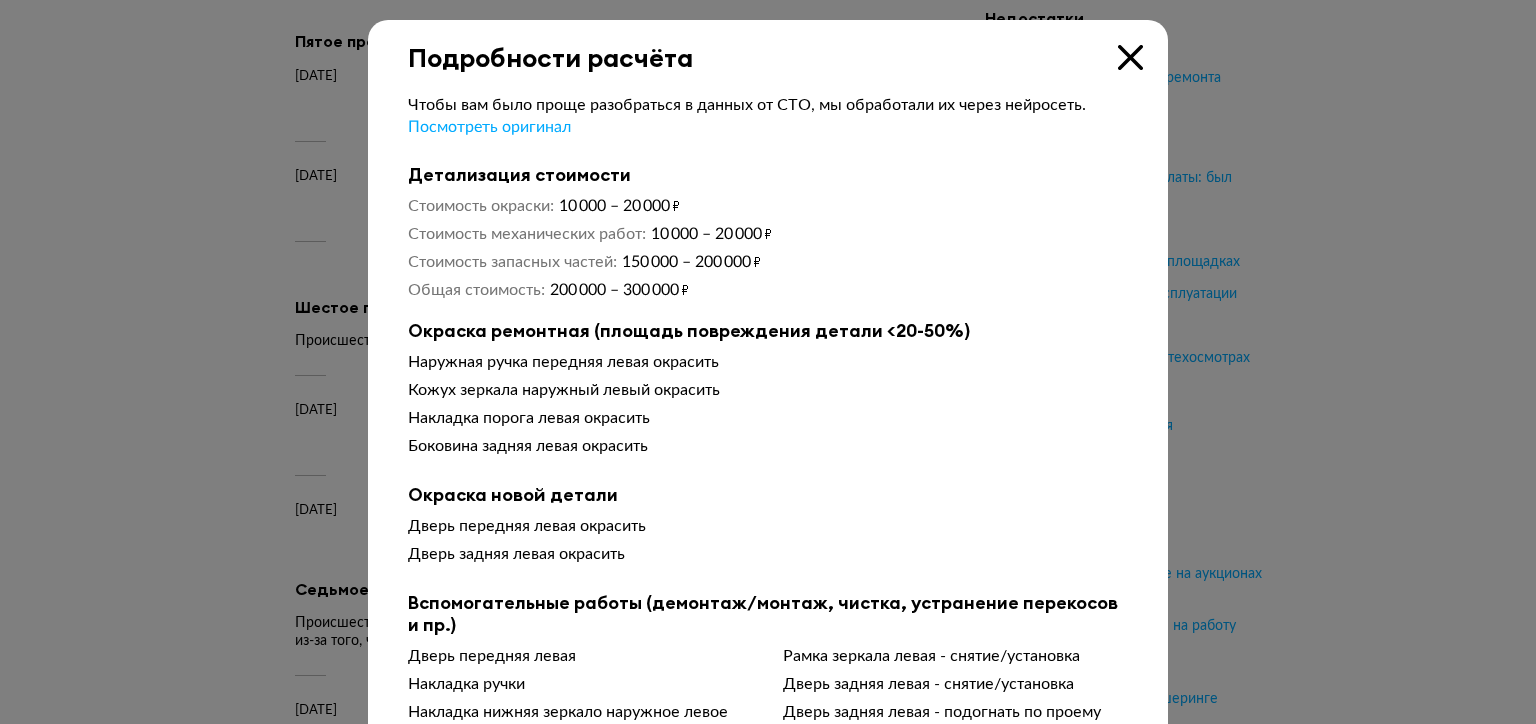 click at bounding box center (1130, 57) 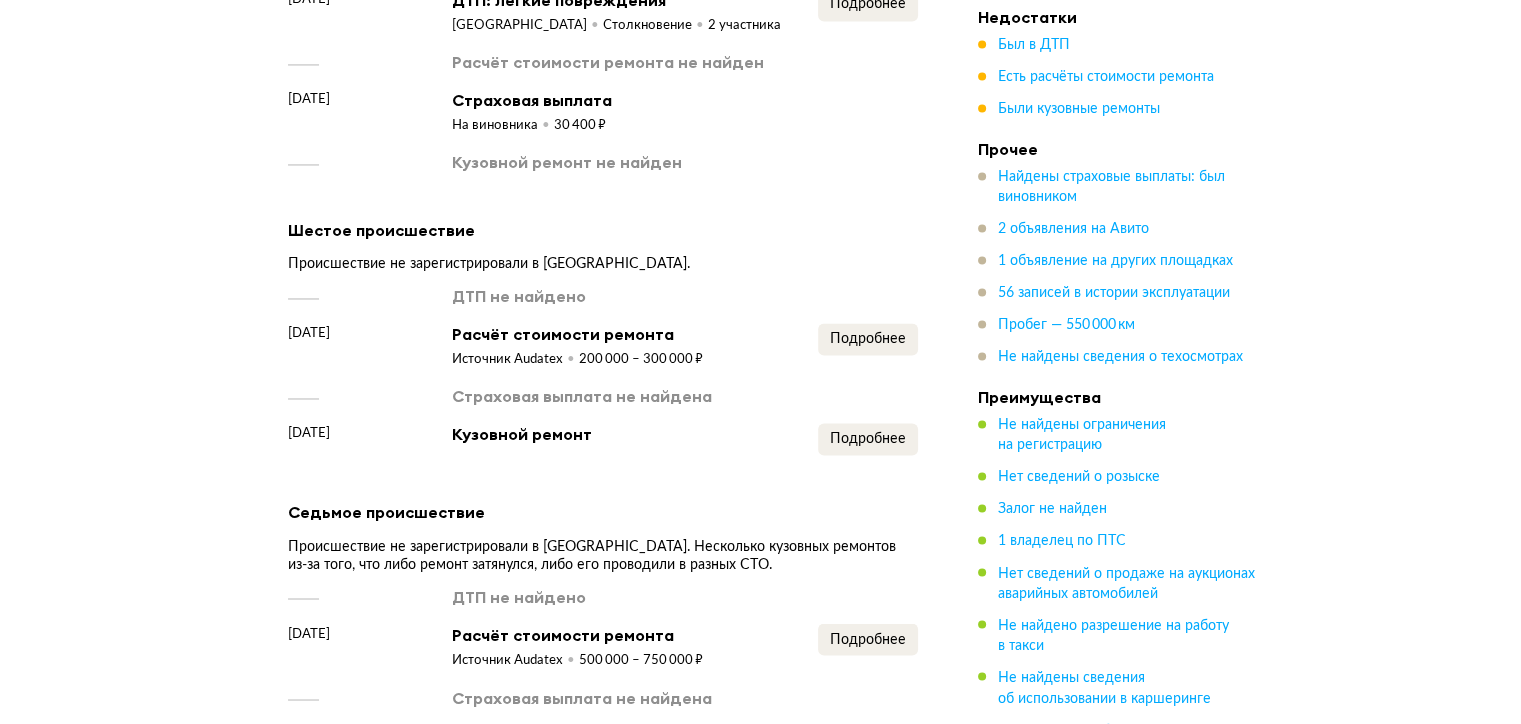 scroll, scrollTop: 3480, scrollLeft: 0, axis: vertical 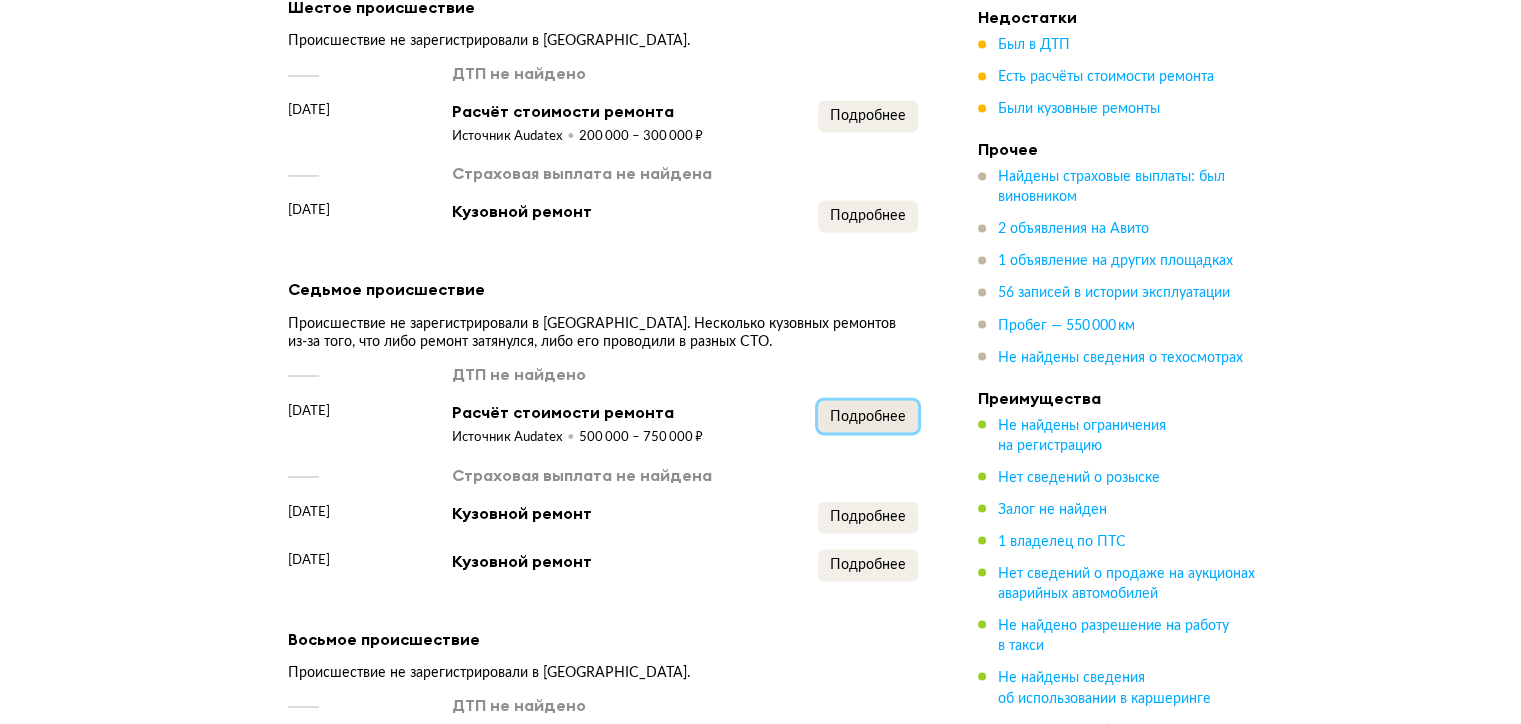 click on "Подробнее" at bounding box center (868, 416) 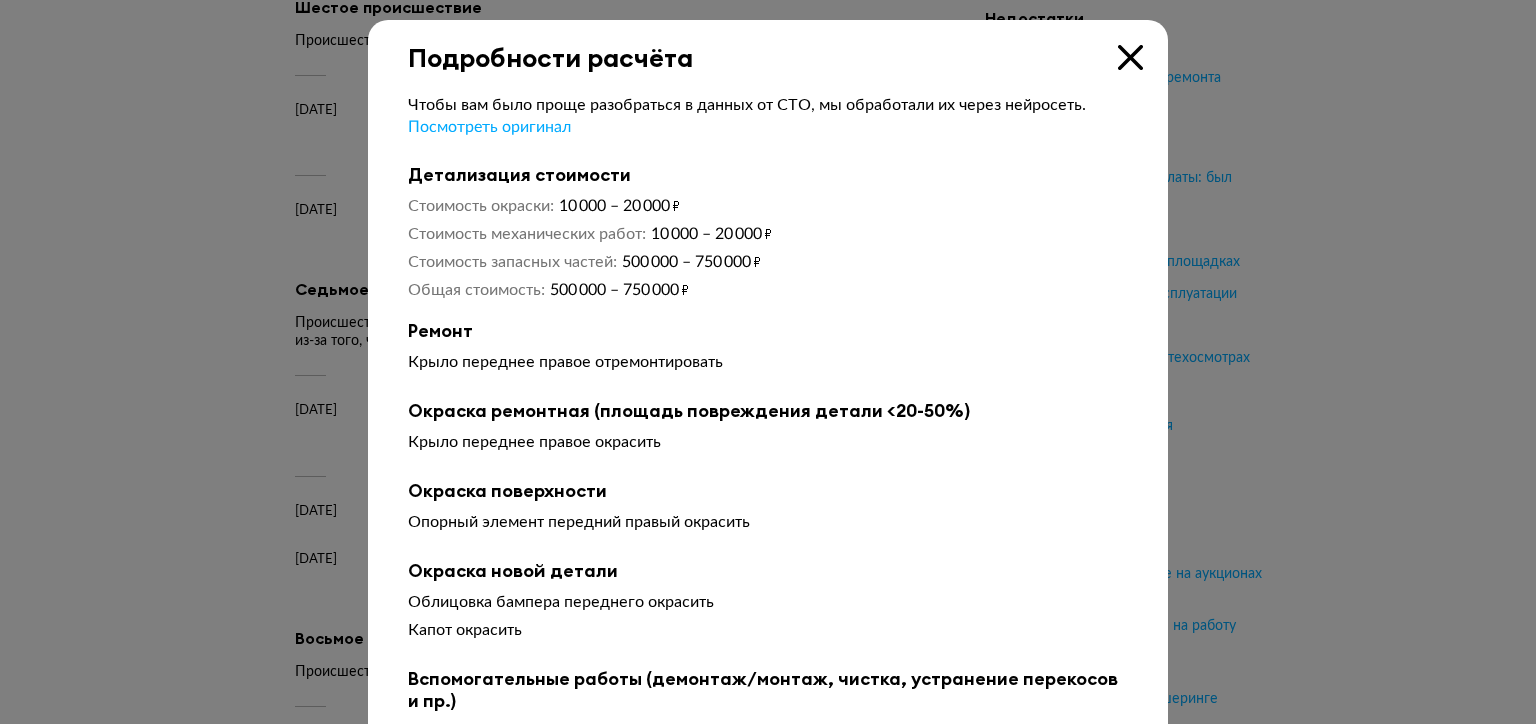 click at bounding box center (1130, 57) 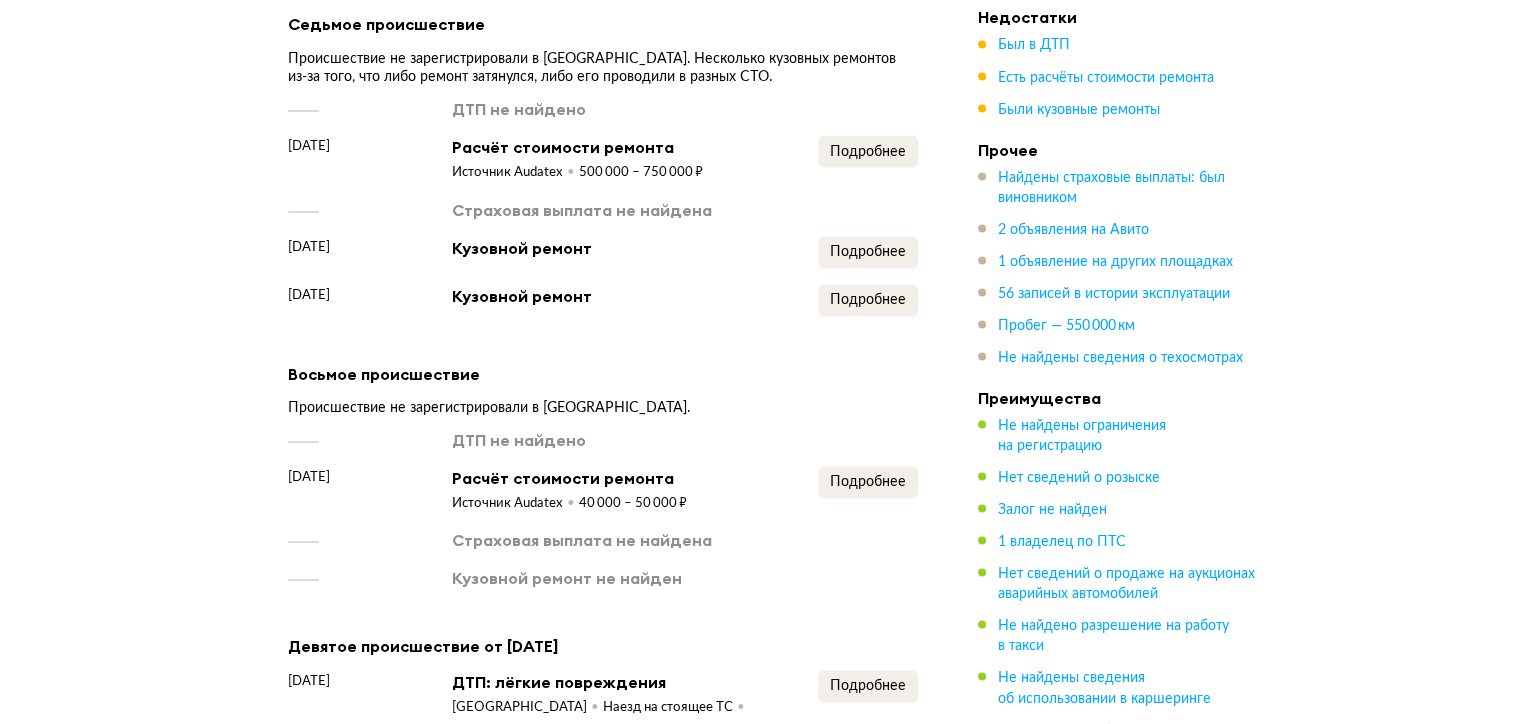 scroll, scrollTop: 3780, scrollLeft: 0, axis: vertical 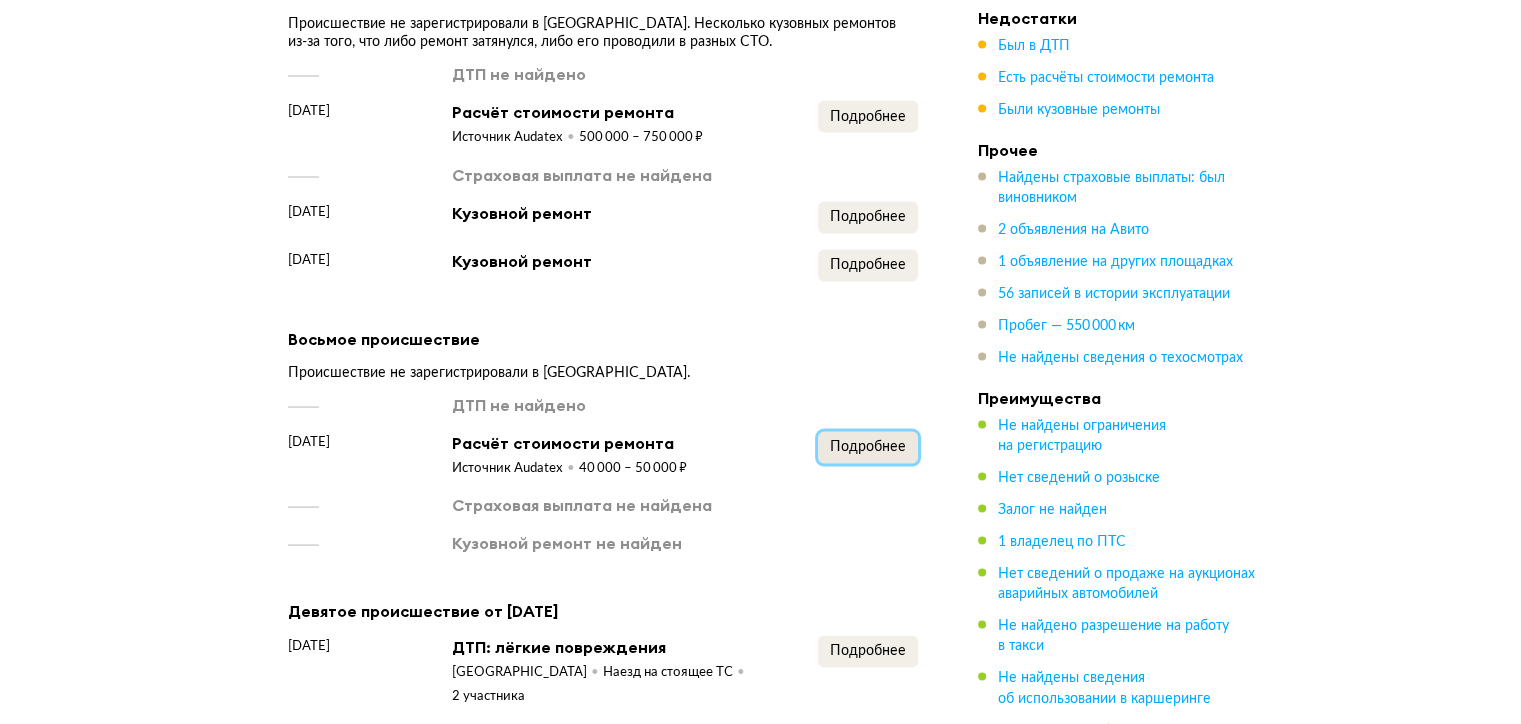 click on "Подробнее" at bounding box center (868, 446) 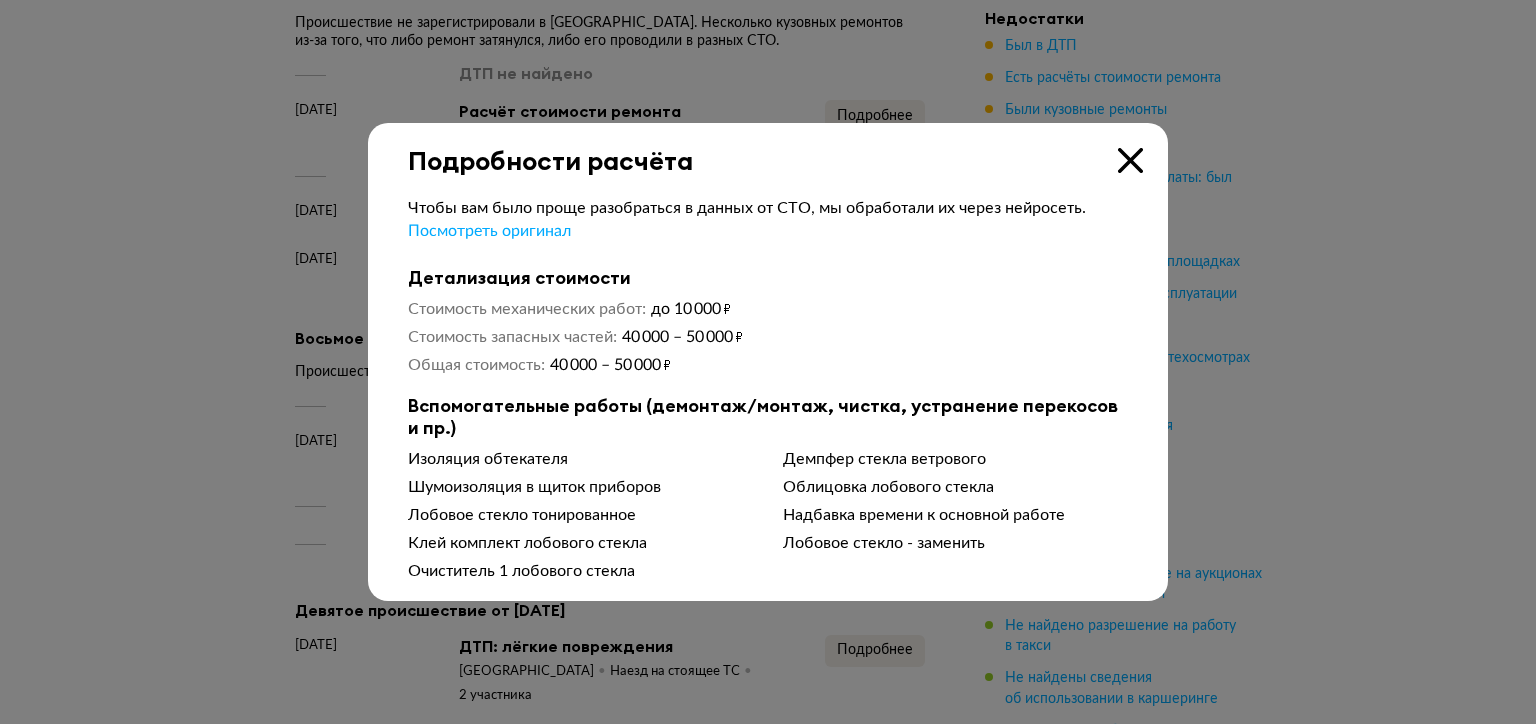 click at bounding box center [1130, 160] 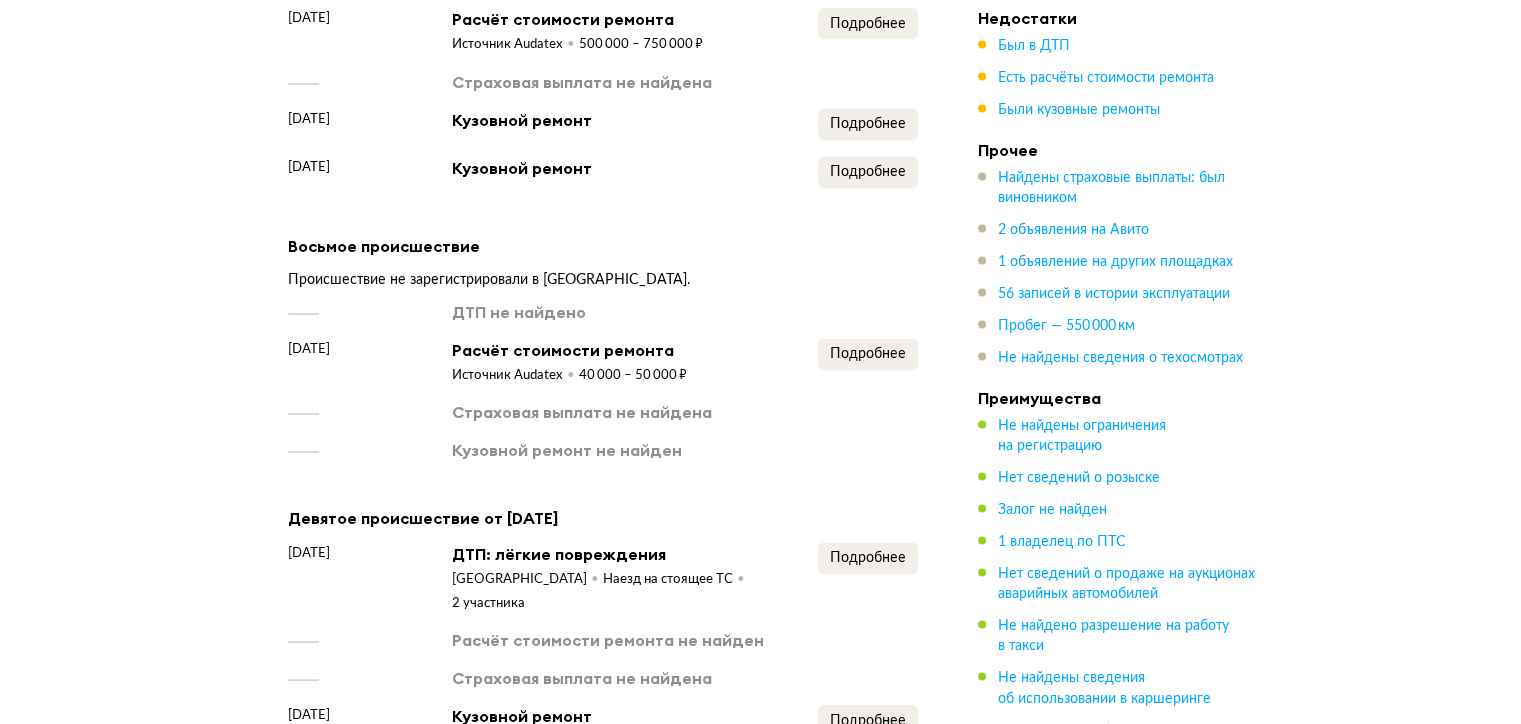 scroll, scrollTop: 3980, scrollLeft: 0, axis: vertical 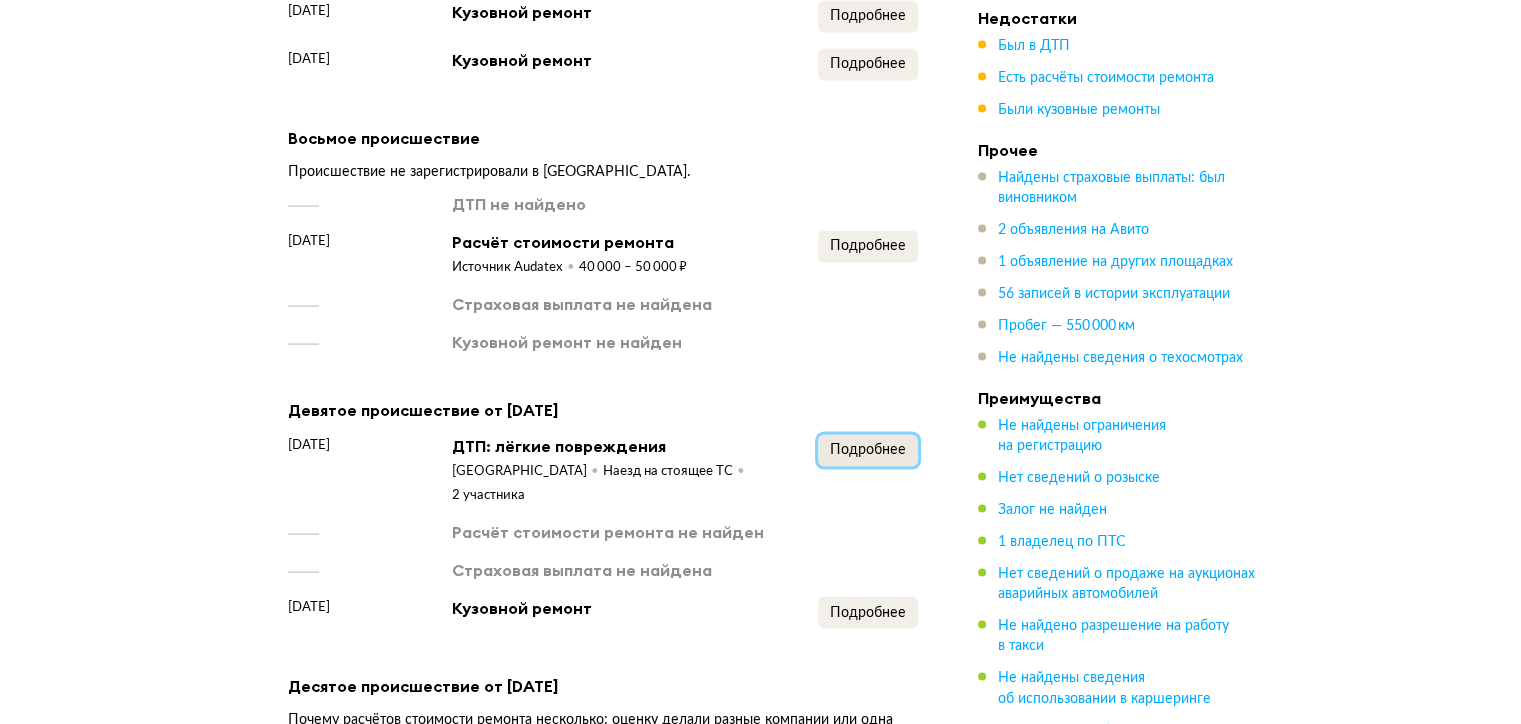 click on "Подробнее" at bounding box center (868, 451) 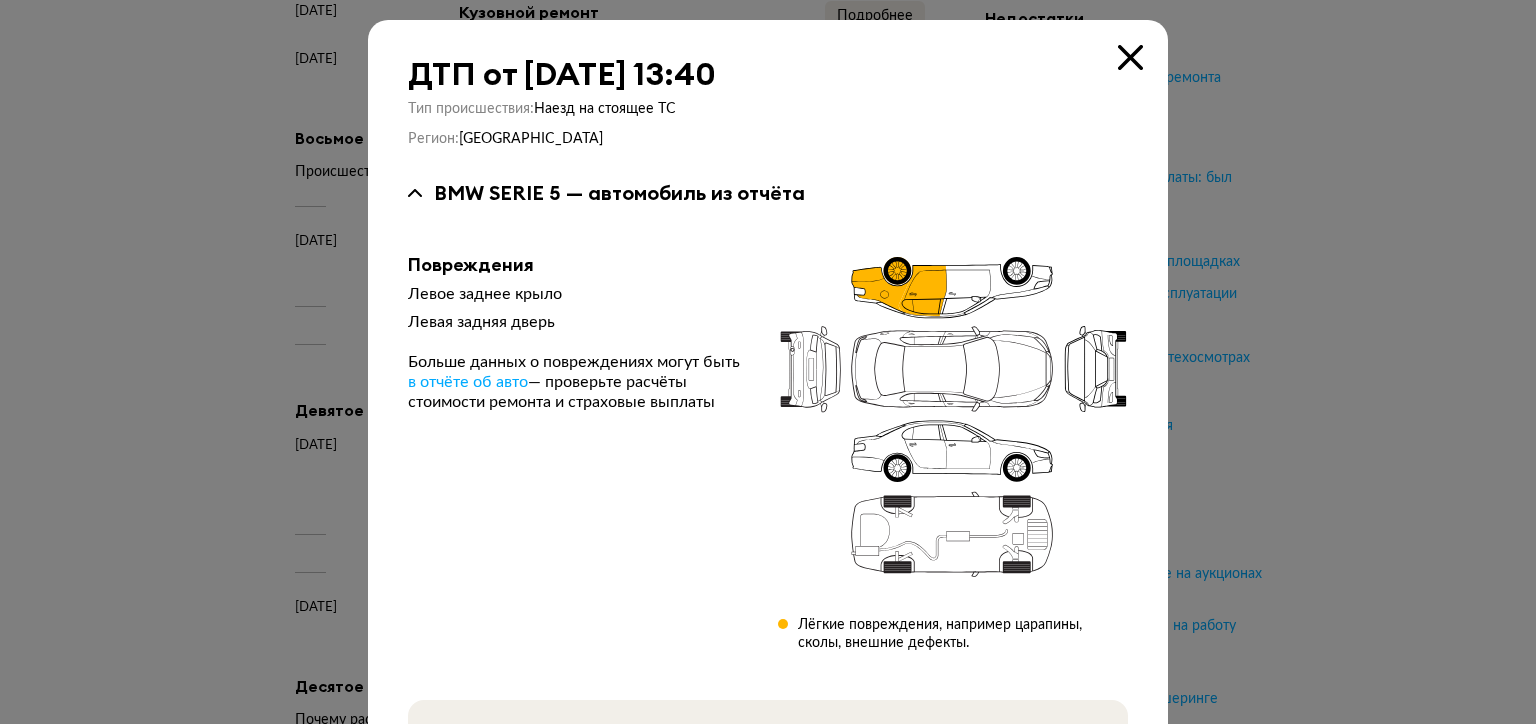 click at bounding box center (1130, 57) 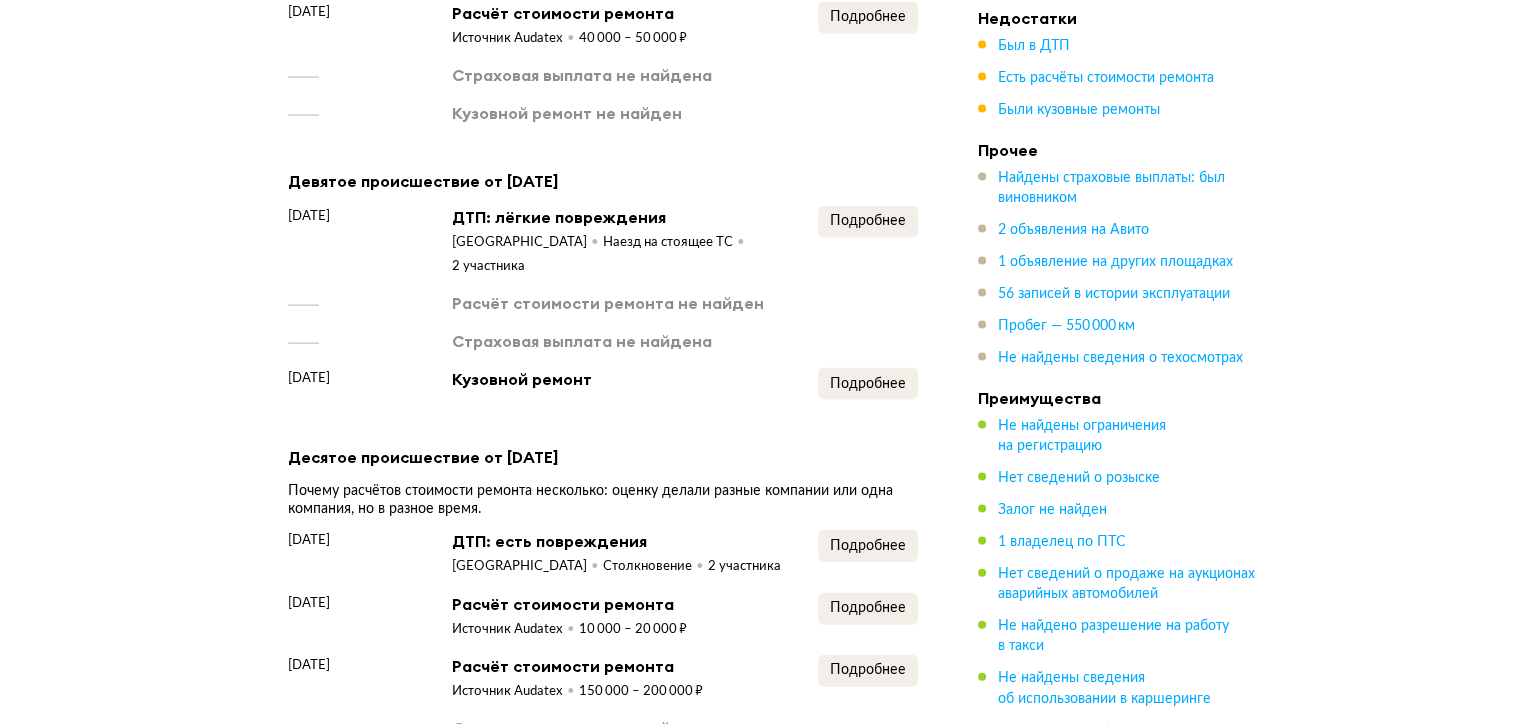 scroll, scrollTop: 4180, scrollLeft: 0, axis: vertical 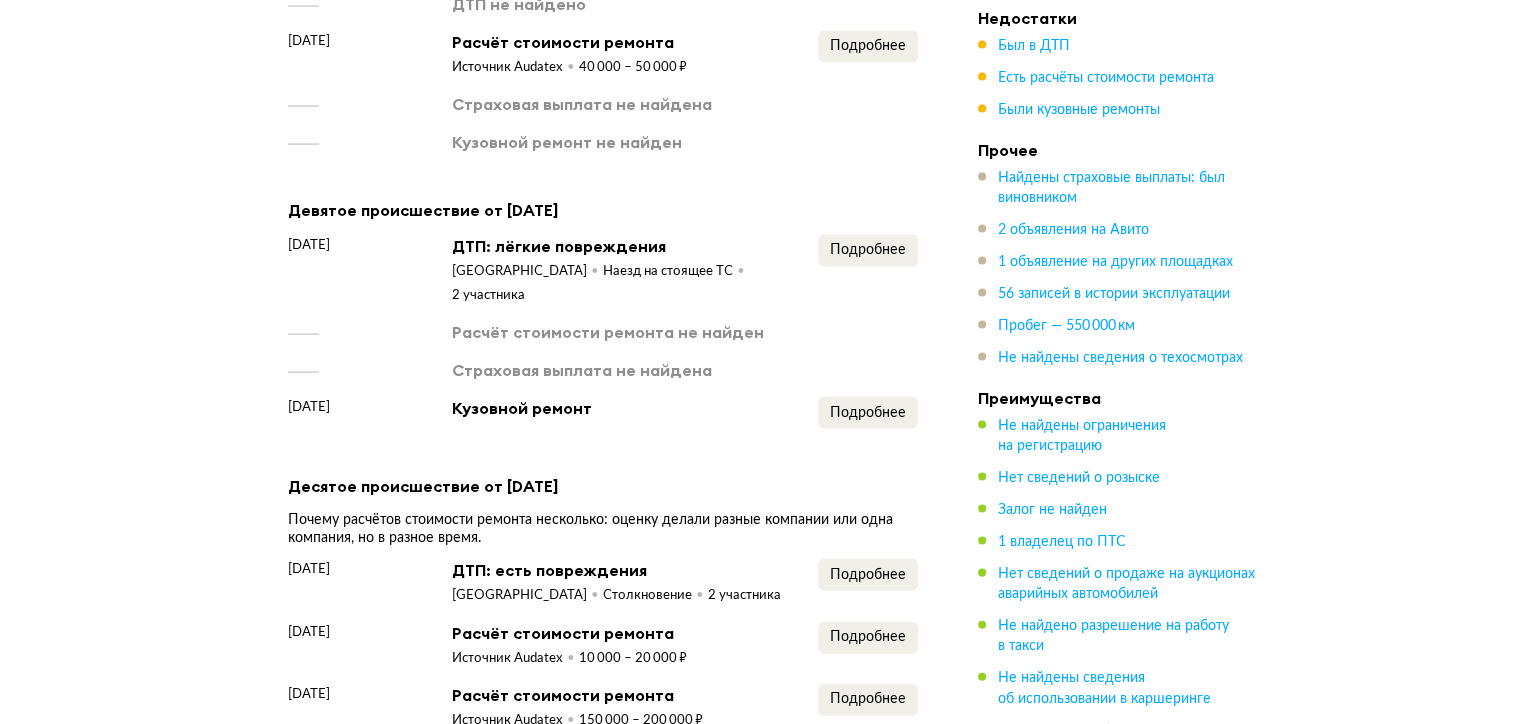 click on "Подробнее" at bounding box center (868, 270) 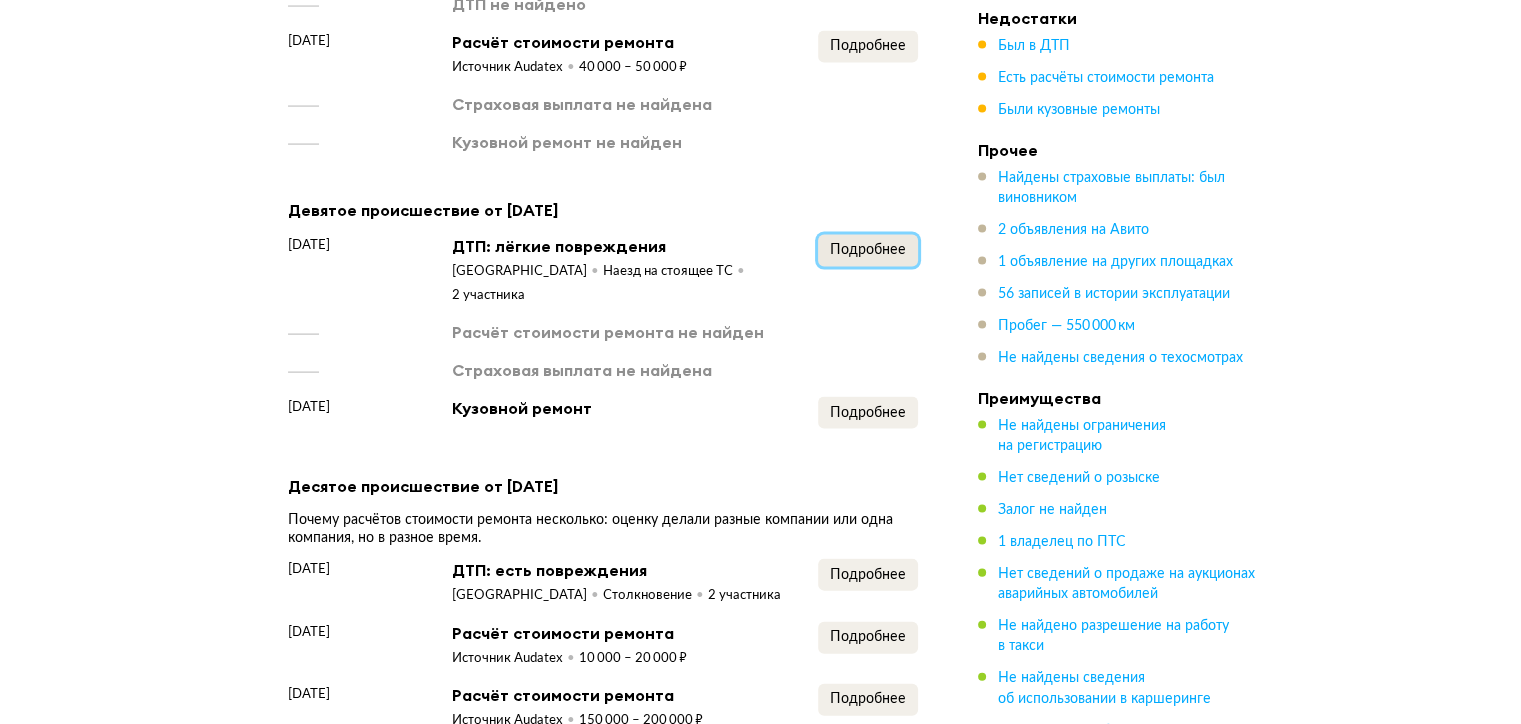 click on "Подробнее" at bounding box center [868, 250] 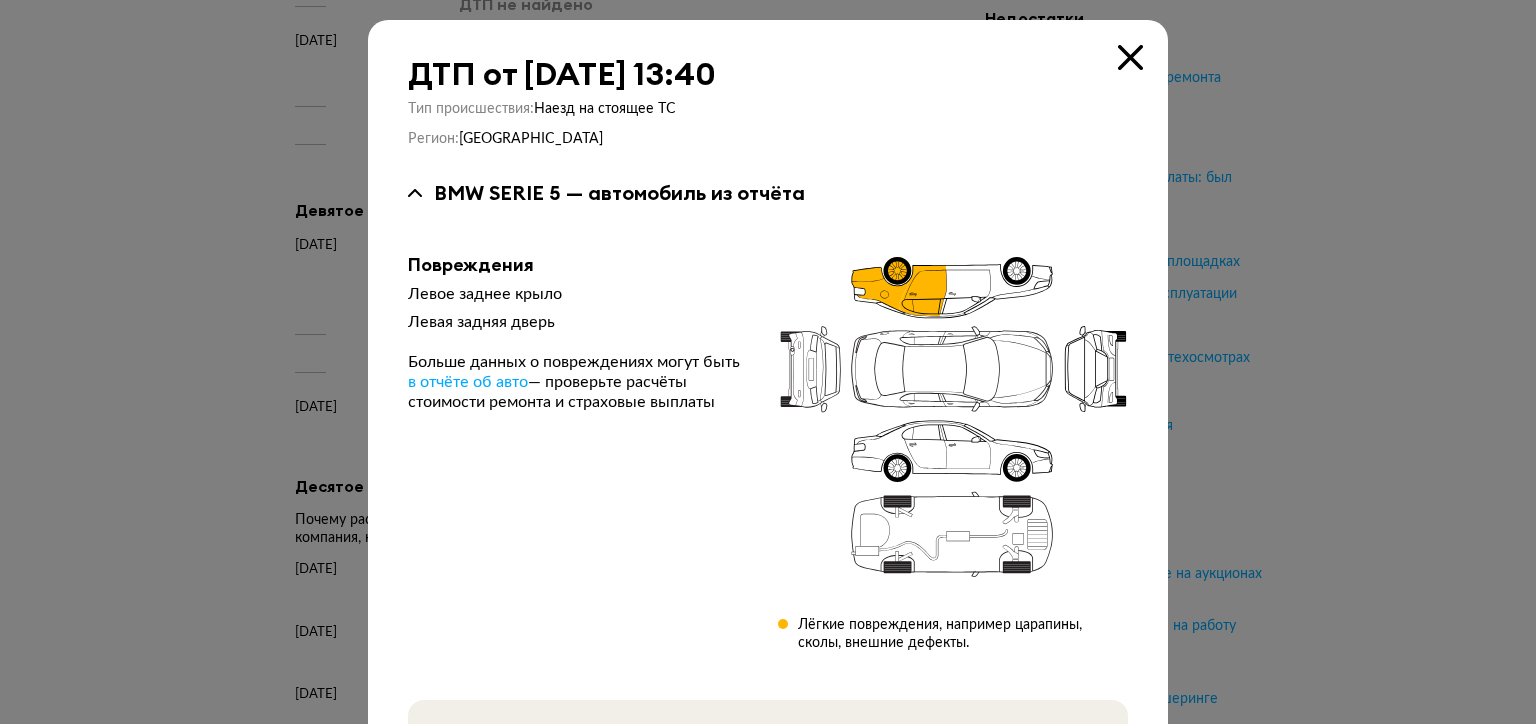 click at bounding box center [1130, 57] 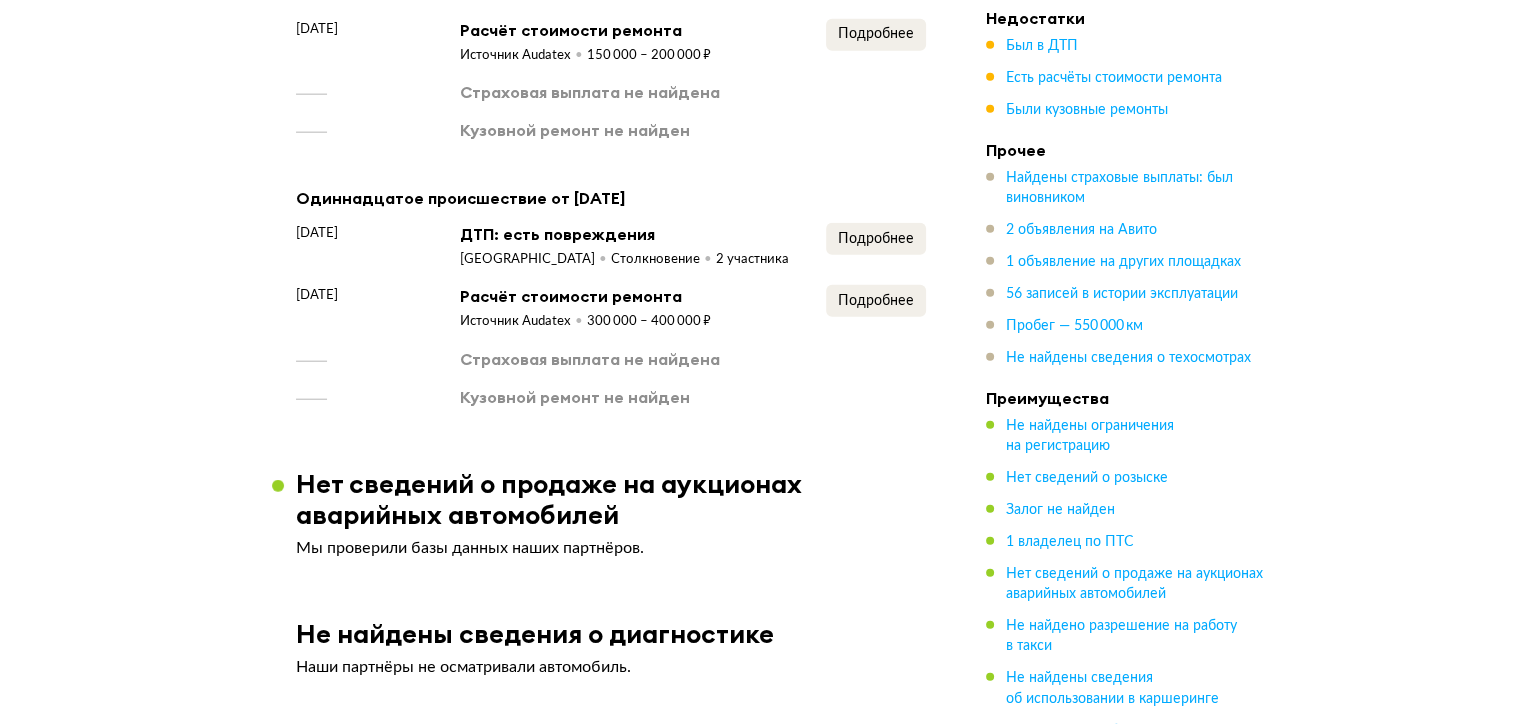 scroll, scrollTop: 4880, scrollLeft: 0, axis: vertical 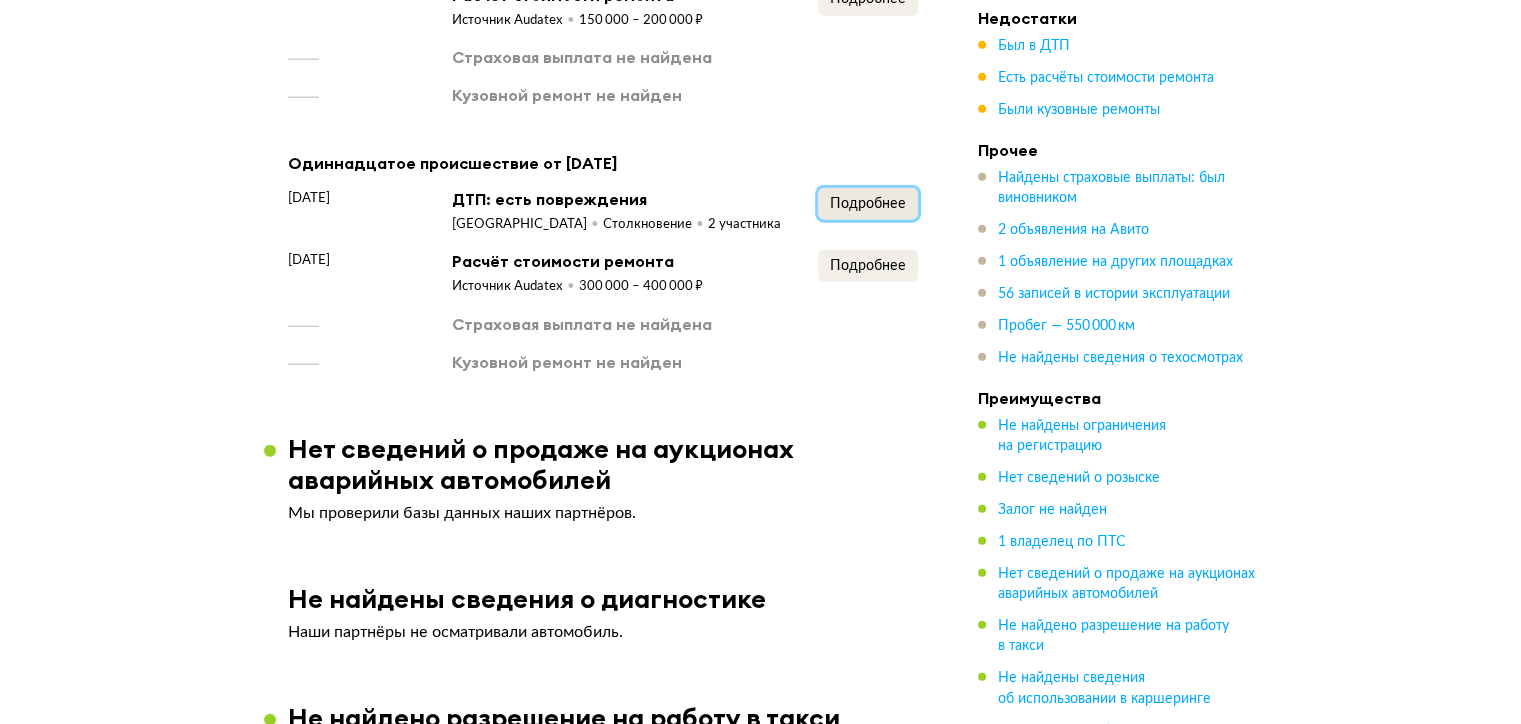 click on "Подробнее" at bounding box center [868, 204] 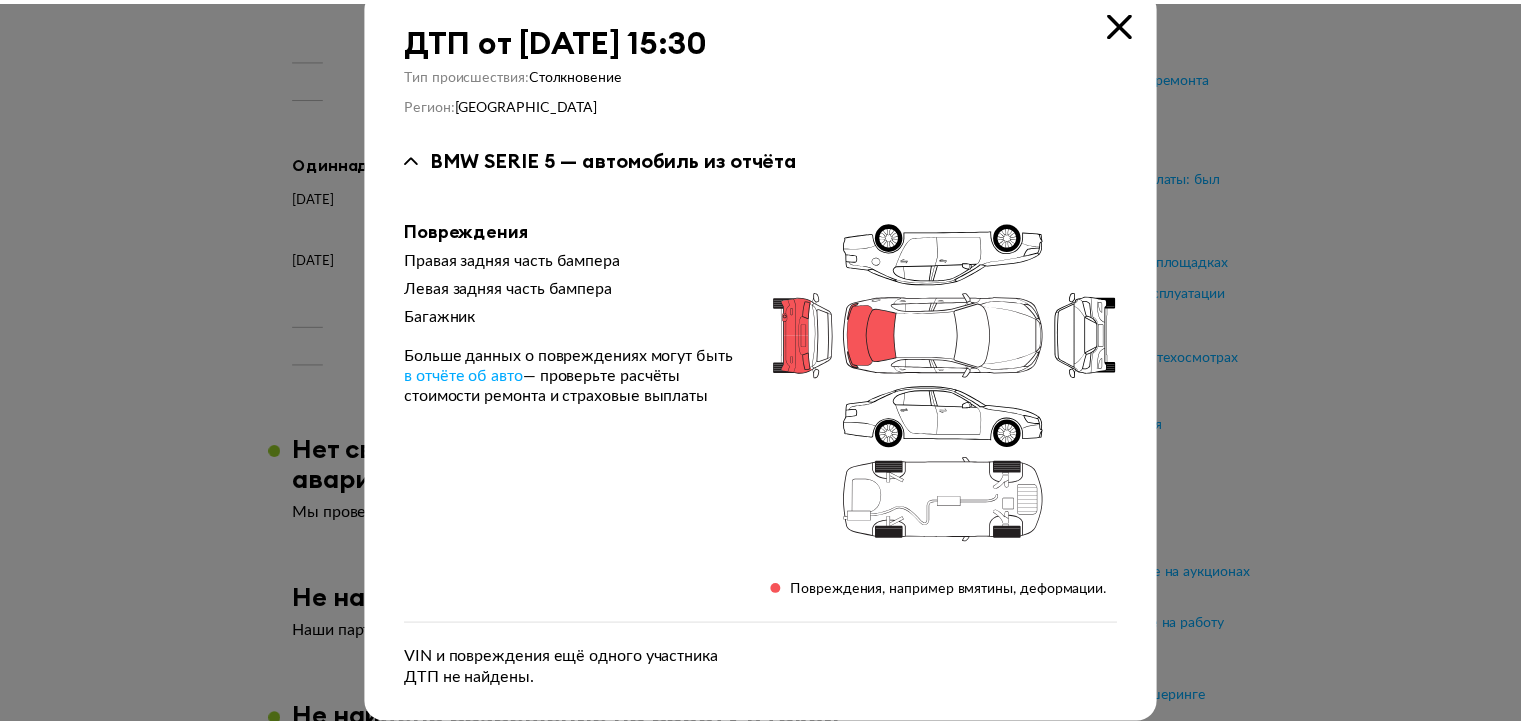 scroll, scrollTop: 0, scrollLeft: 0, axis: both 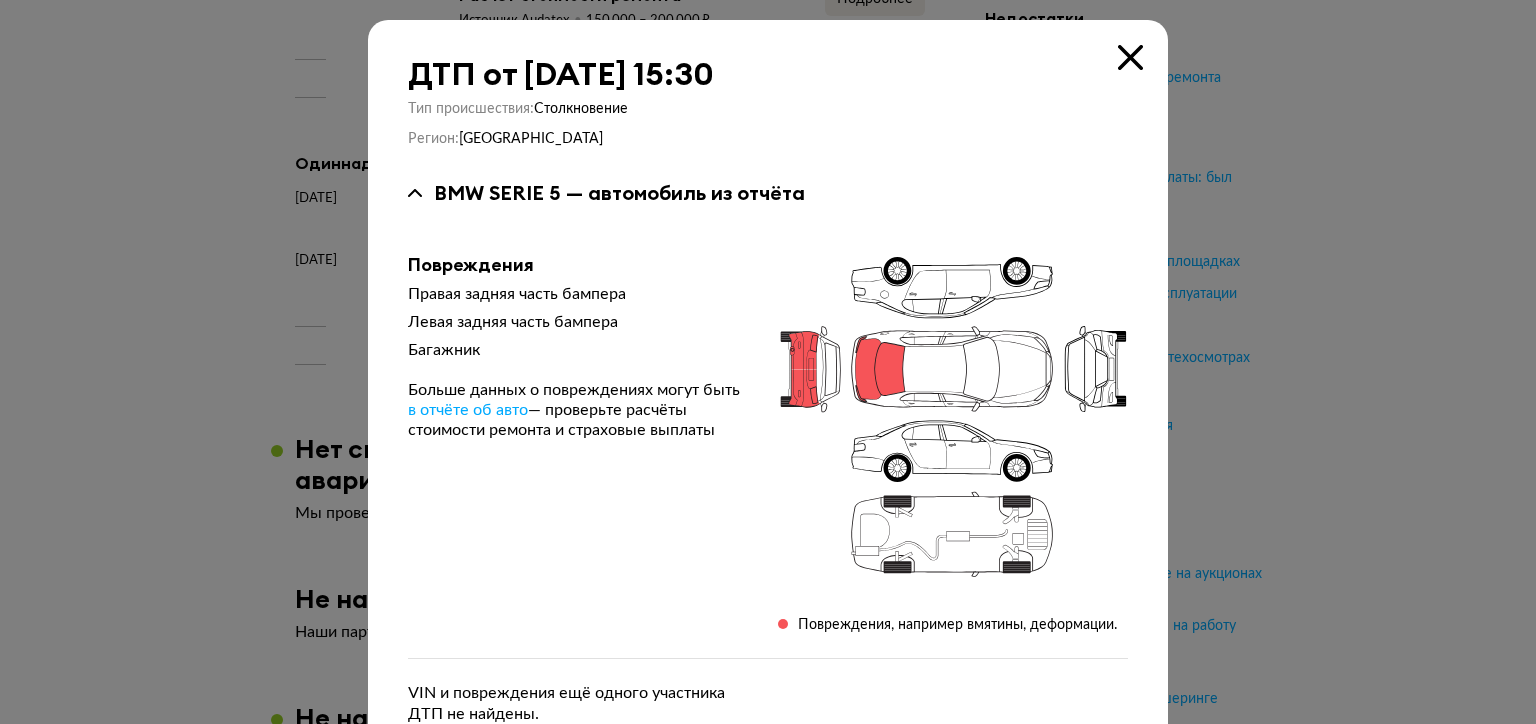 click at bounding box center (1130, 57) 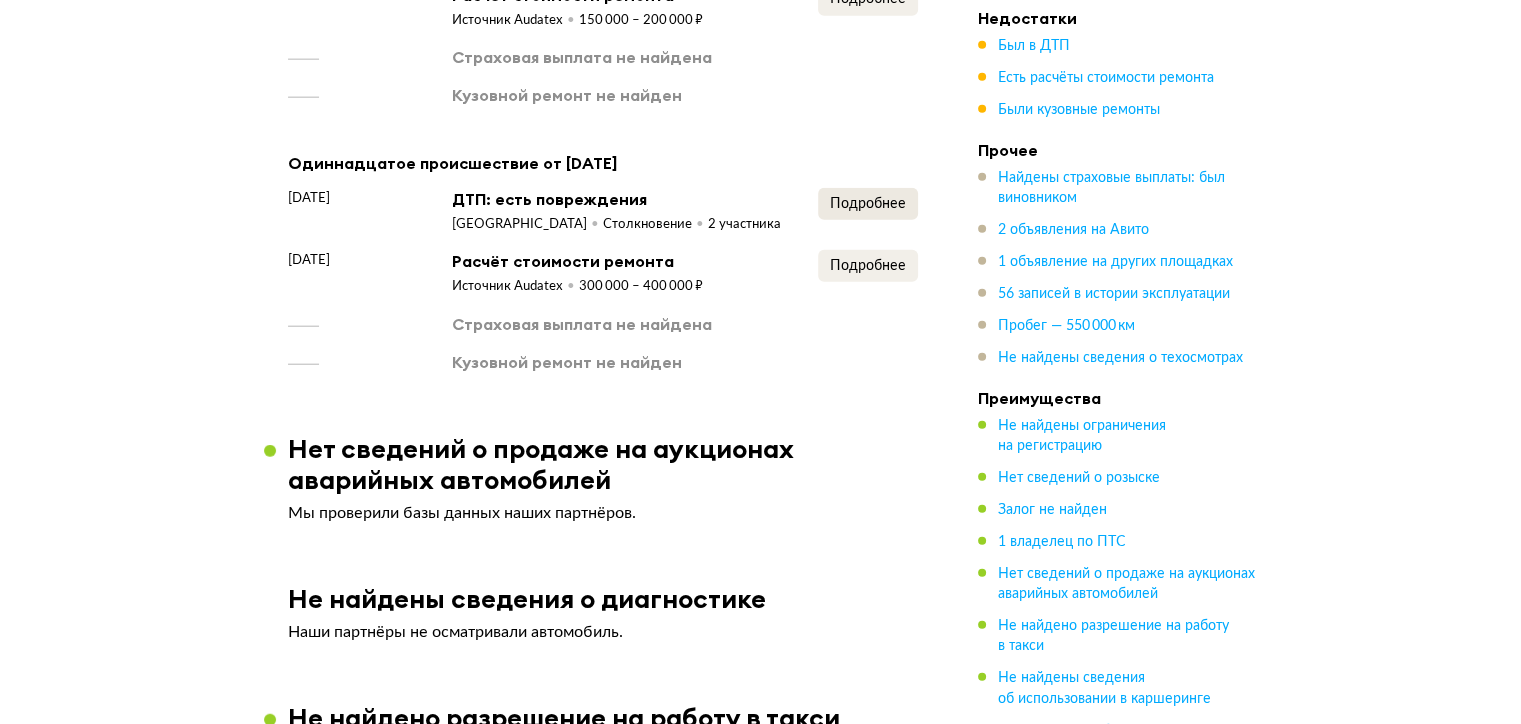 drag, startPoint x: 817, startPoint y: 192, endPoint x: 844, endPoint y: 192, distance: 27 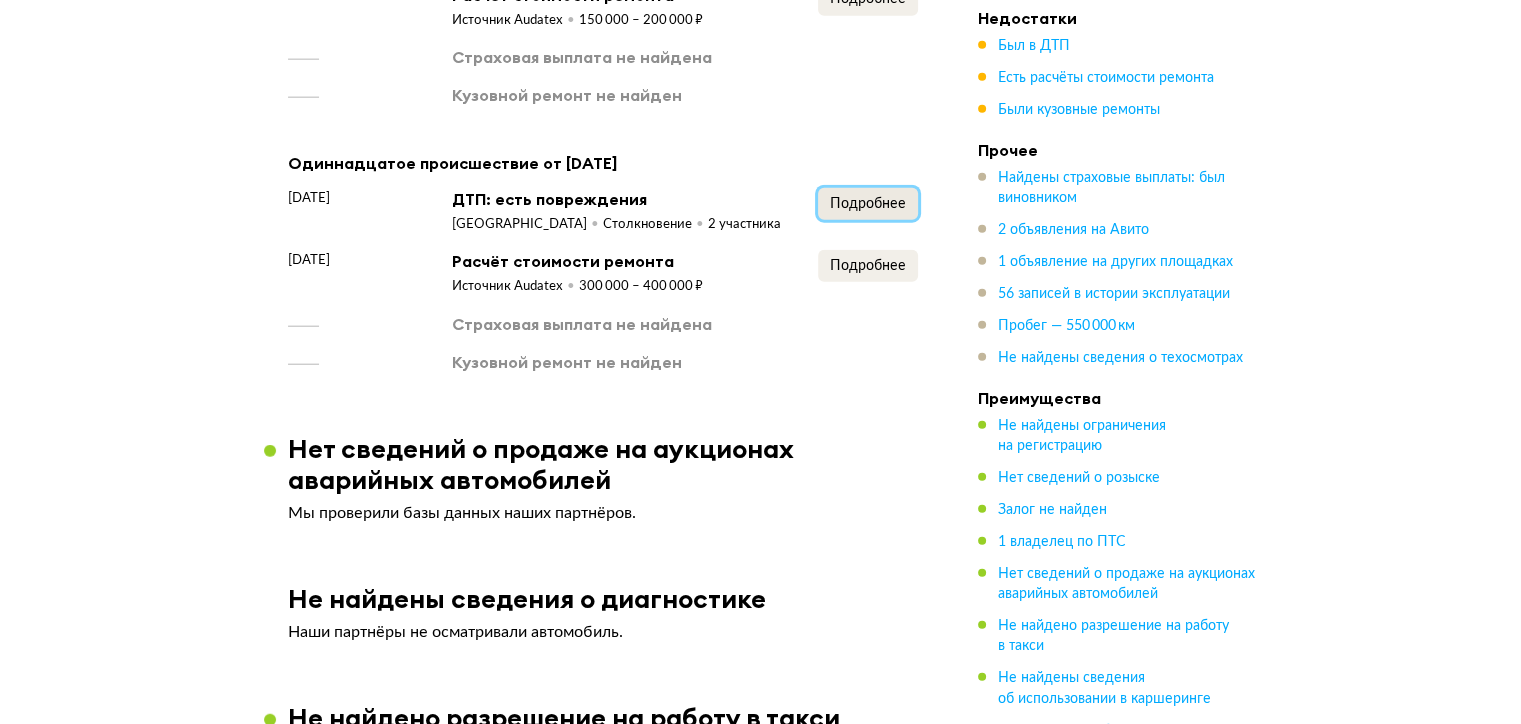 click on "Подробнее" at bounding box center [868, 204] 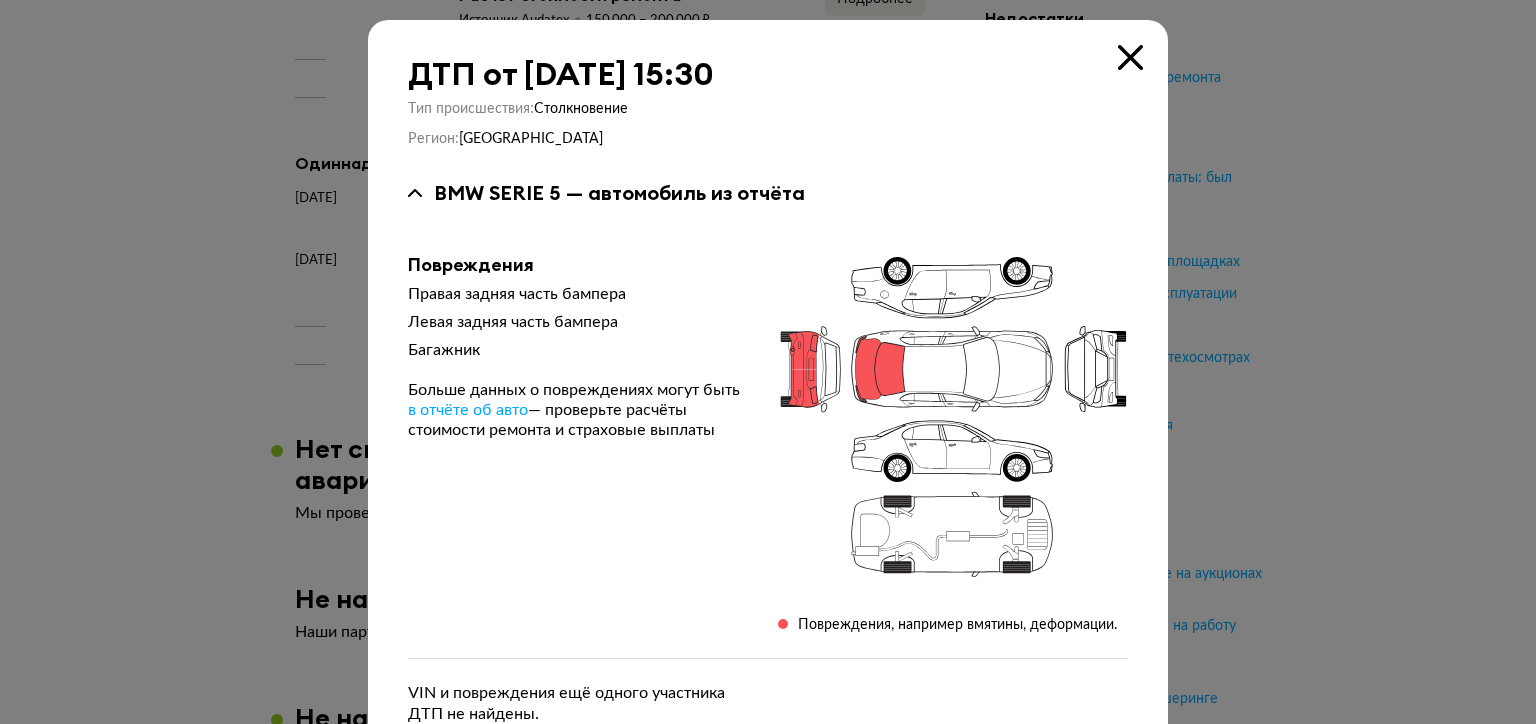 click at bounding box center (1130, 57) 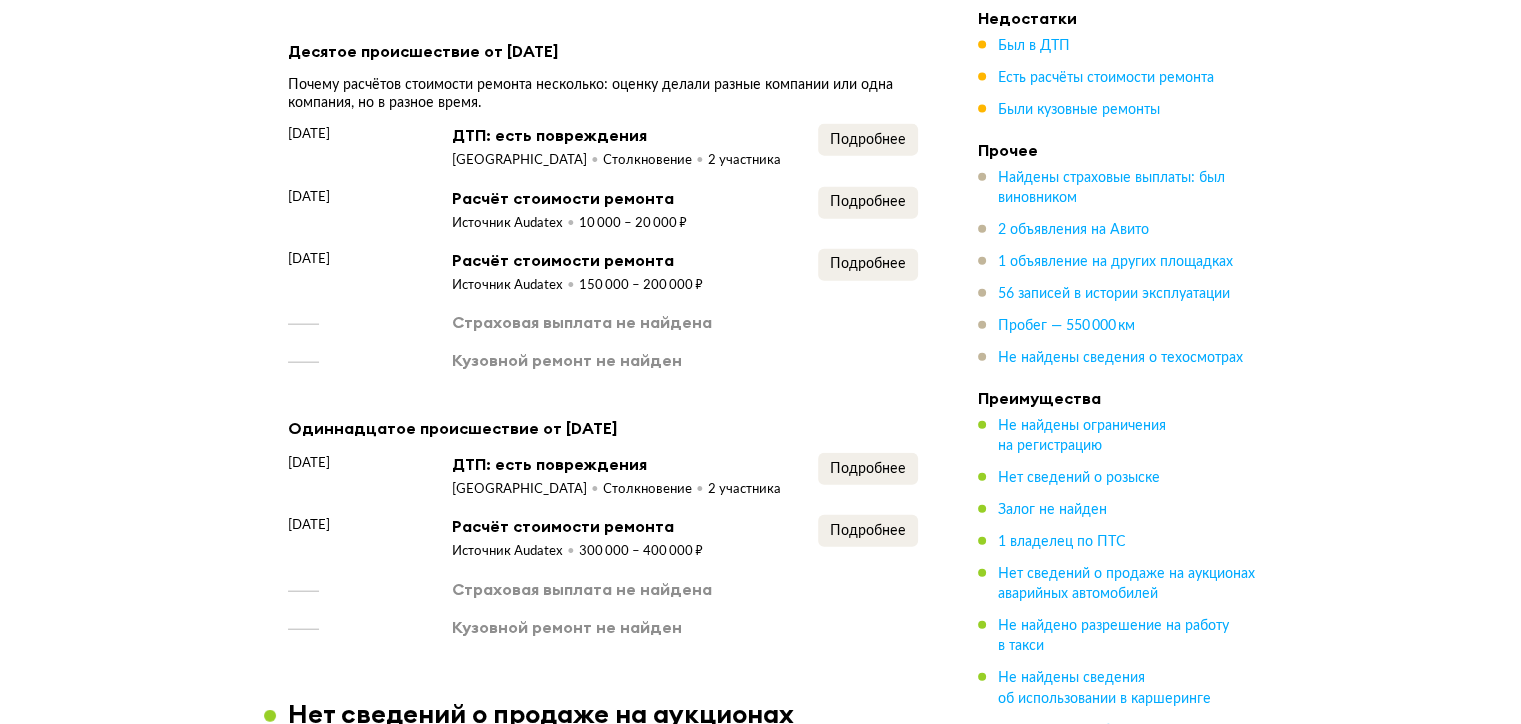 scroll, scrollTop: 4580, scrollLeft: 0, axis: vertical 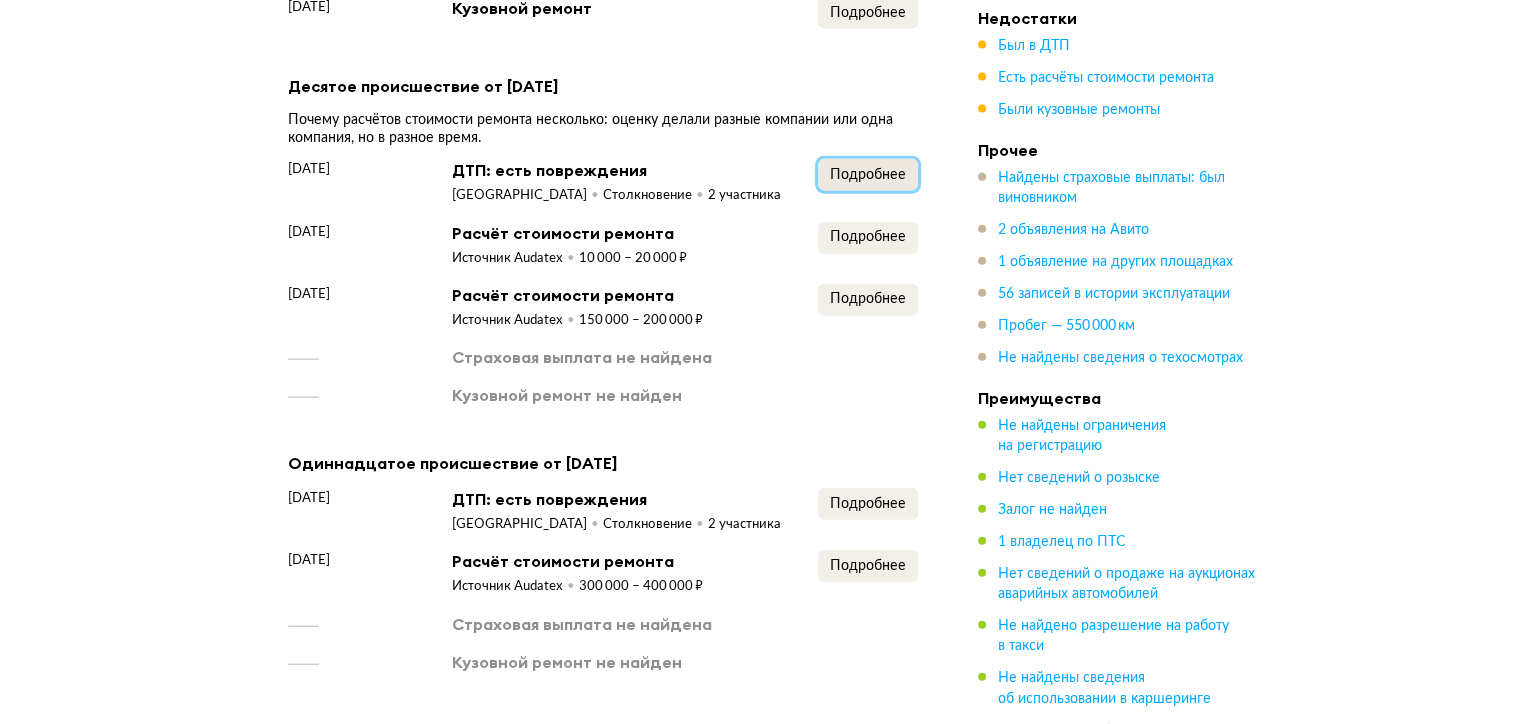 click on "Подробнее" at bounding box center (868, 175) 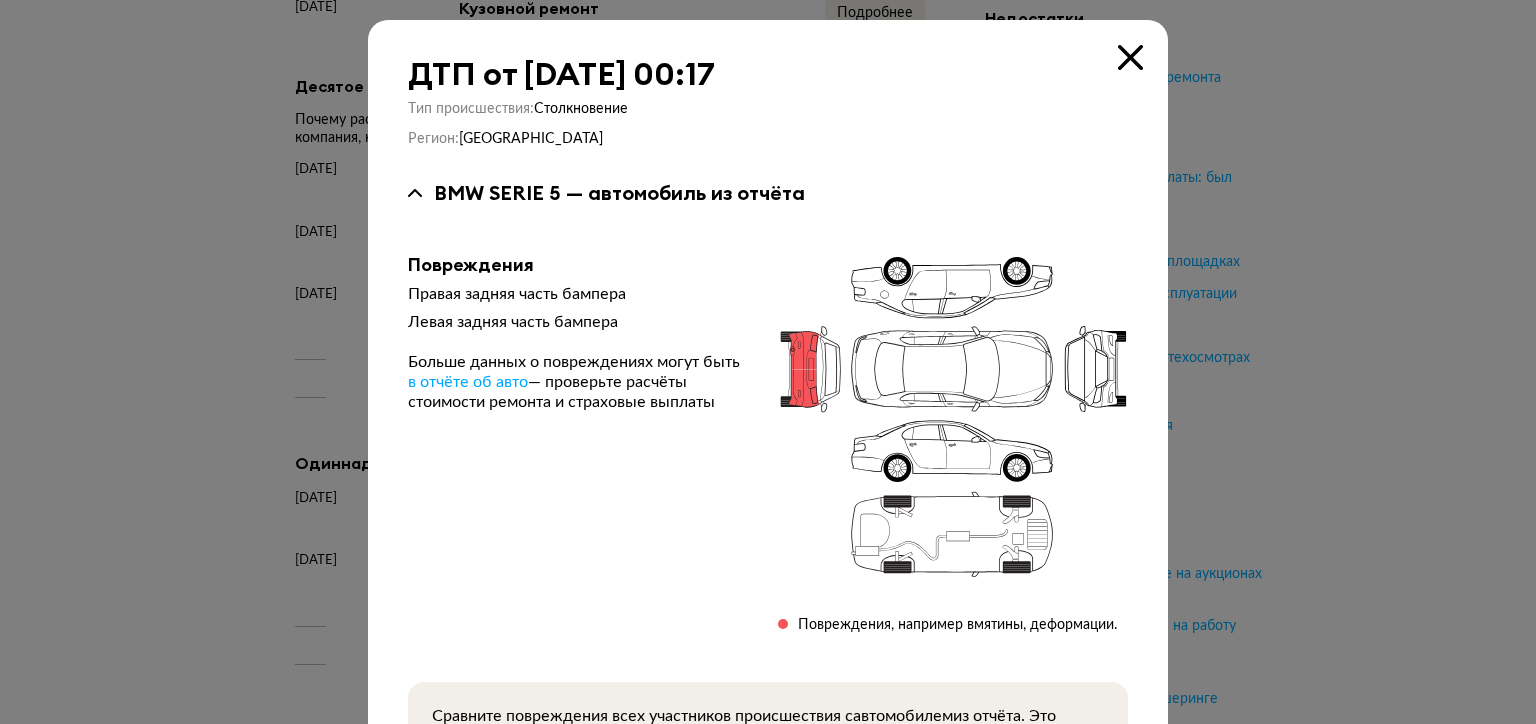 click at bounding box center [1130, 57] 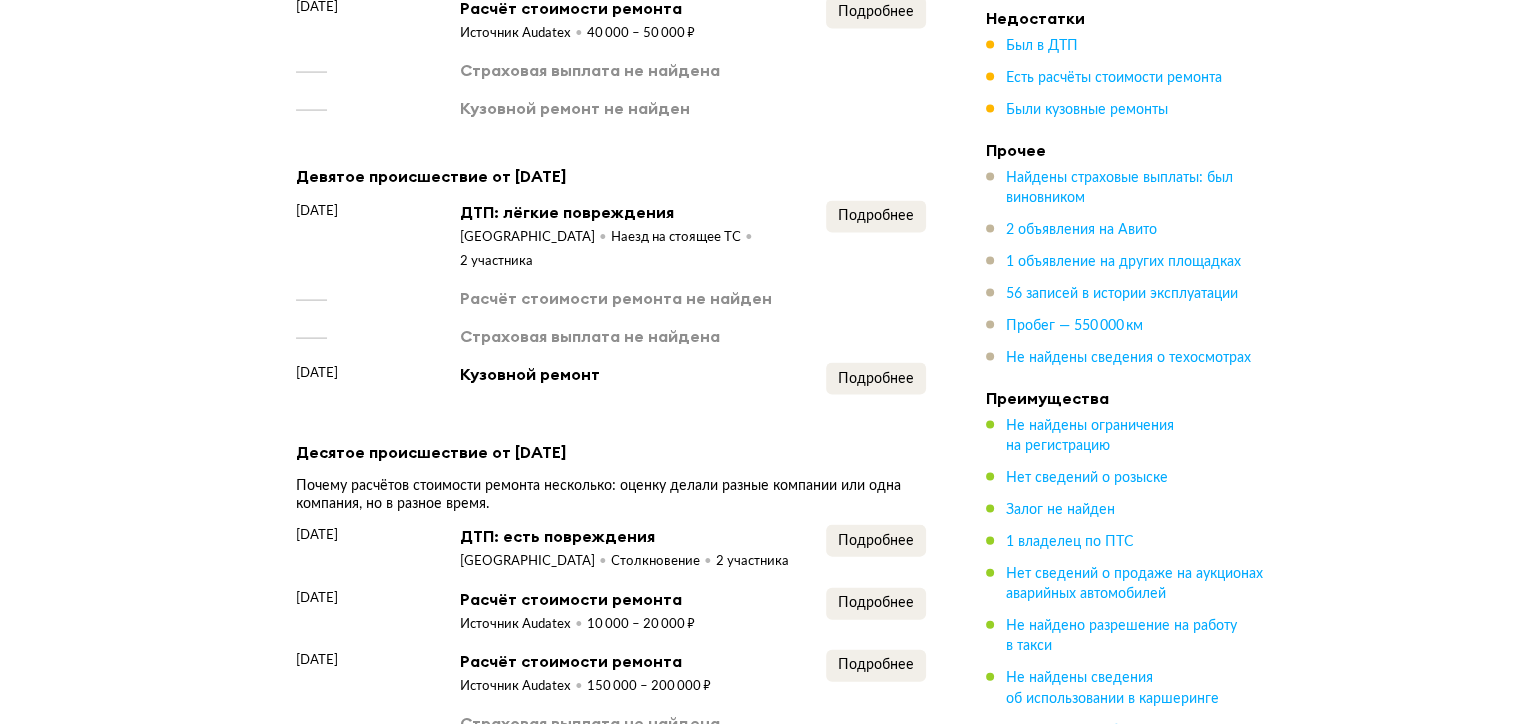 scroll, scrollTop: 4180, scrollLeft: 0, axis: vertical 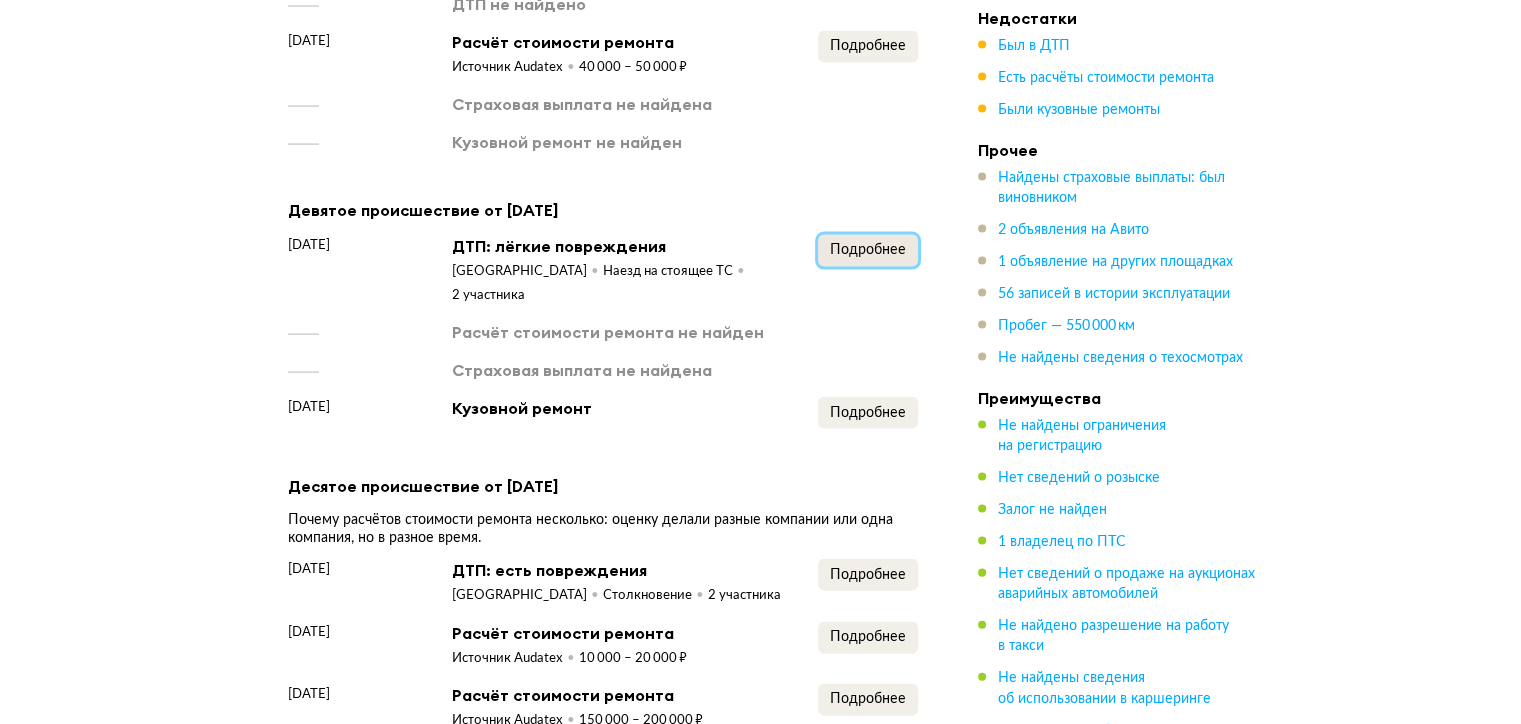 click on "Подробнее" at bounding box center [868, 250] 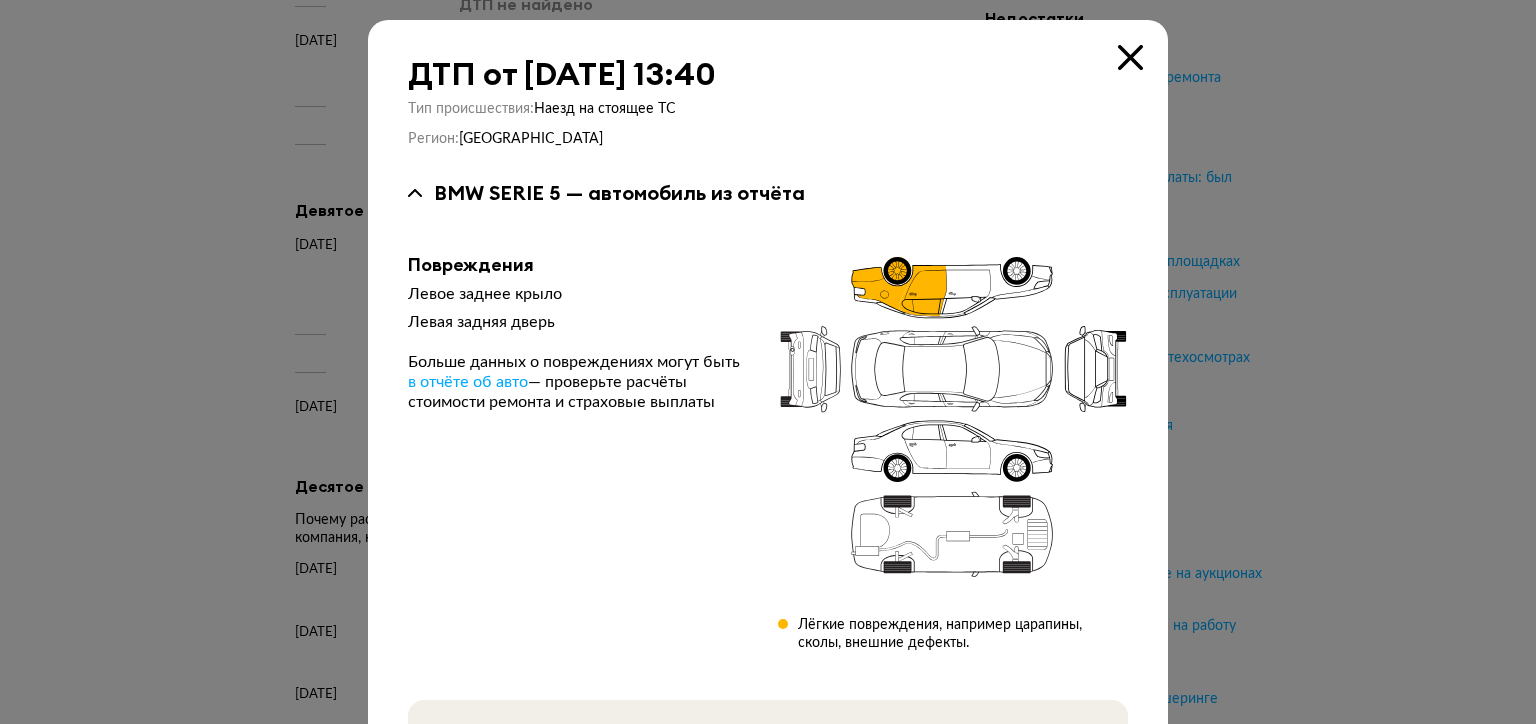 click at bounding box center [1130, 57] 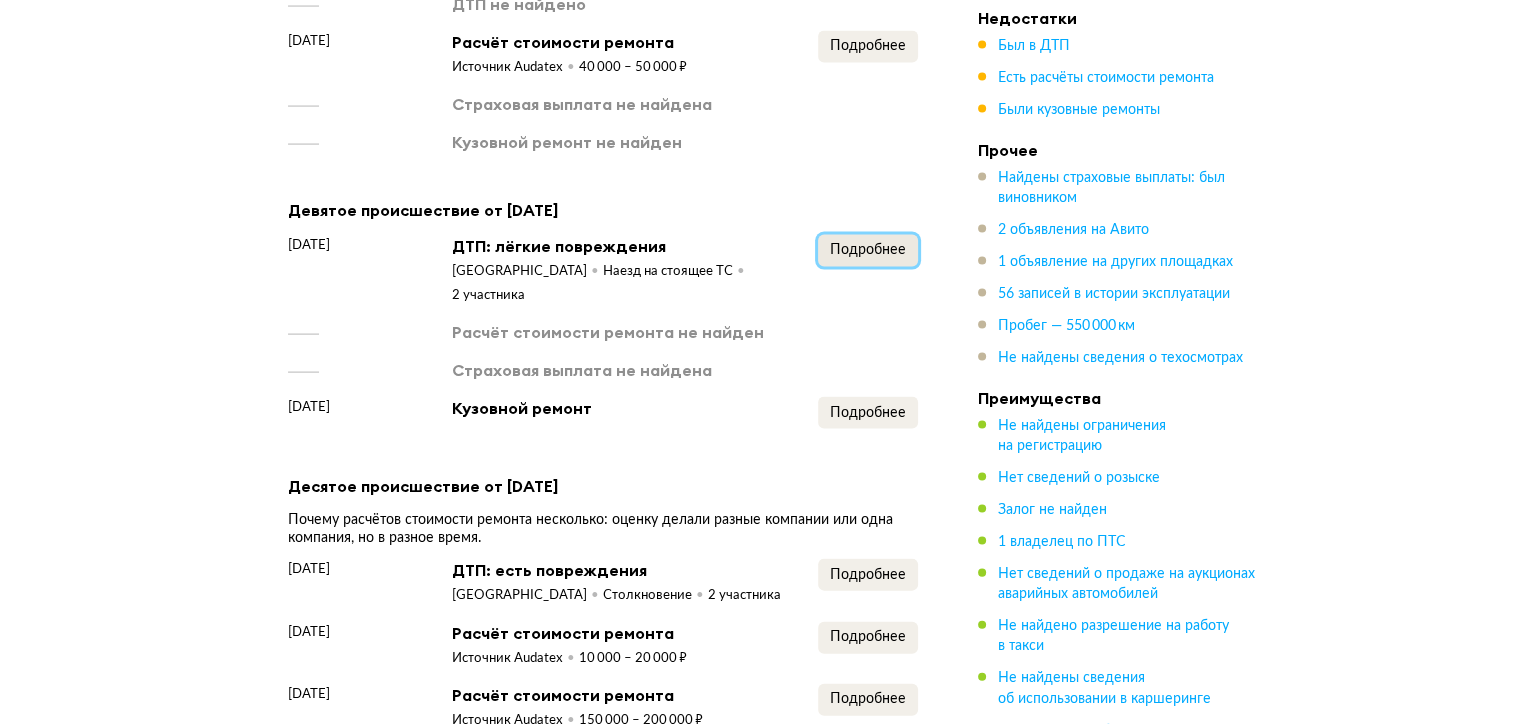 click on "Подробнее" at bounding box center [868, 250] 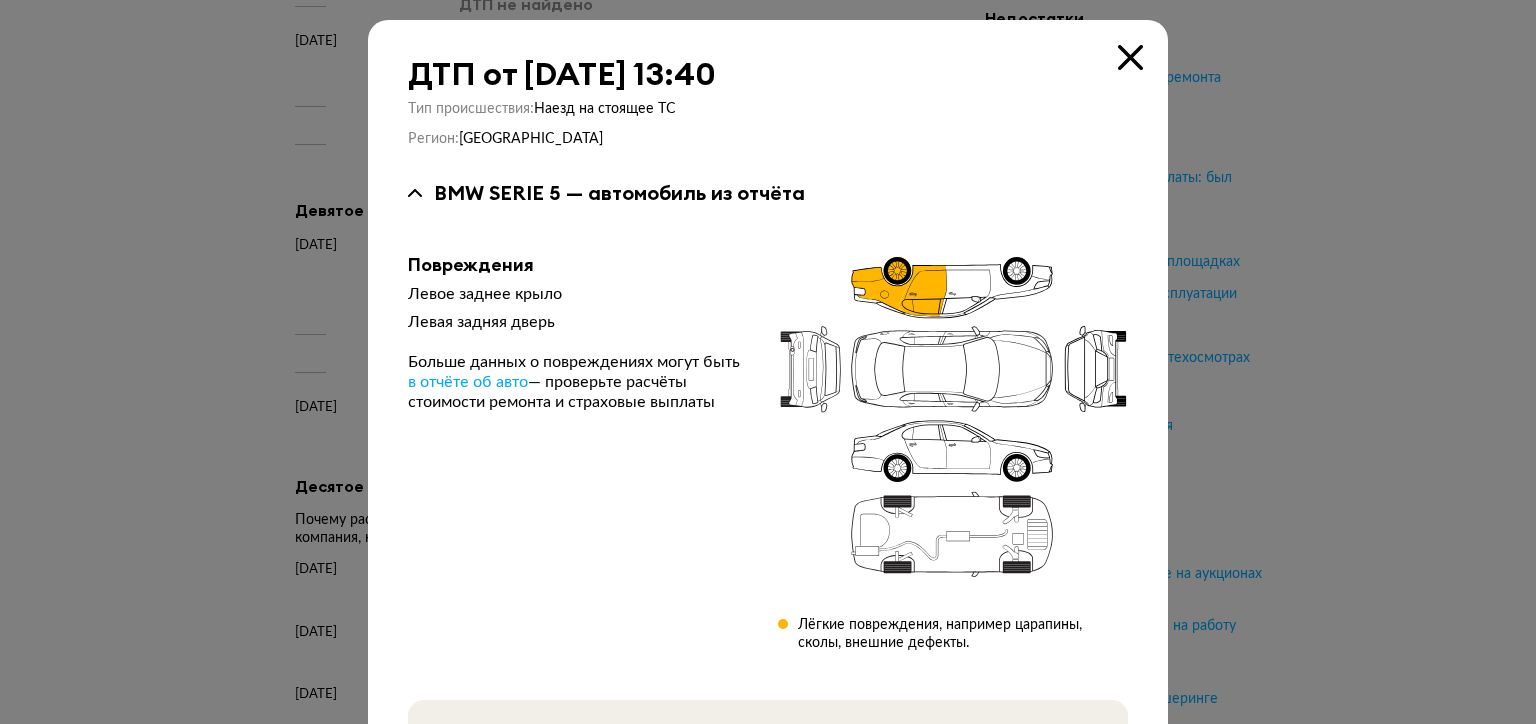click at bounding box center (1130, 57) 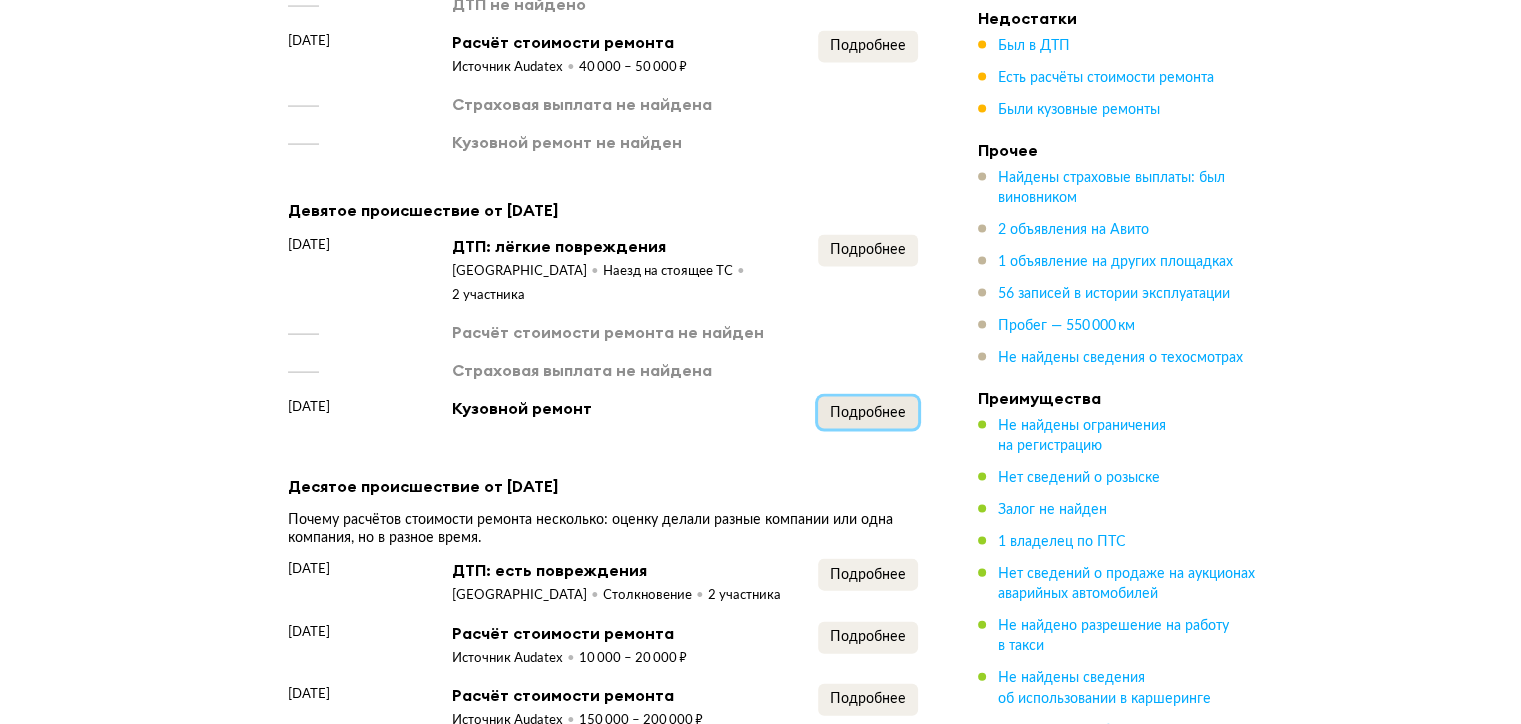 click on "Подробнее" at bounding box center [868, 413] 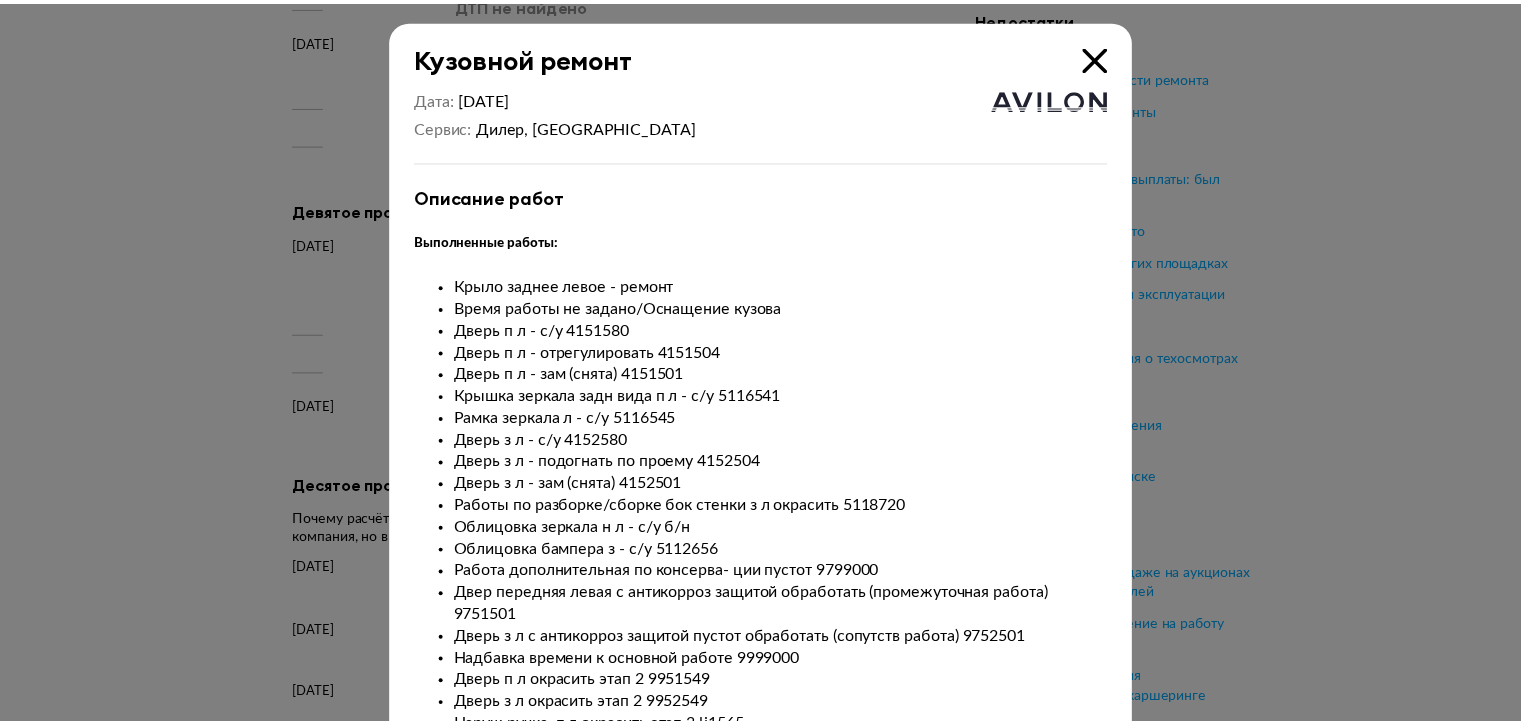 scroll, scrollTop: 0, scrollLeft: 0, axis: both 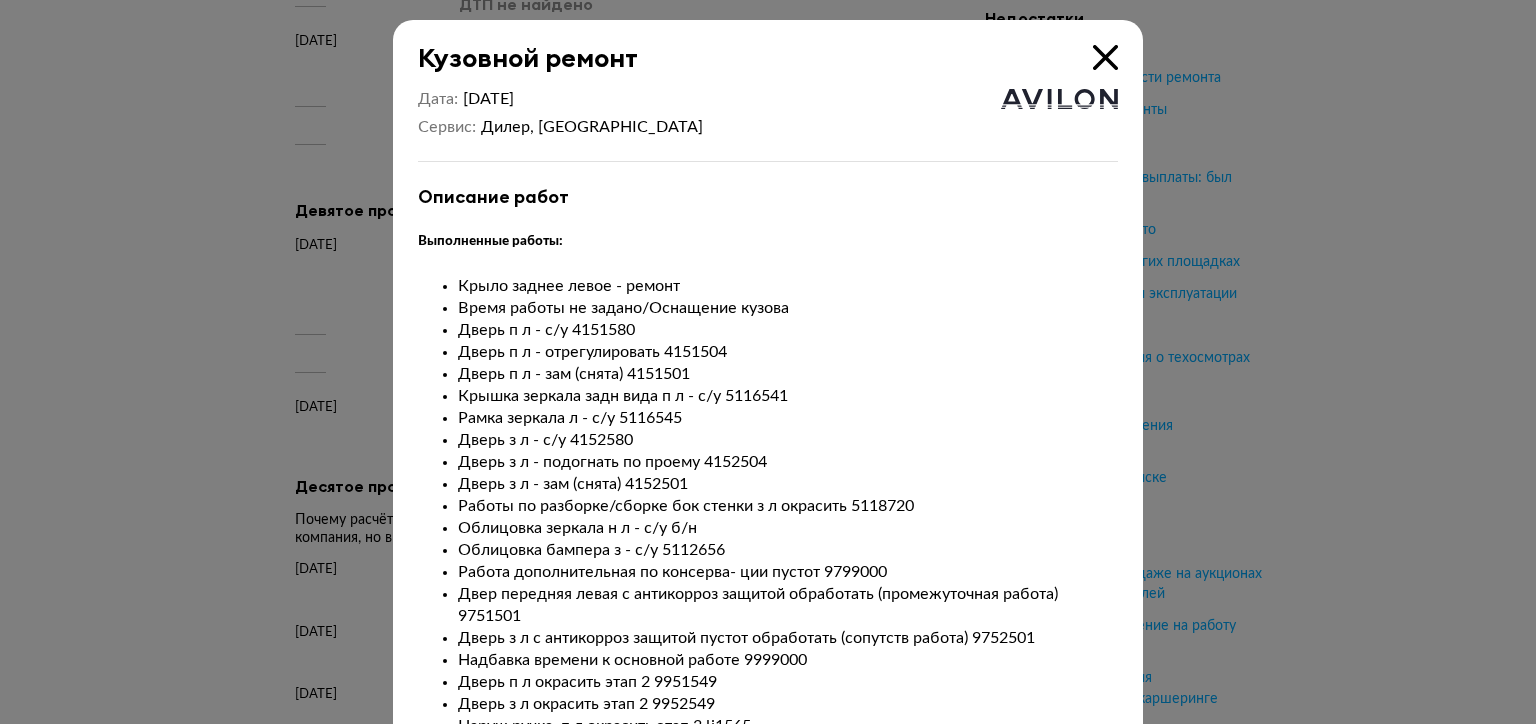 click at bounding box center [1105, 57] 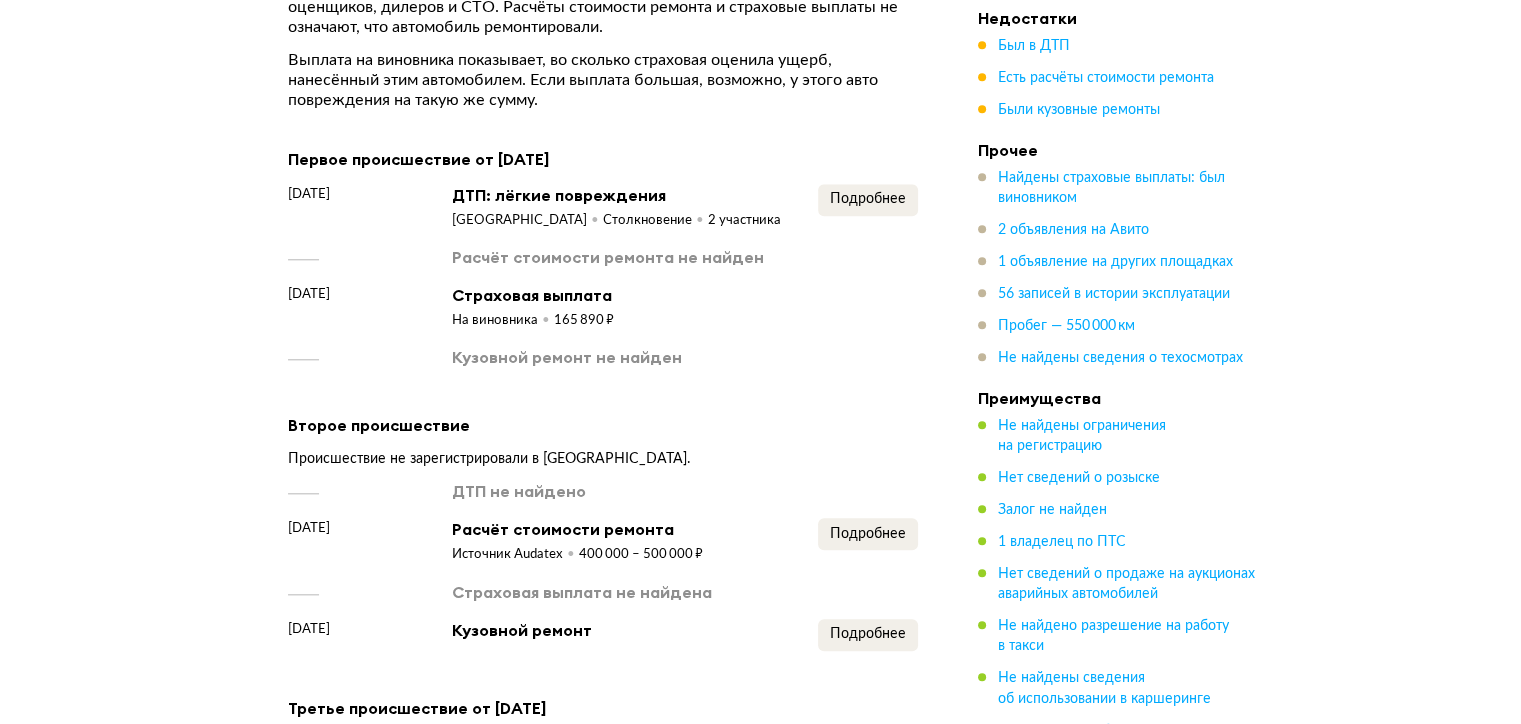 scroll, scrollTop: 1780, scrollLeft: 0, axis: vertical 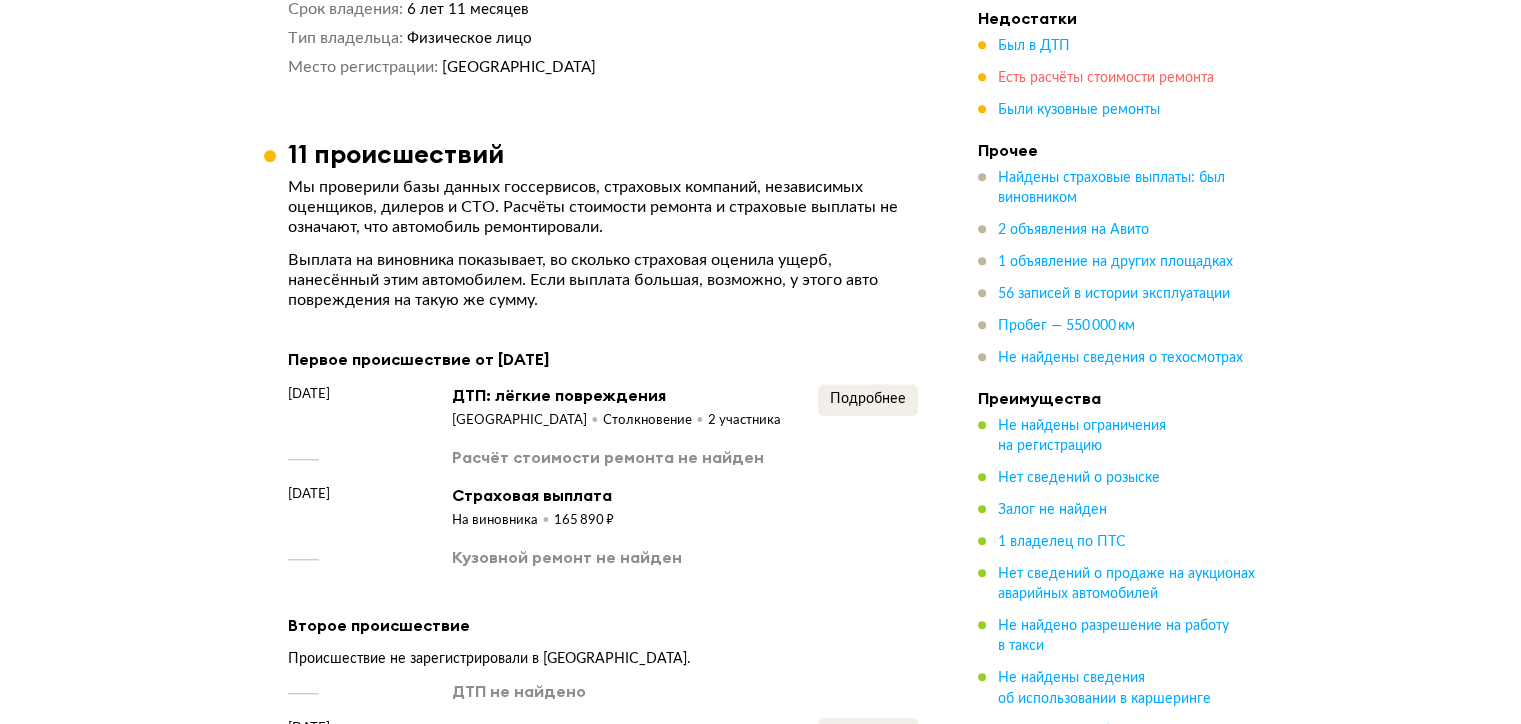 click on "Есть расчёты стоимости ремонта" at bounding box center (1106, 78) 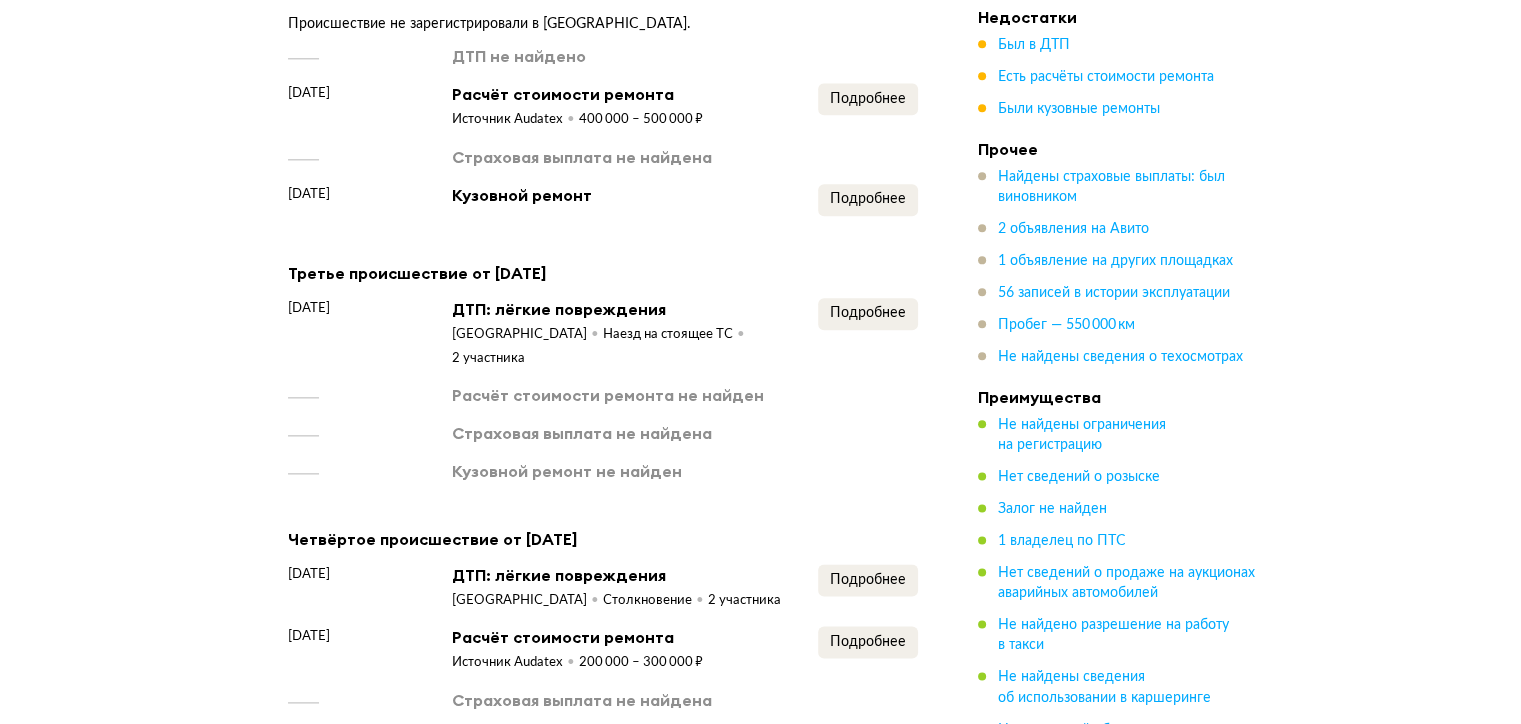 scroll, scrollTop: 2416, scrollLeft: 0, axis: vertical 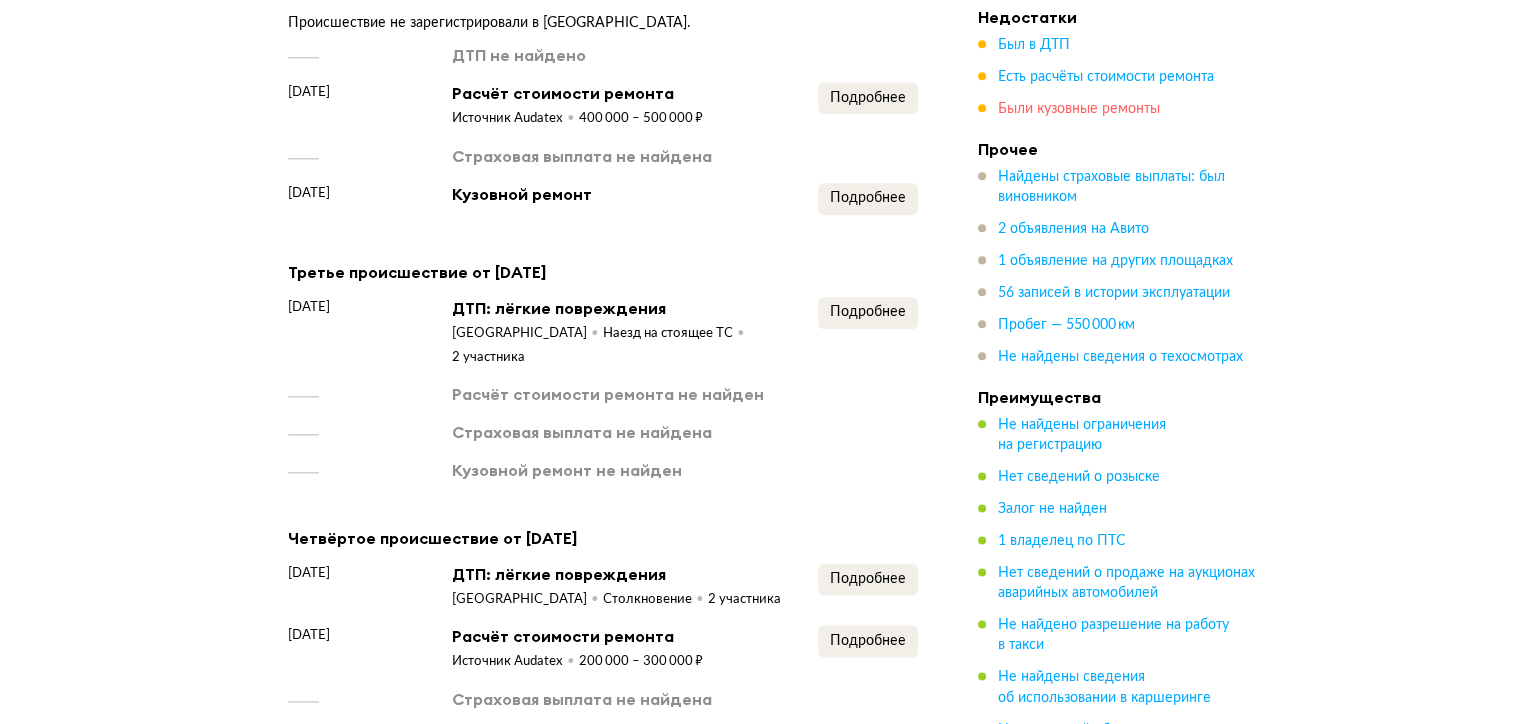 click on "Были кузовные ремонты" at bounding box center (1079, 110) 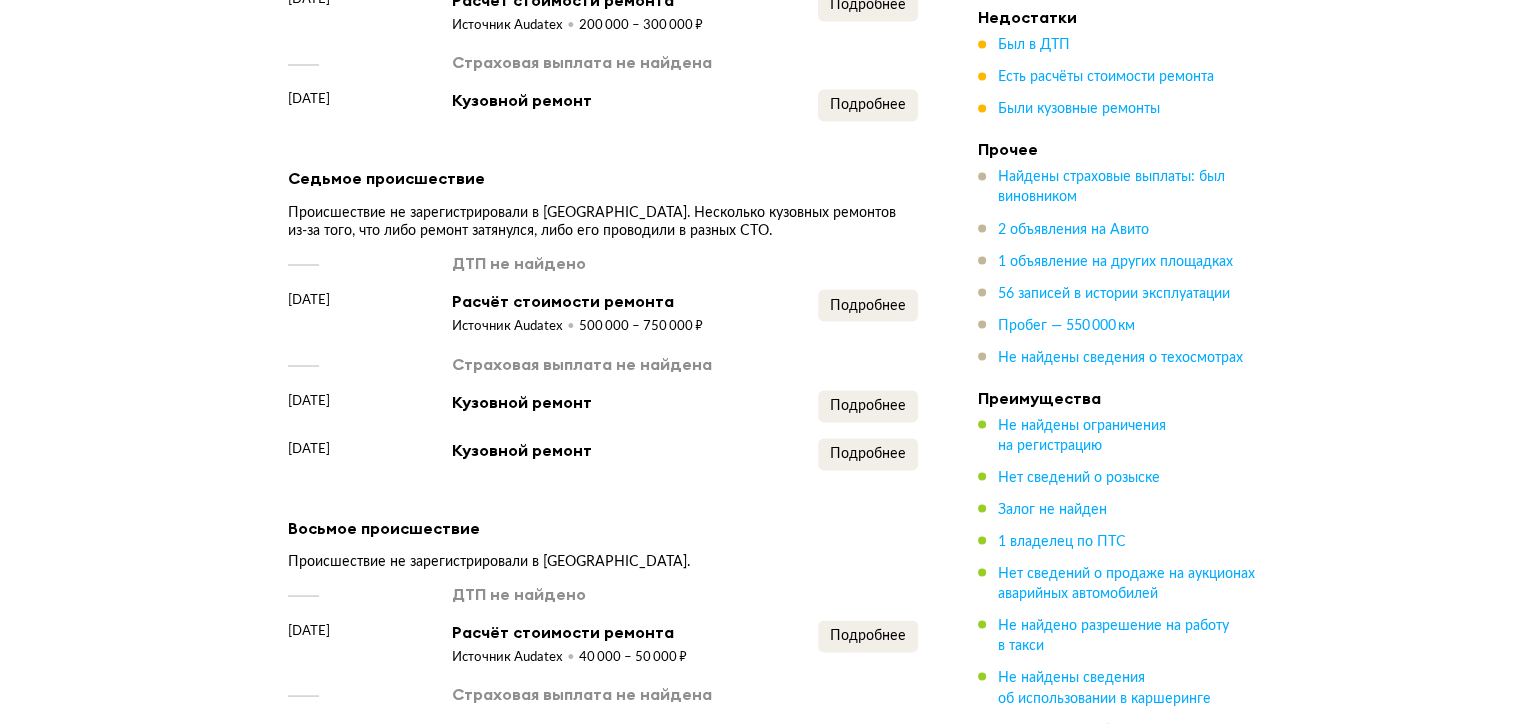 scroll, scrollTop: 4018, scrollLeft: 0, axis: vertical 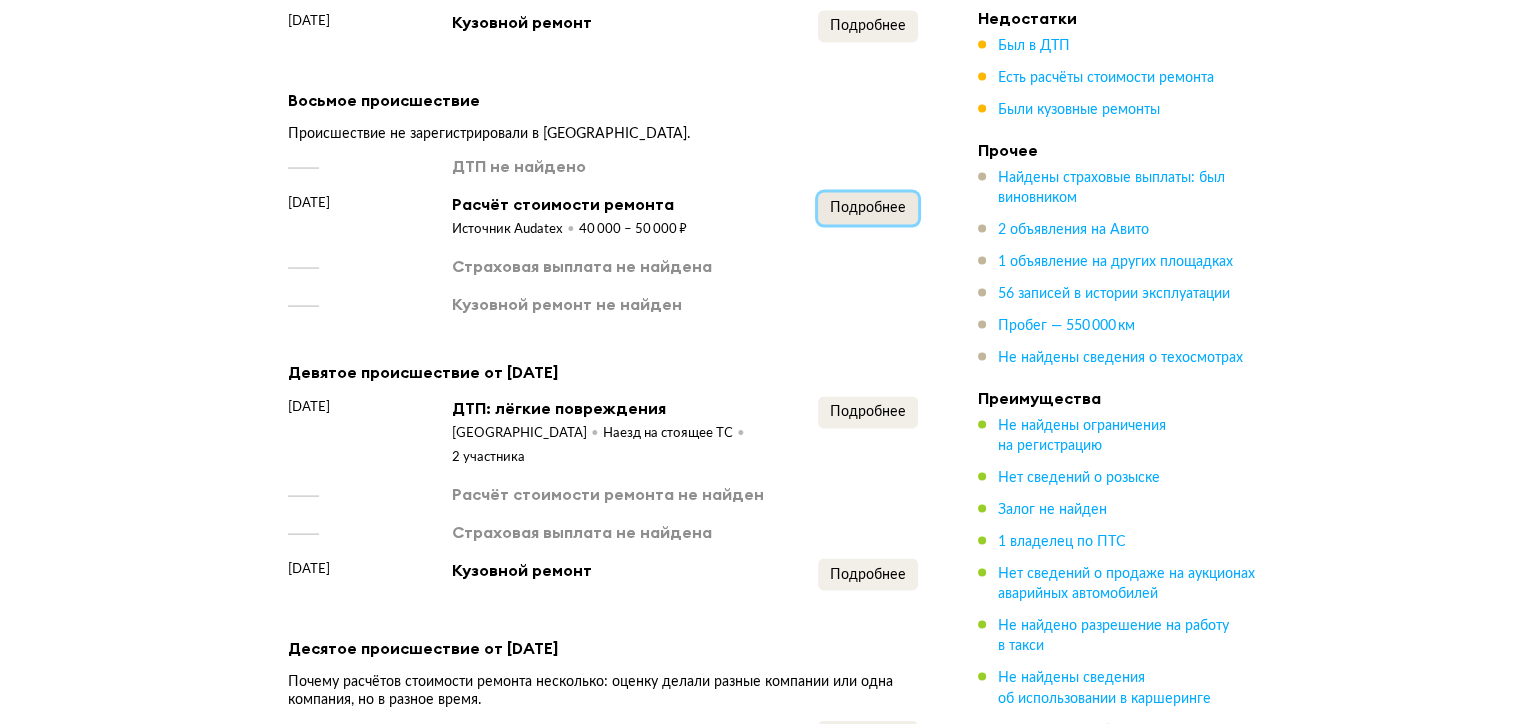 click on "Подробнее" at bounding box center (868, 208) 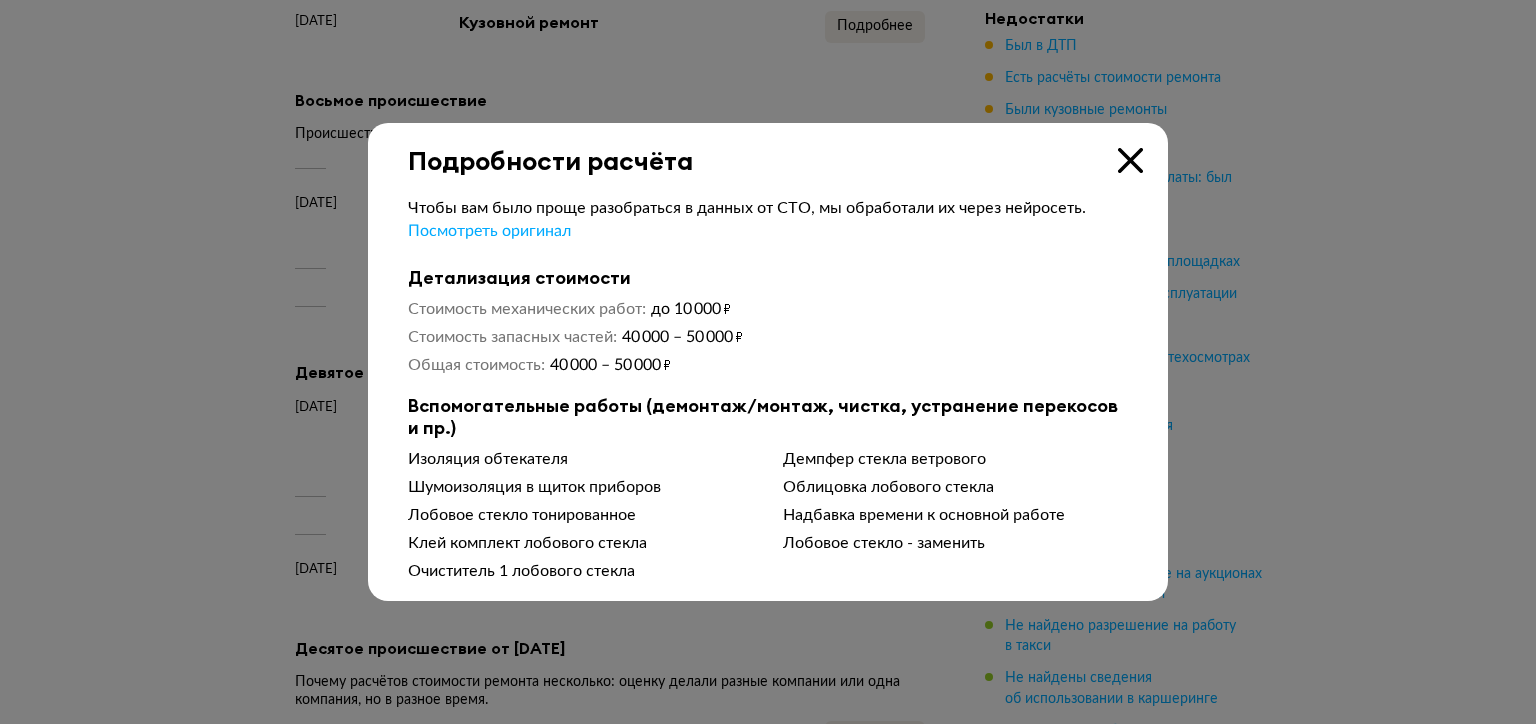 drag, startPoint x: 1128, startPoint y: 164, endPoint x: 1113, endPoint y: 196, distance: 35.341194 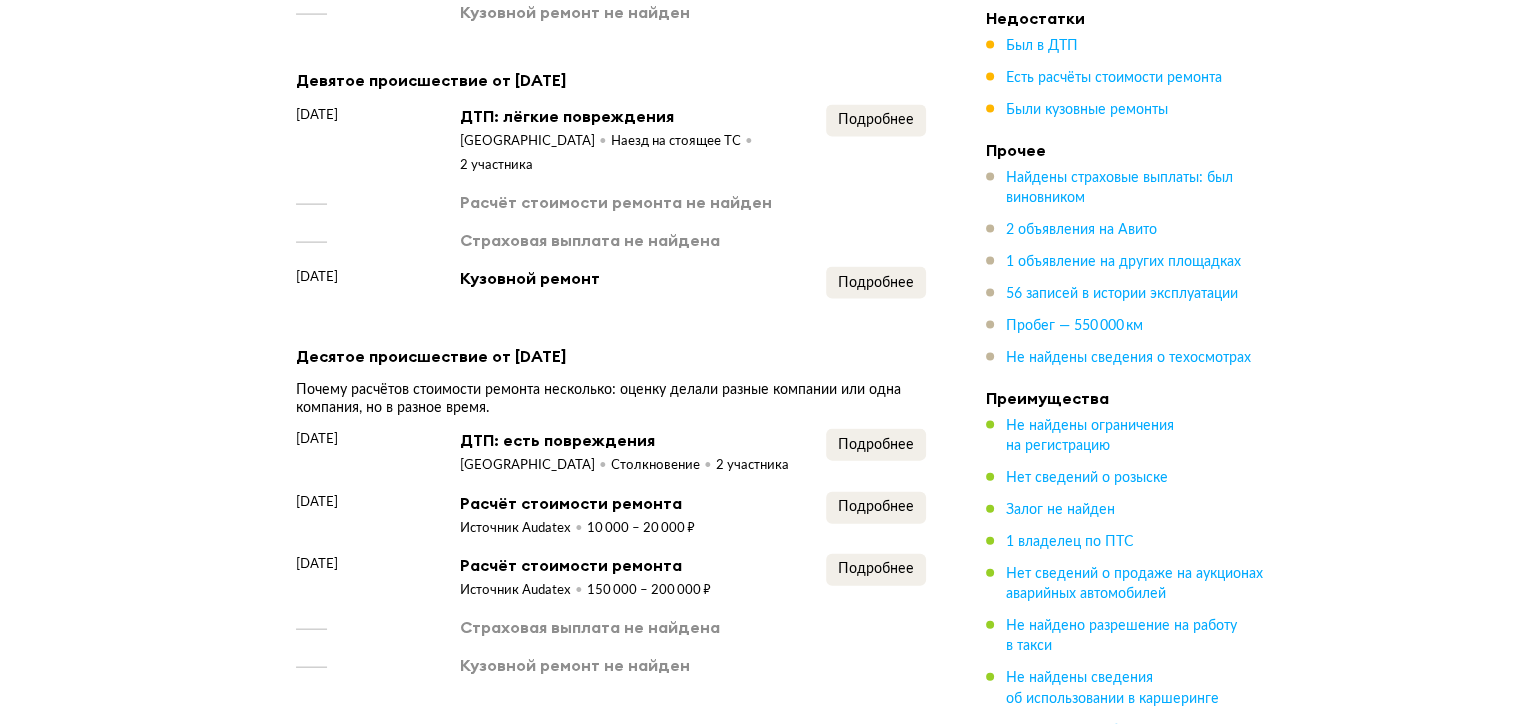 scroll, scrollTop: 4318, scrollLeft: 0, axis: vertical 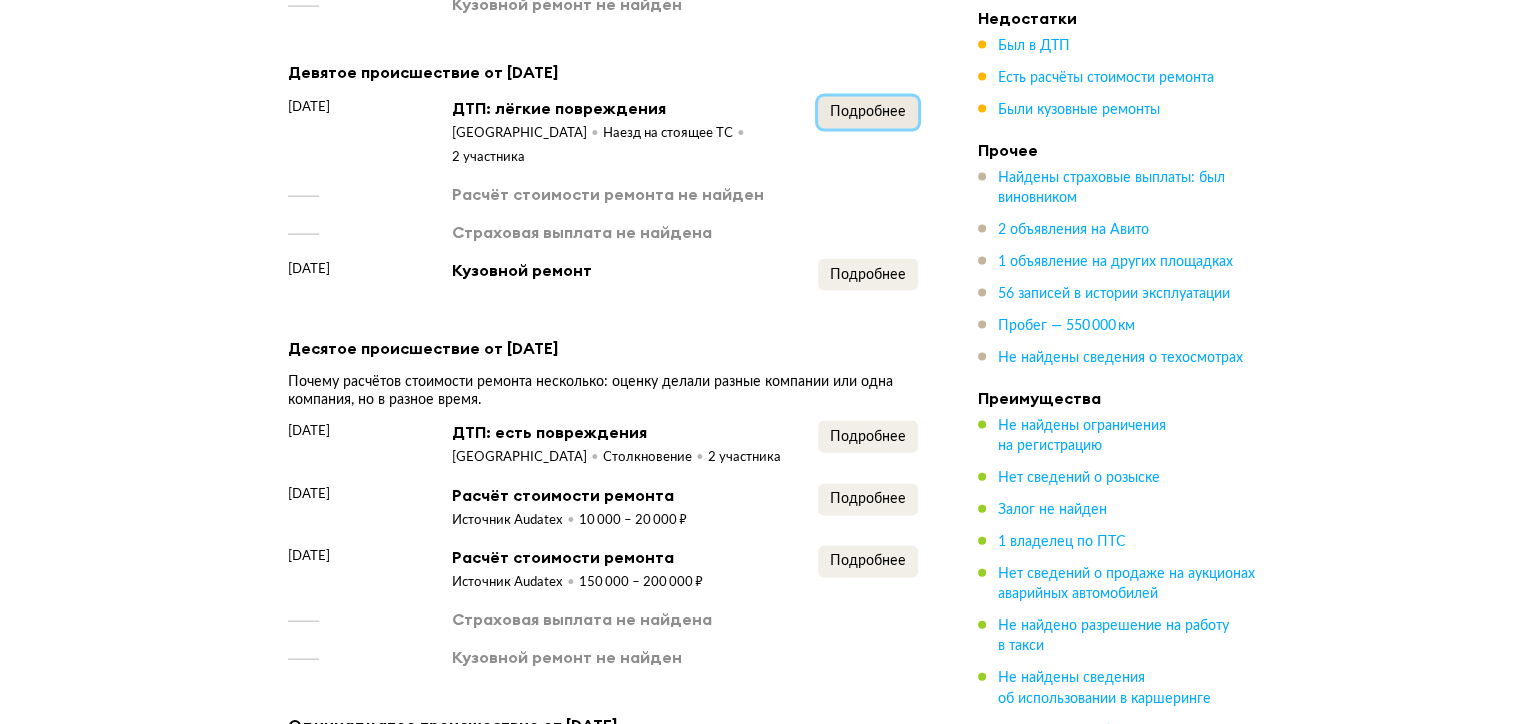 click on "Подробнее" at bounding box center [868, 112] 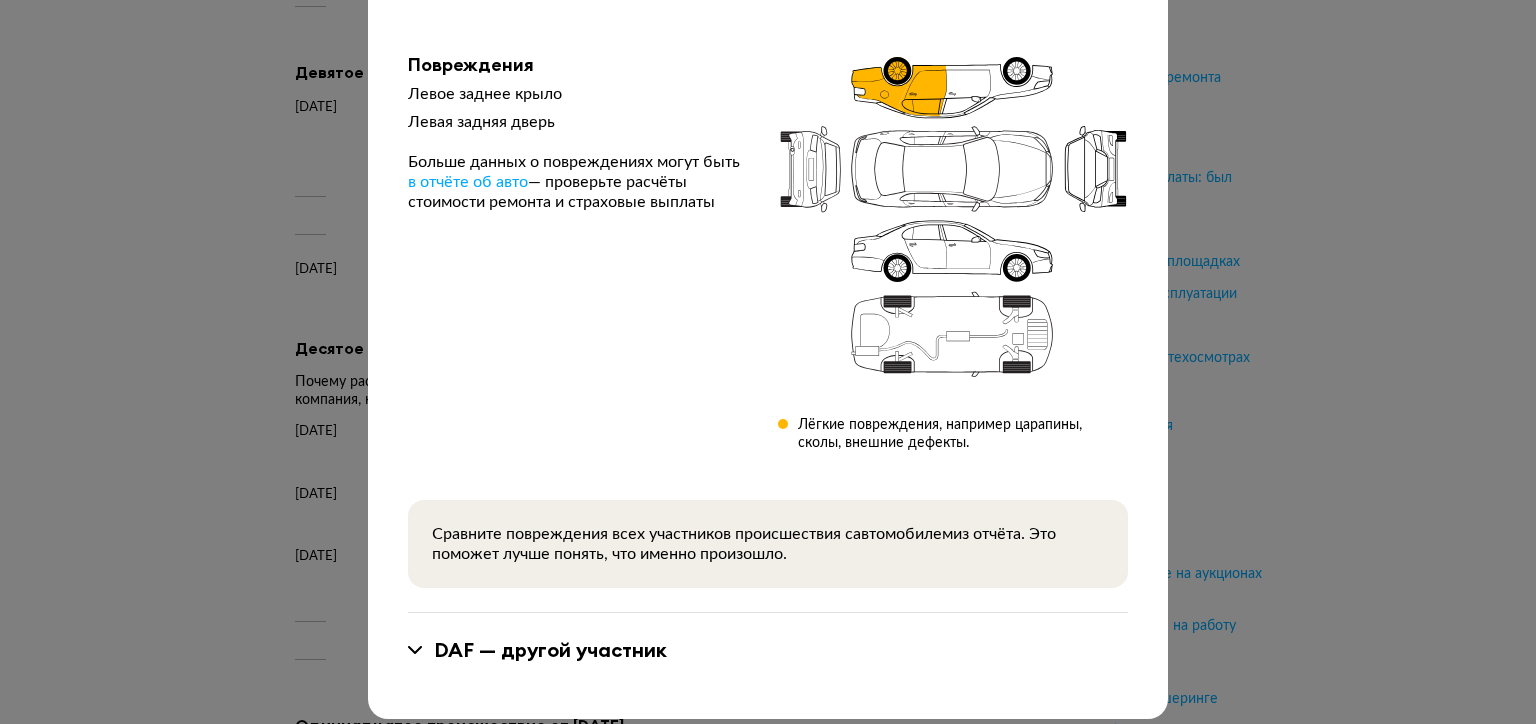 scroll, scrollTop: 214, scrollLeft: 0, axis: vertical 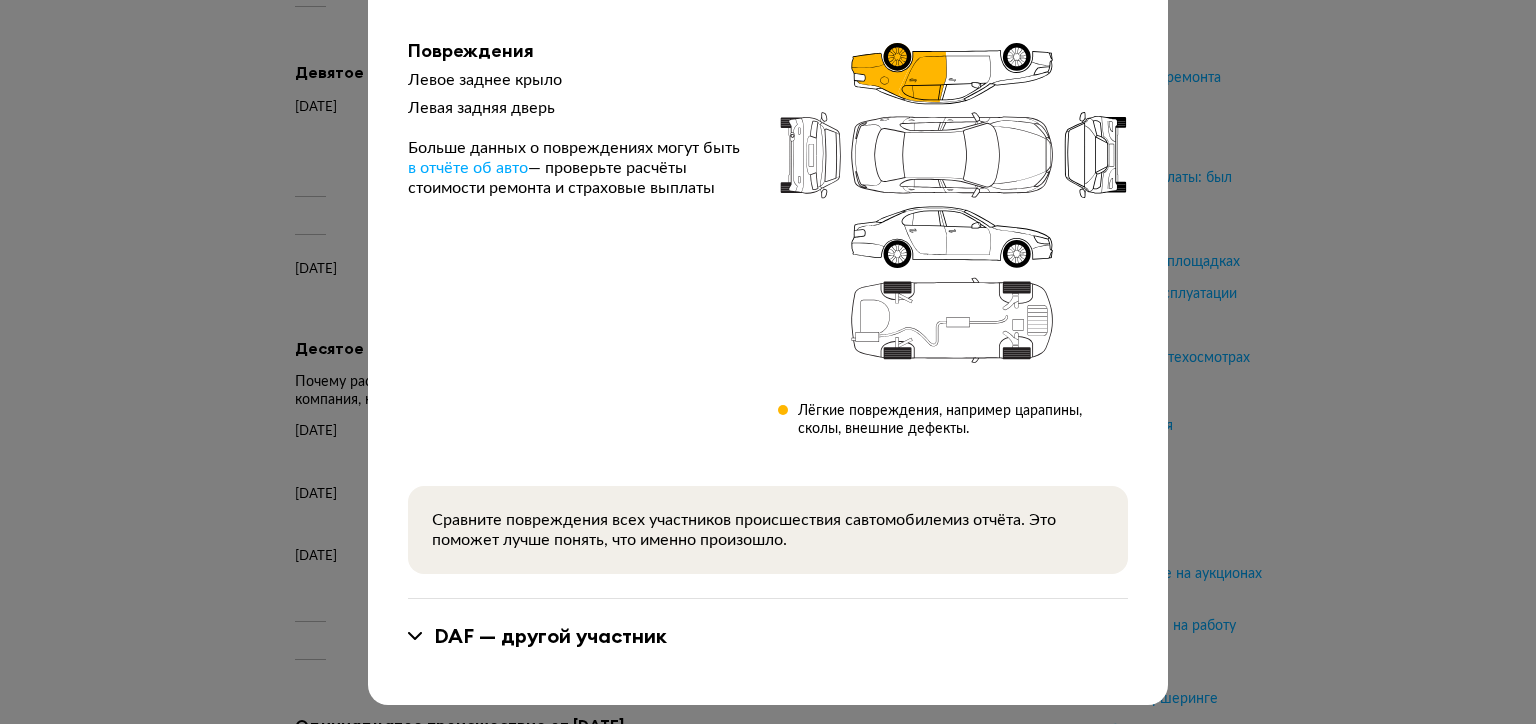 click on "DAF     —   другой участник" at bounding box center (550, 636) 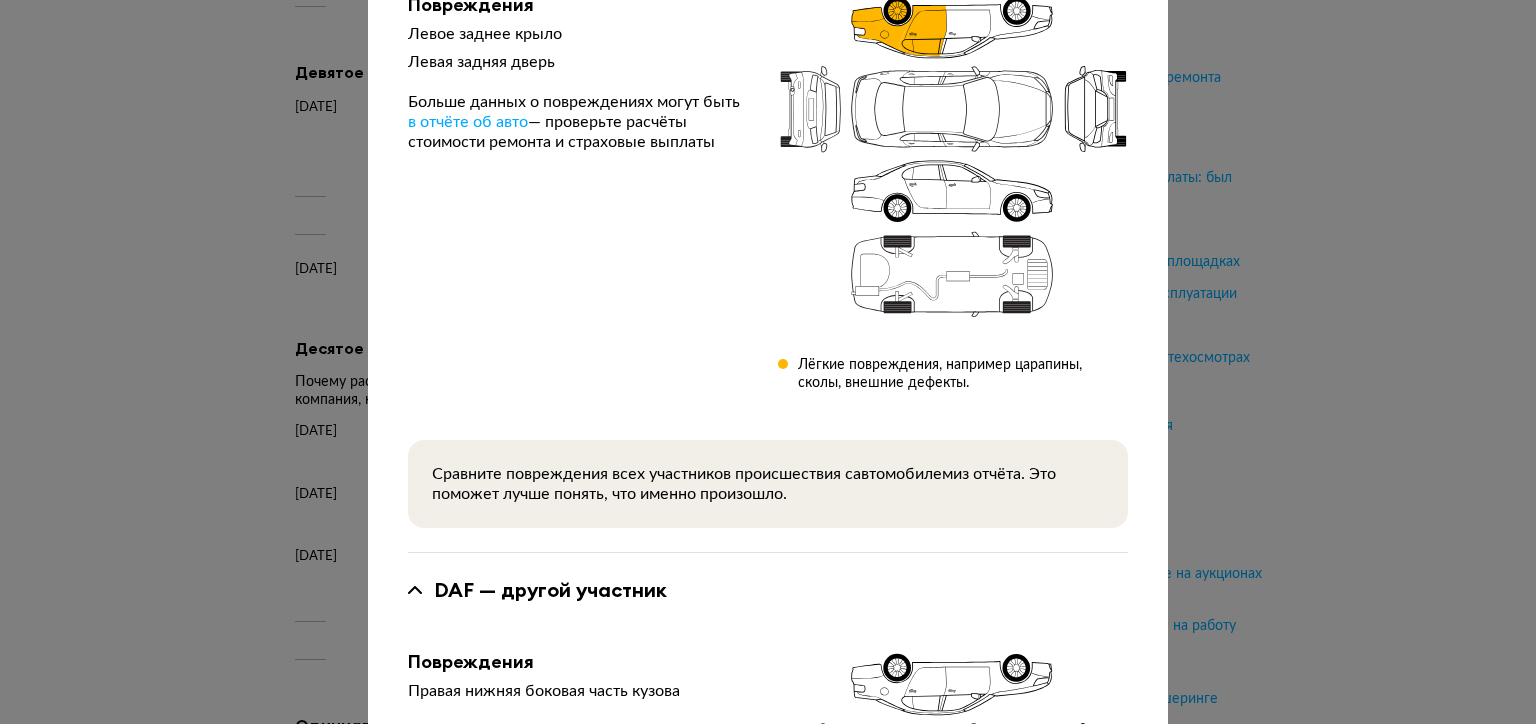 scroll, scrollTop: 0, scrollLeft: 0, axis: both 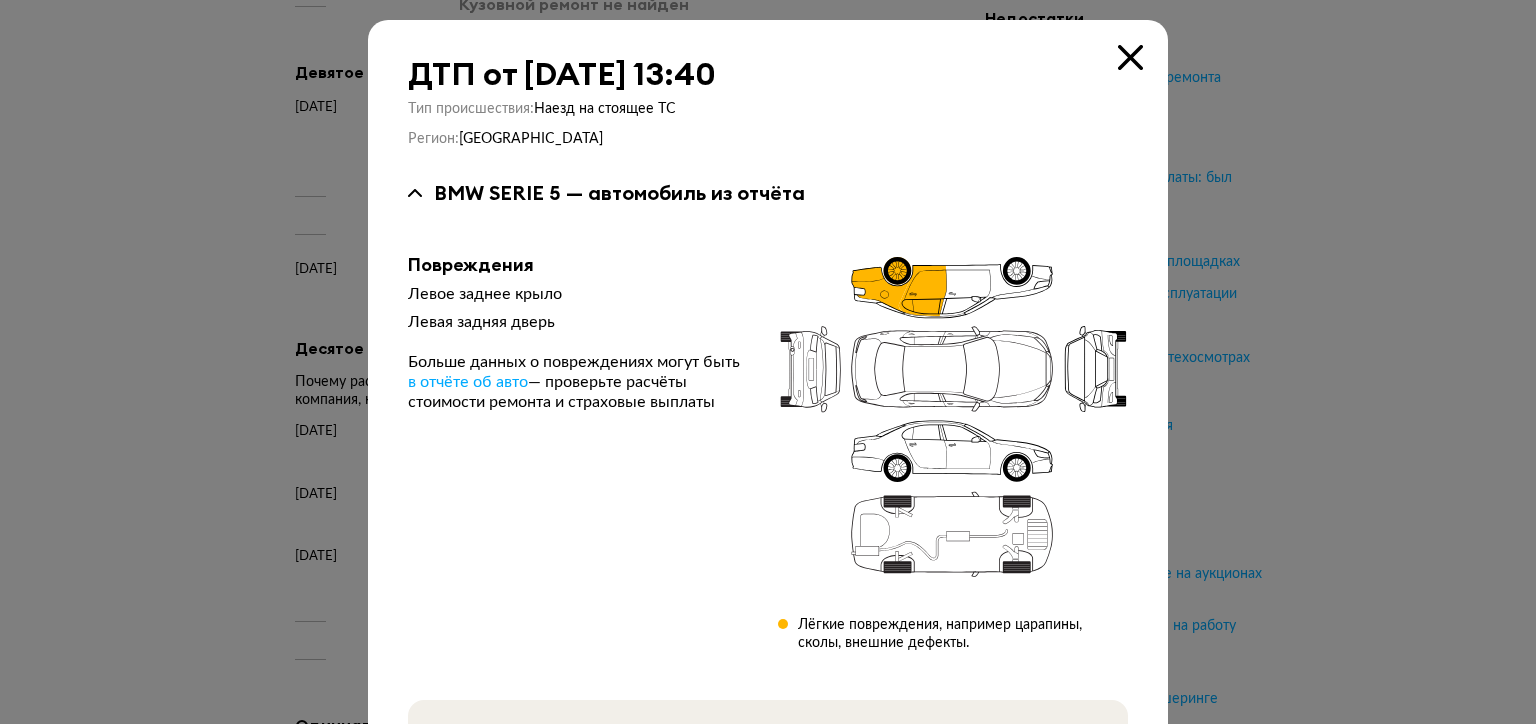 click at bounding box center [1130, 57] 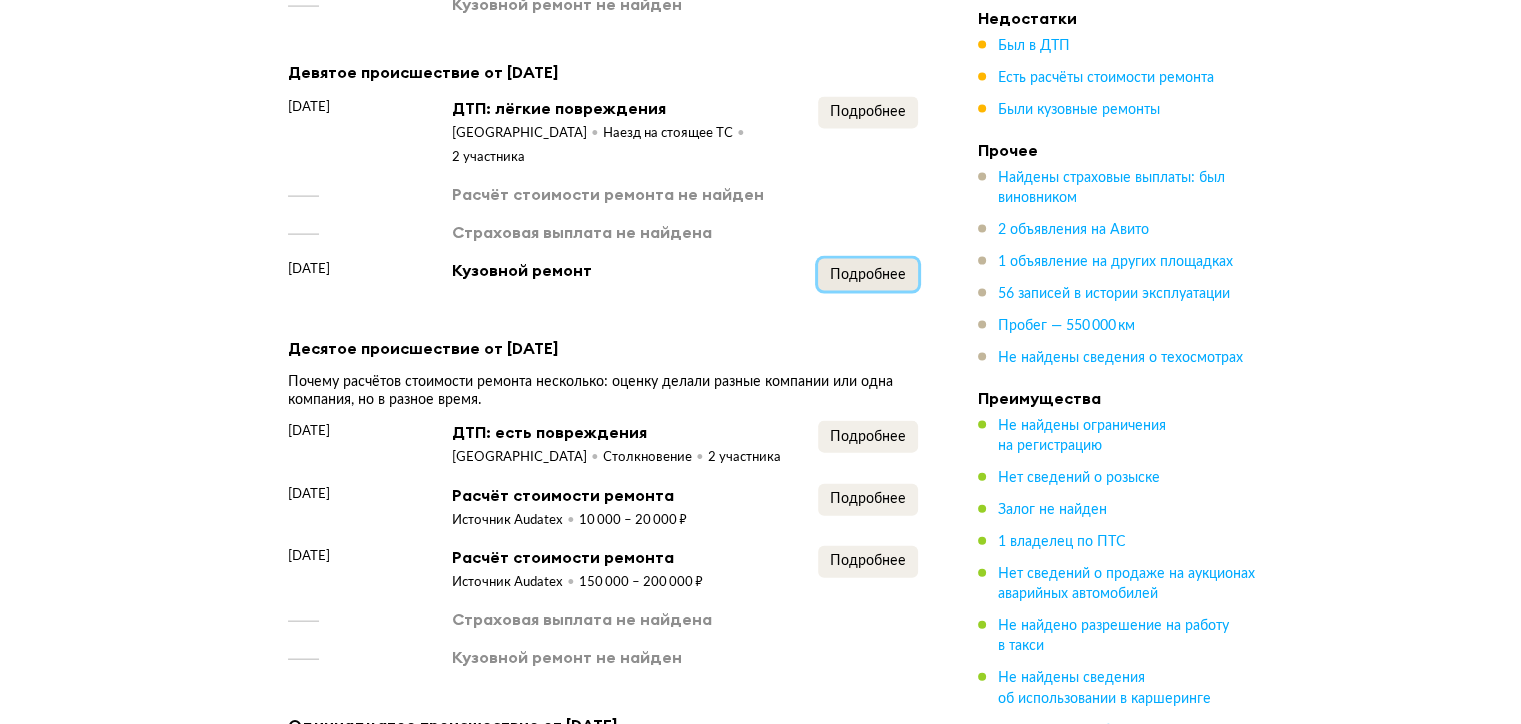 click on "Подробнее" at bounding box center (868, 275) 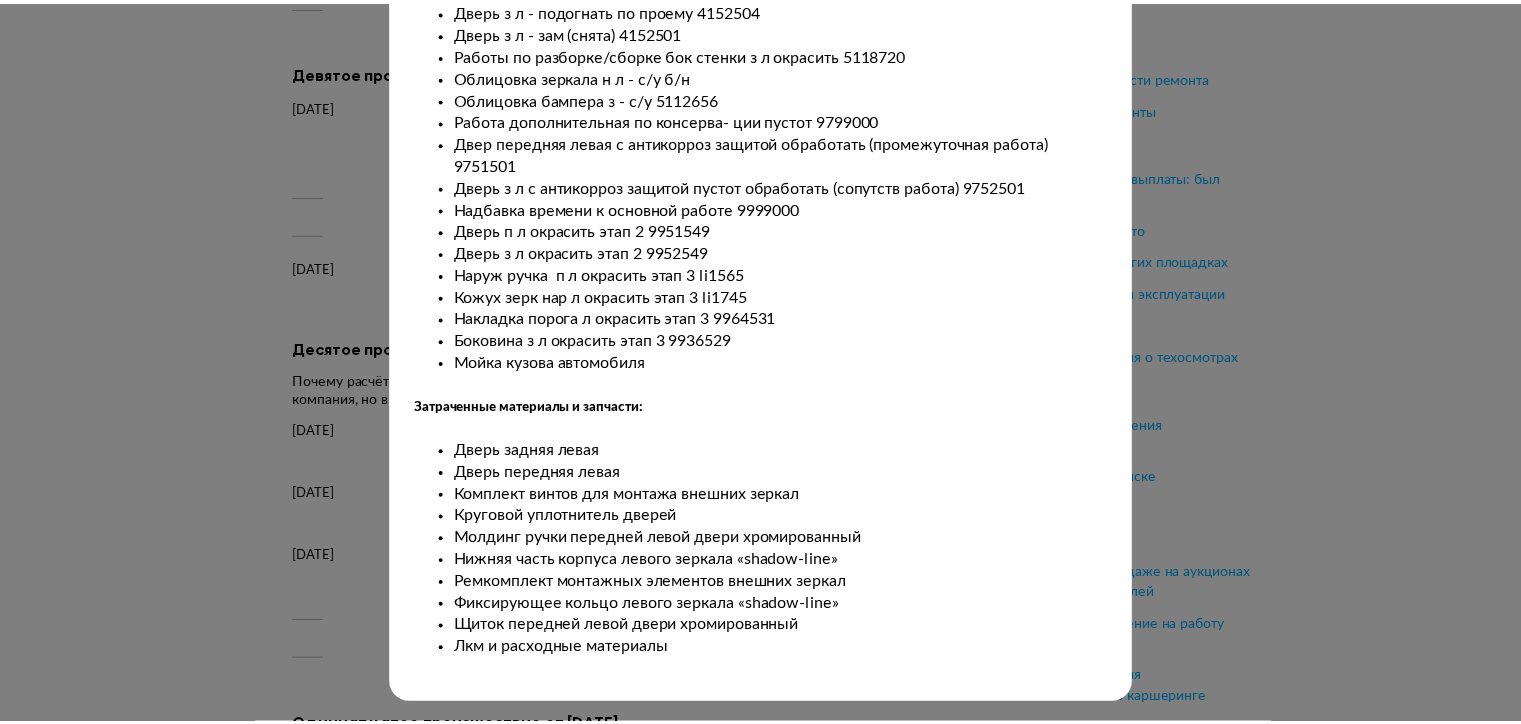 scroll, scrollTop: 0, scrollLeft: 0, axis: both 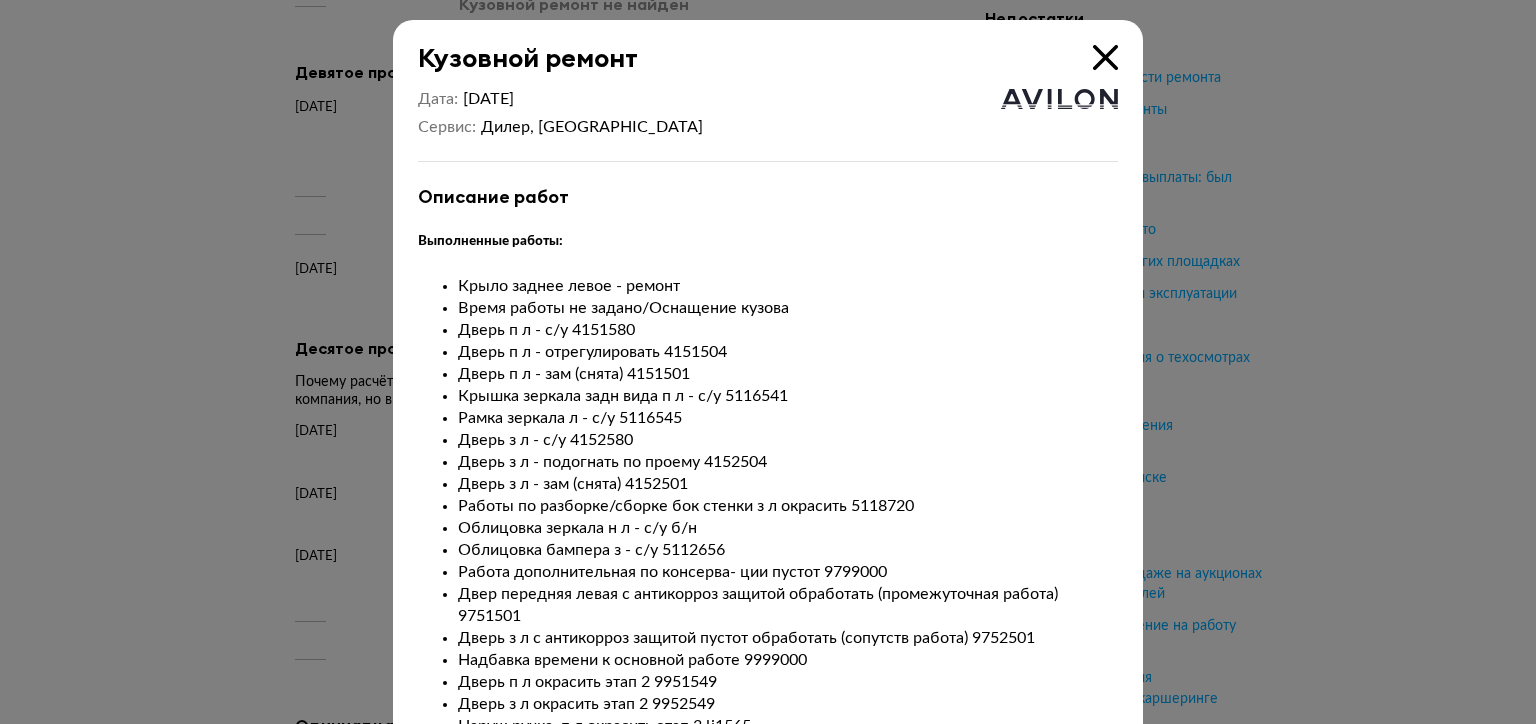click at bounding box center (1105, 57) 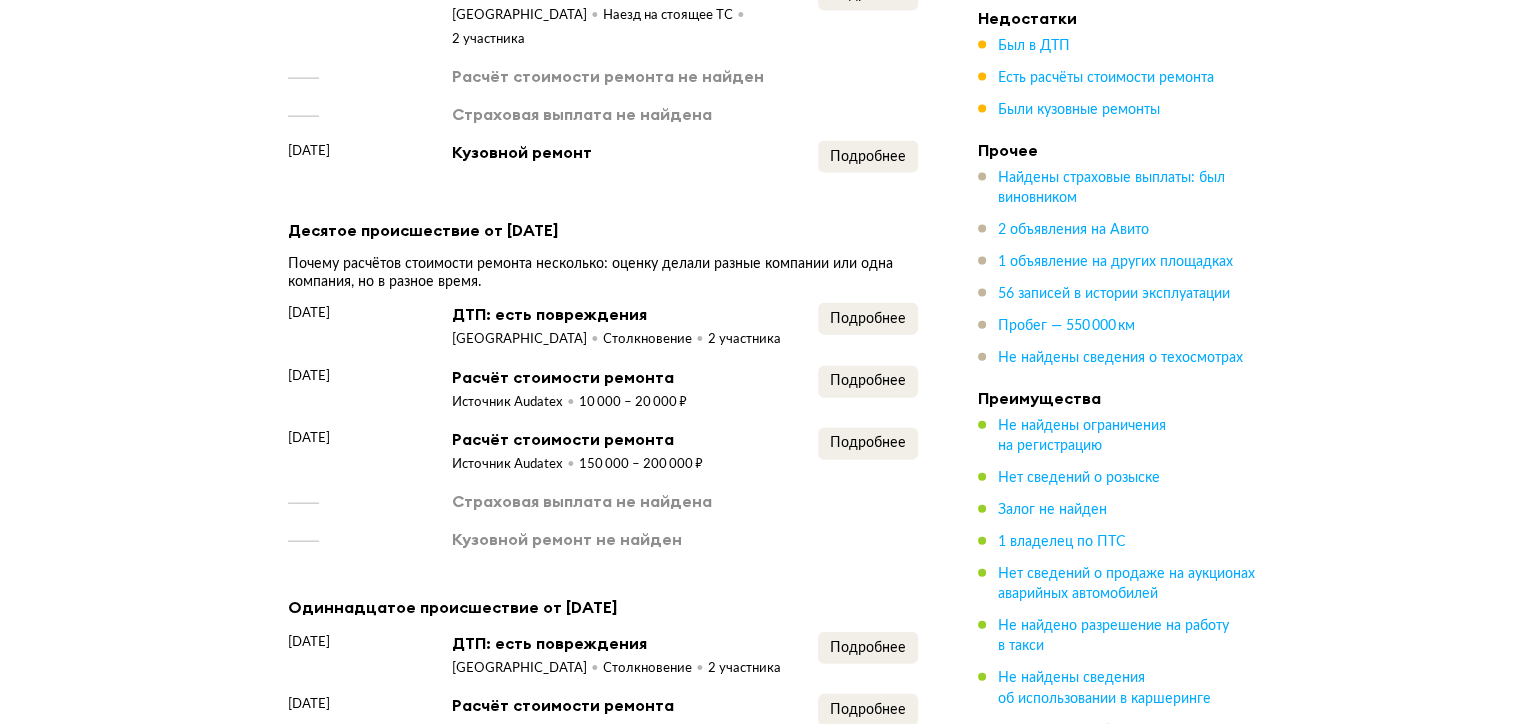 scroll, scrollTop: 4518, scrollLeft: 0, axis: vertical 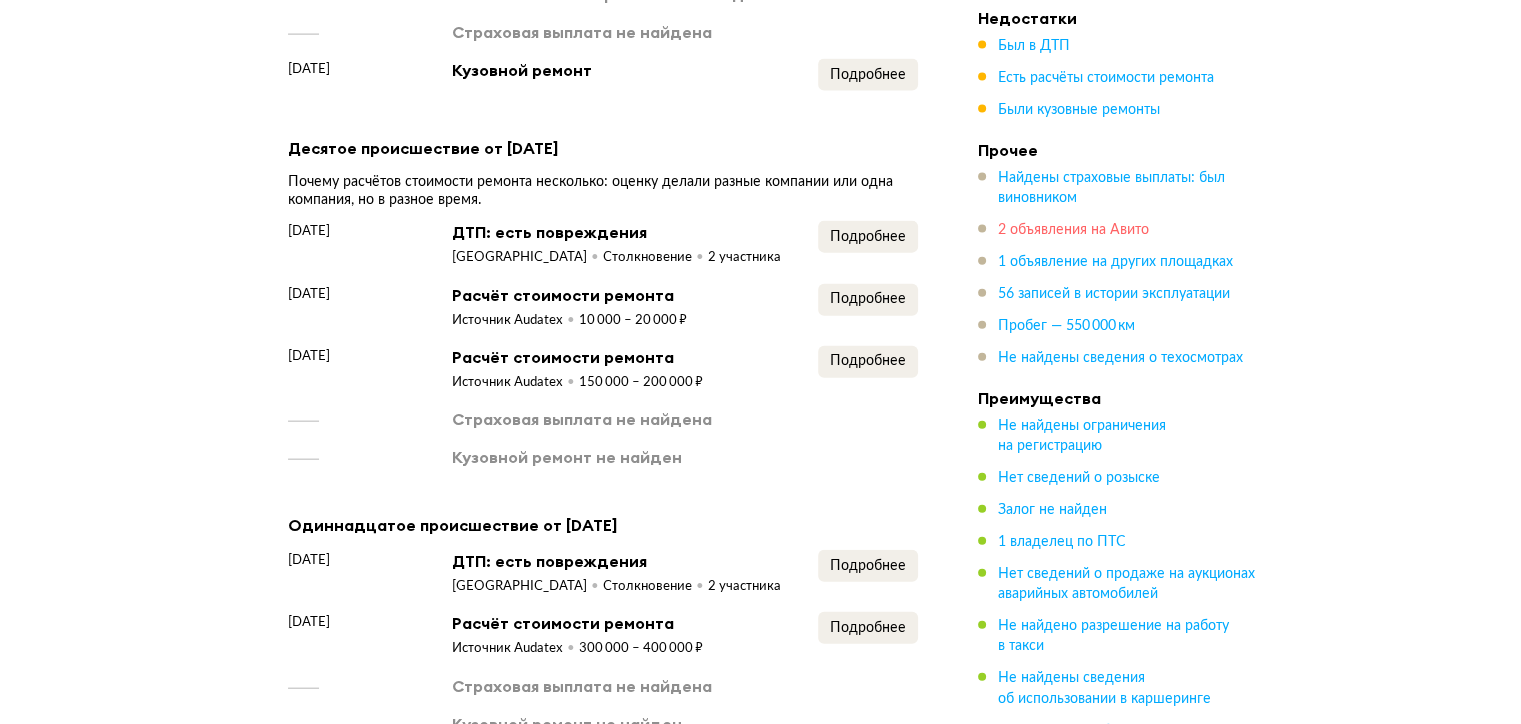 click on "2 объявления на Авито" at bounding box center (1073, 230) 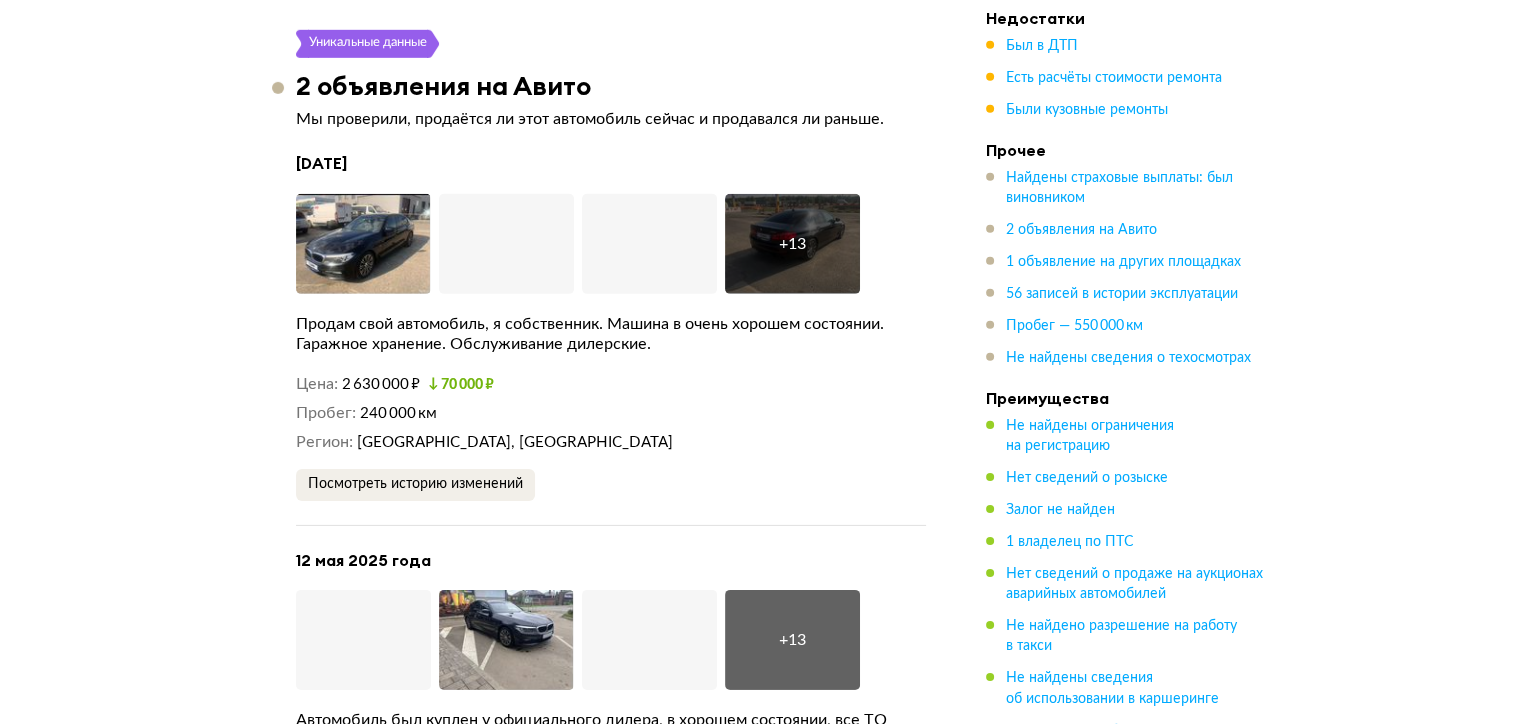 scroll, scrollTop: 6457, scrollLeft: 0, axis: vertical 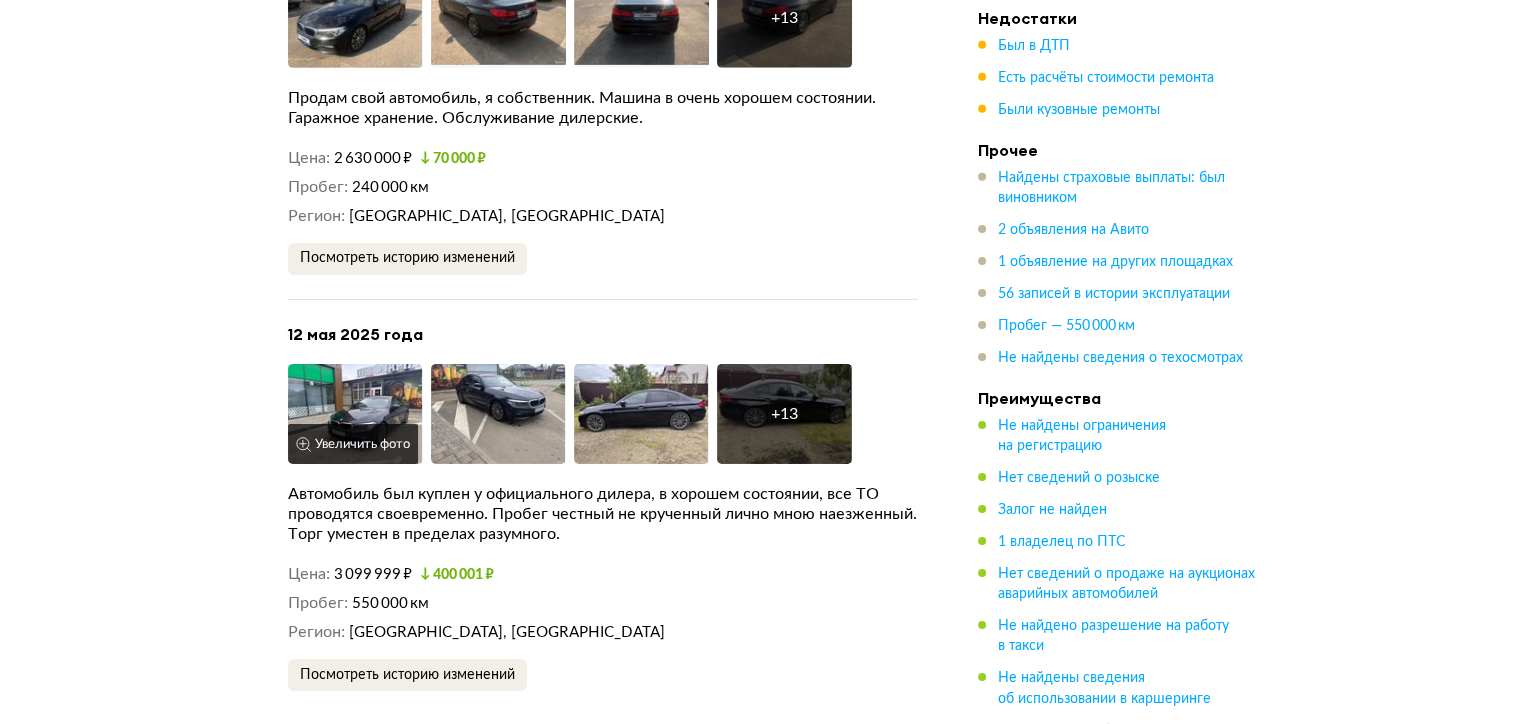 click on "Увеличить фото" at bounding box center [353, 444] 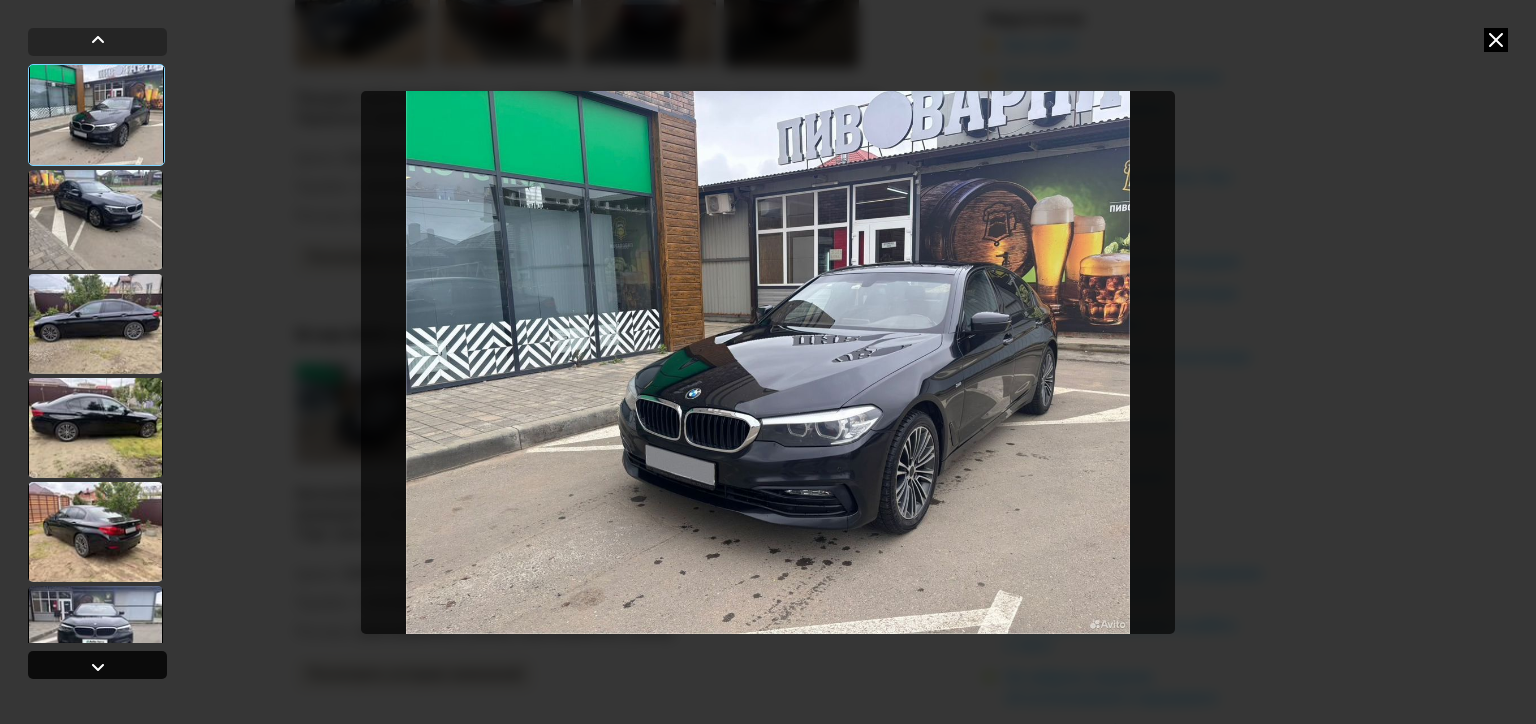 click at bounding box center [98, 667] 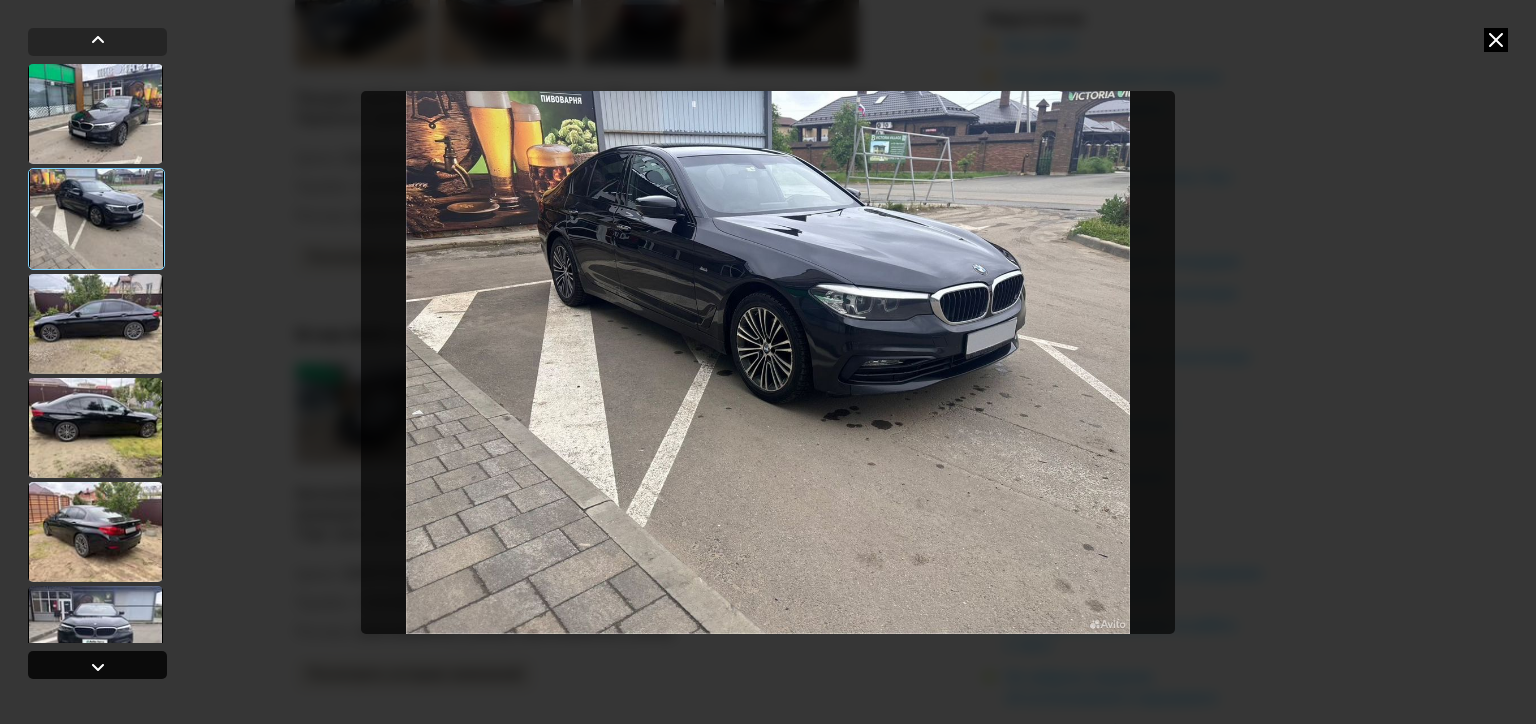 click at bounding box center (98, 667) 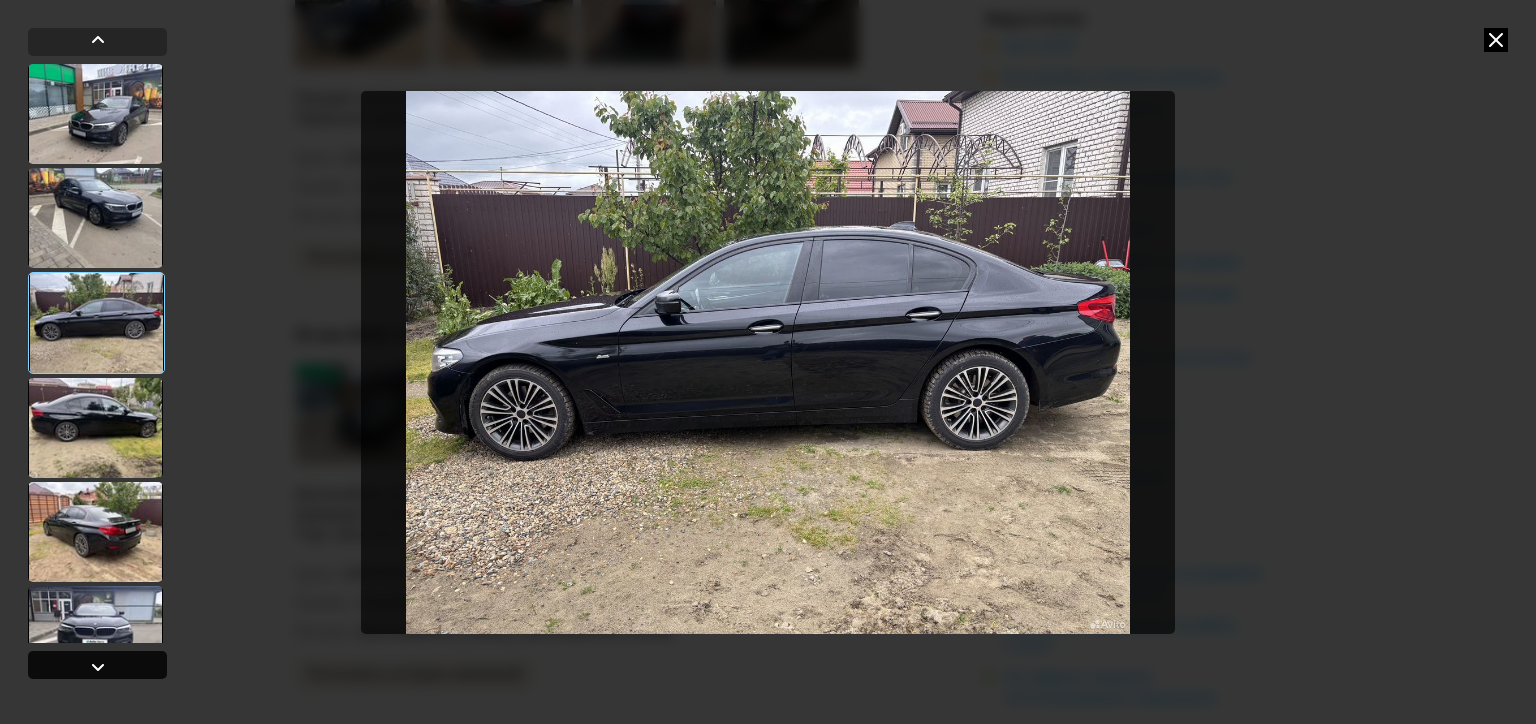 click at bounding box center [98, 667] 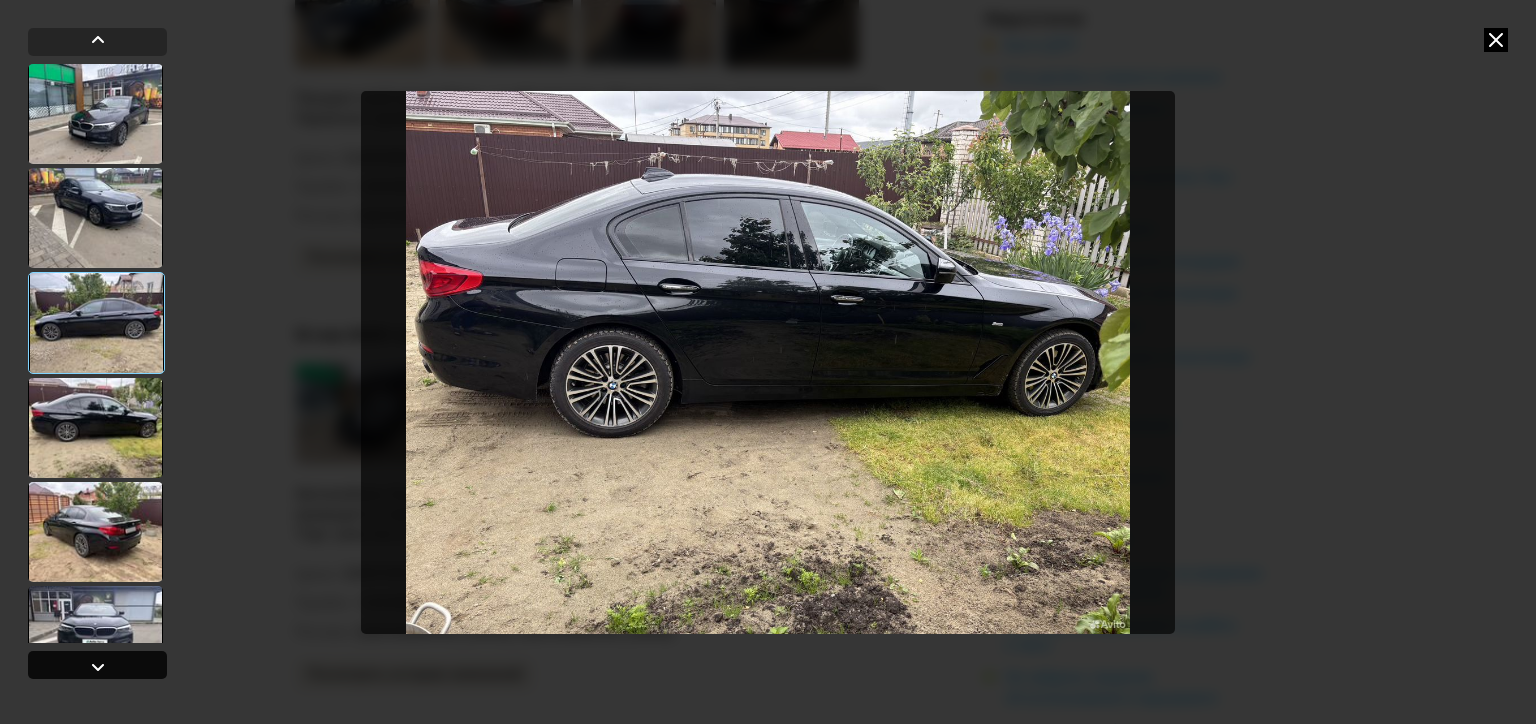 click at bounding box center (98, 667) 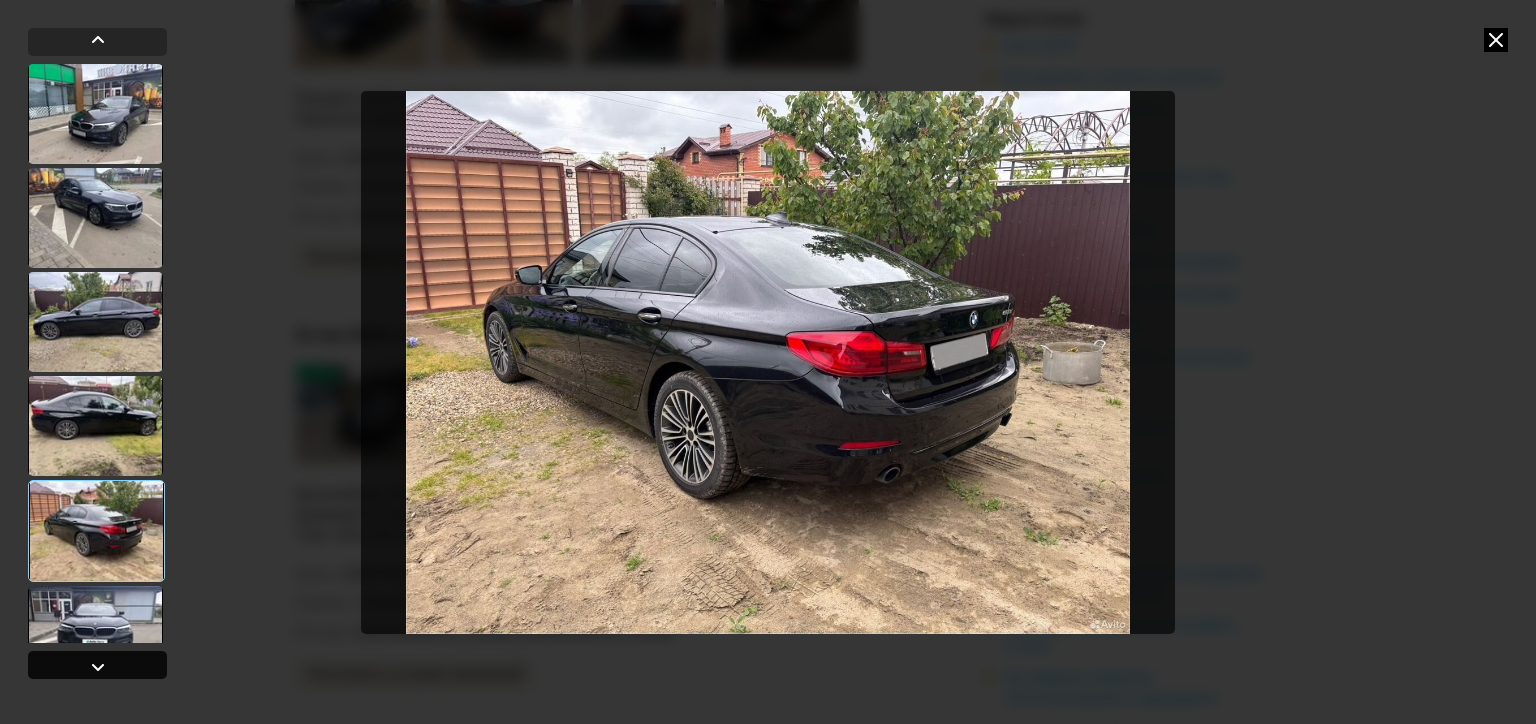 click at bounding box center [98, 667] 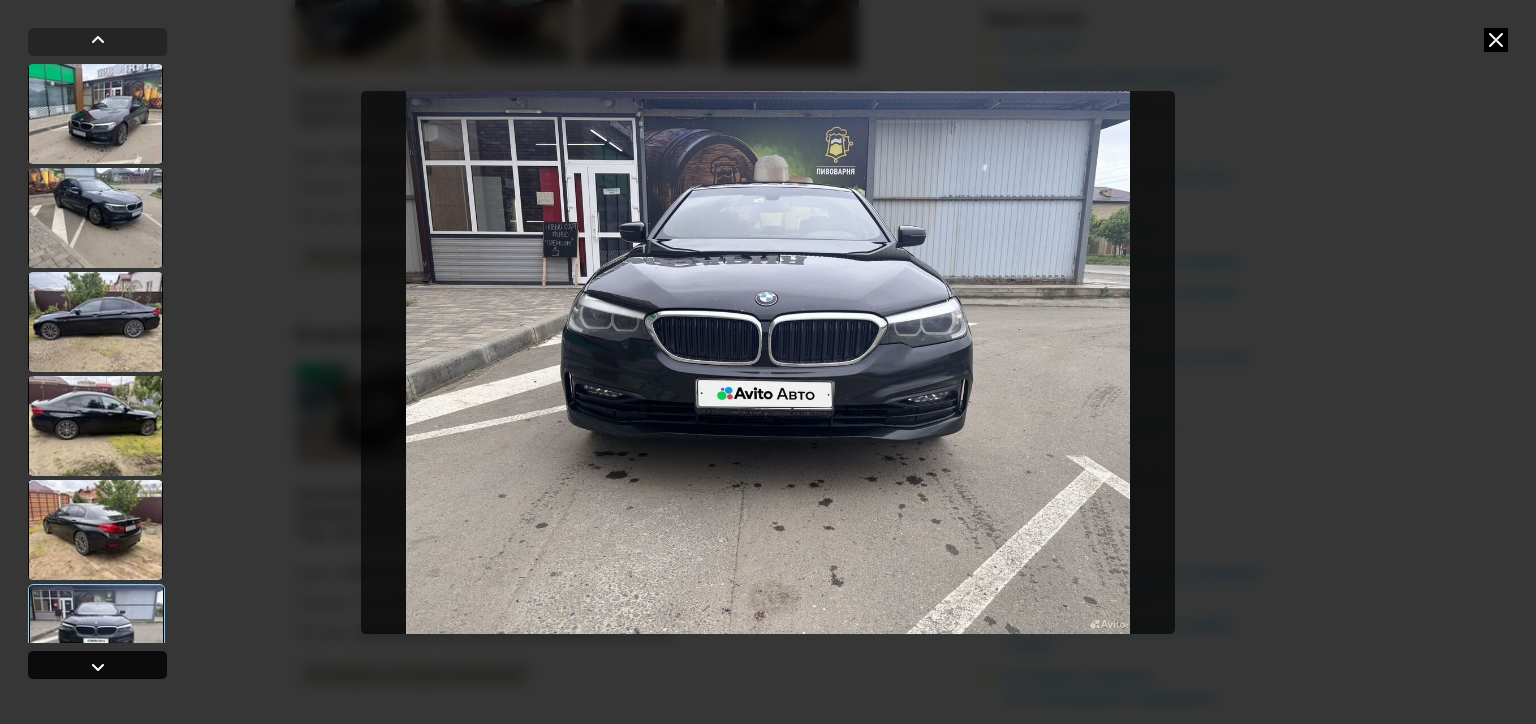 click at bounding box center [98, 667] 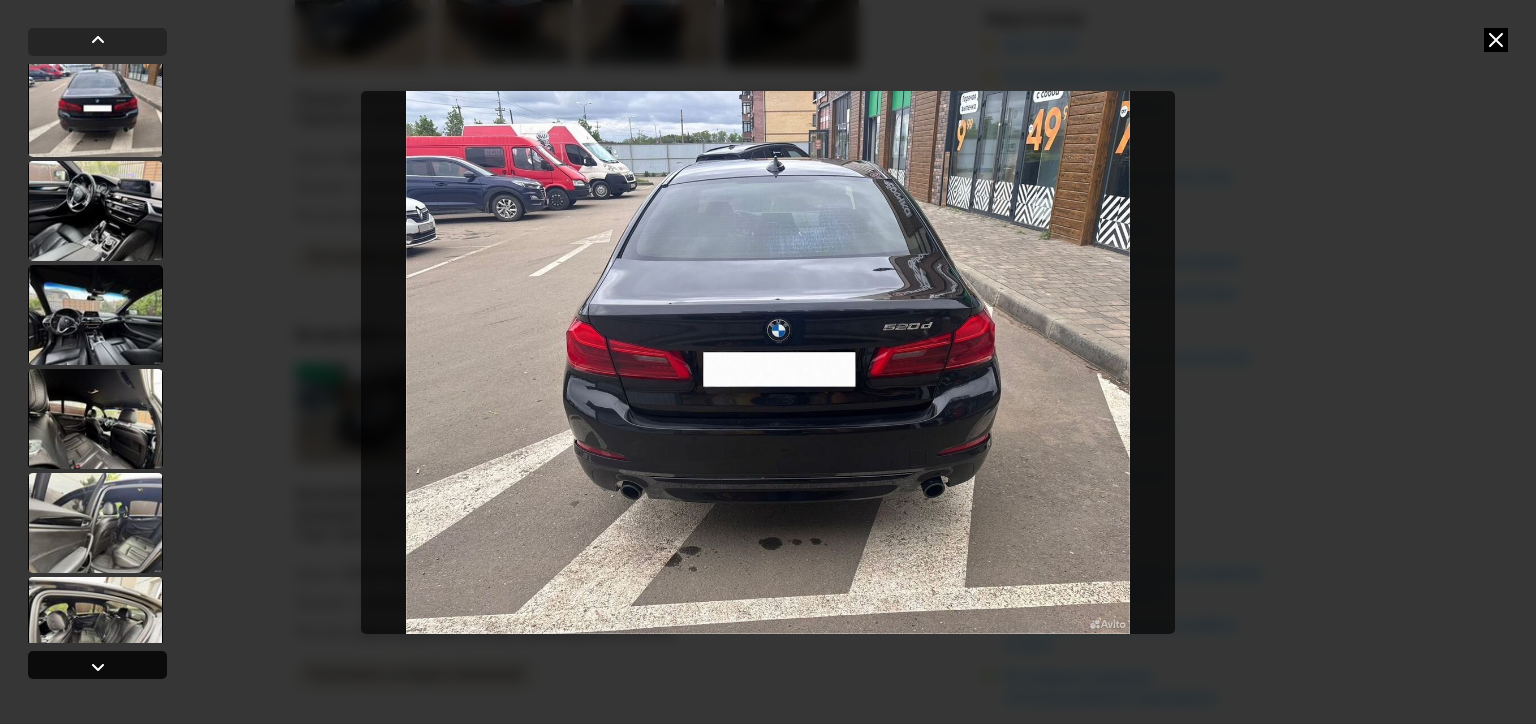 scroll, scrollTop: 632, scrollLeft: 0, axis: vertical 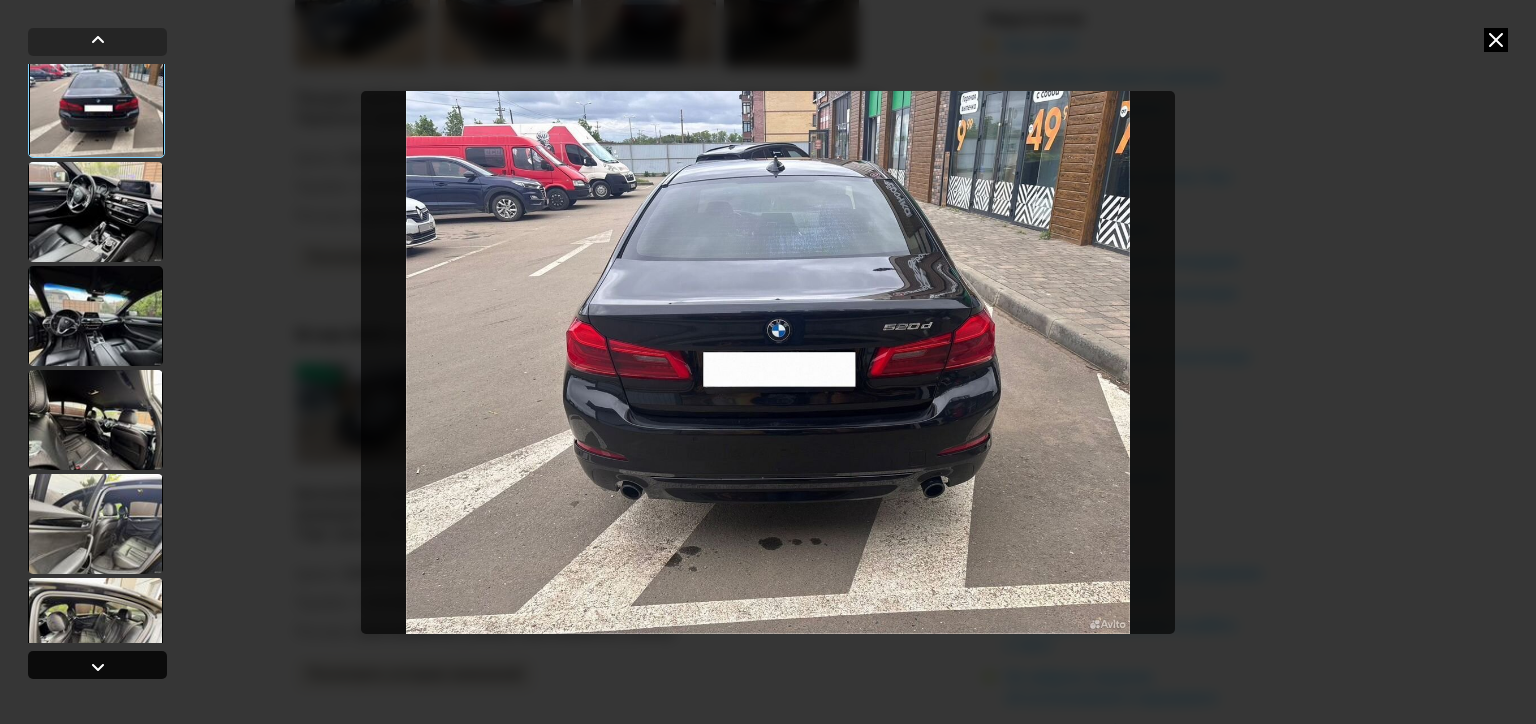 click at bounding box center (98, 667) 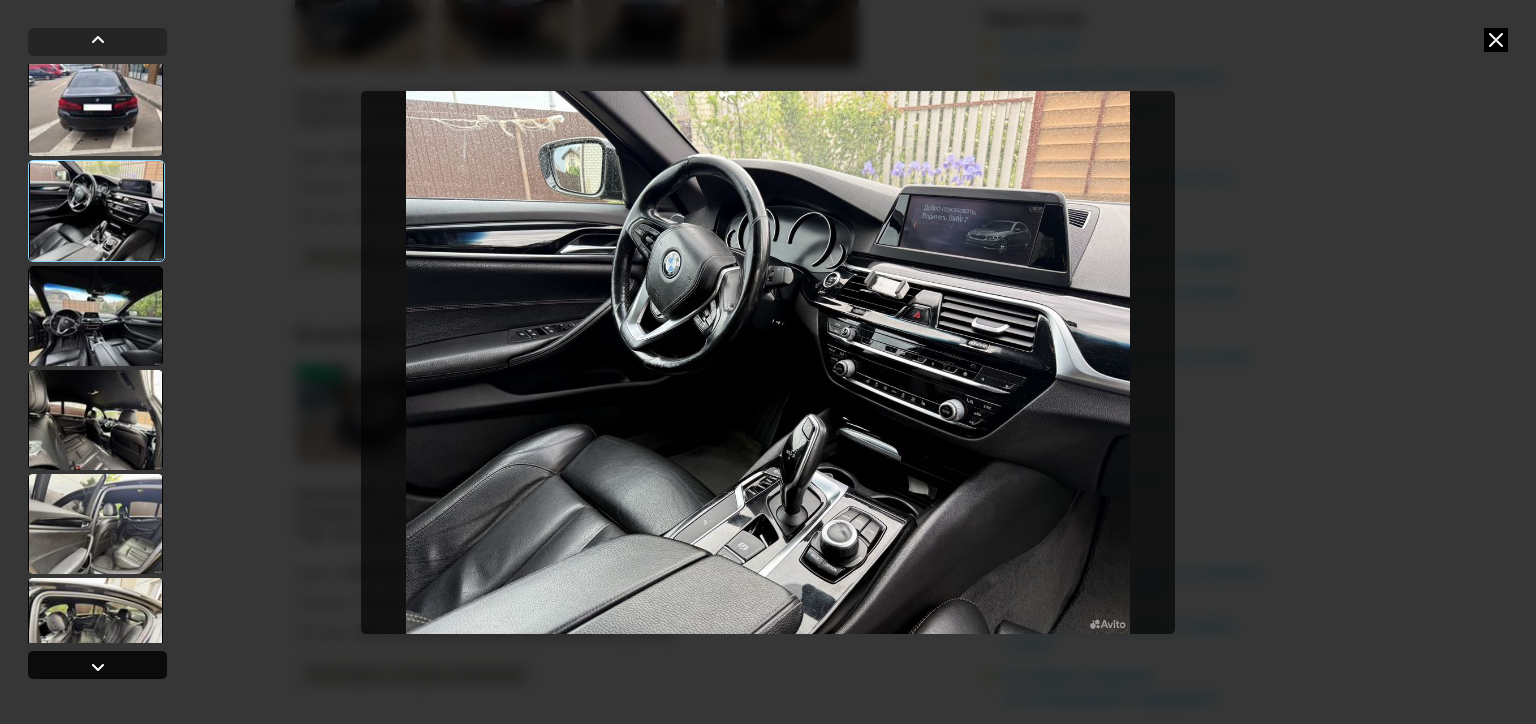 click at bounding box center (98, 667) 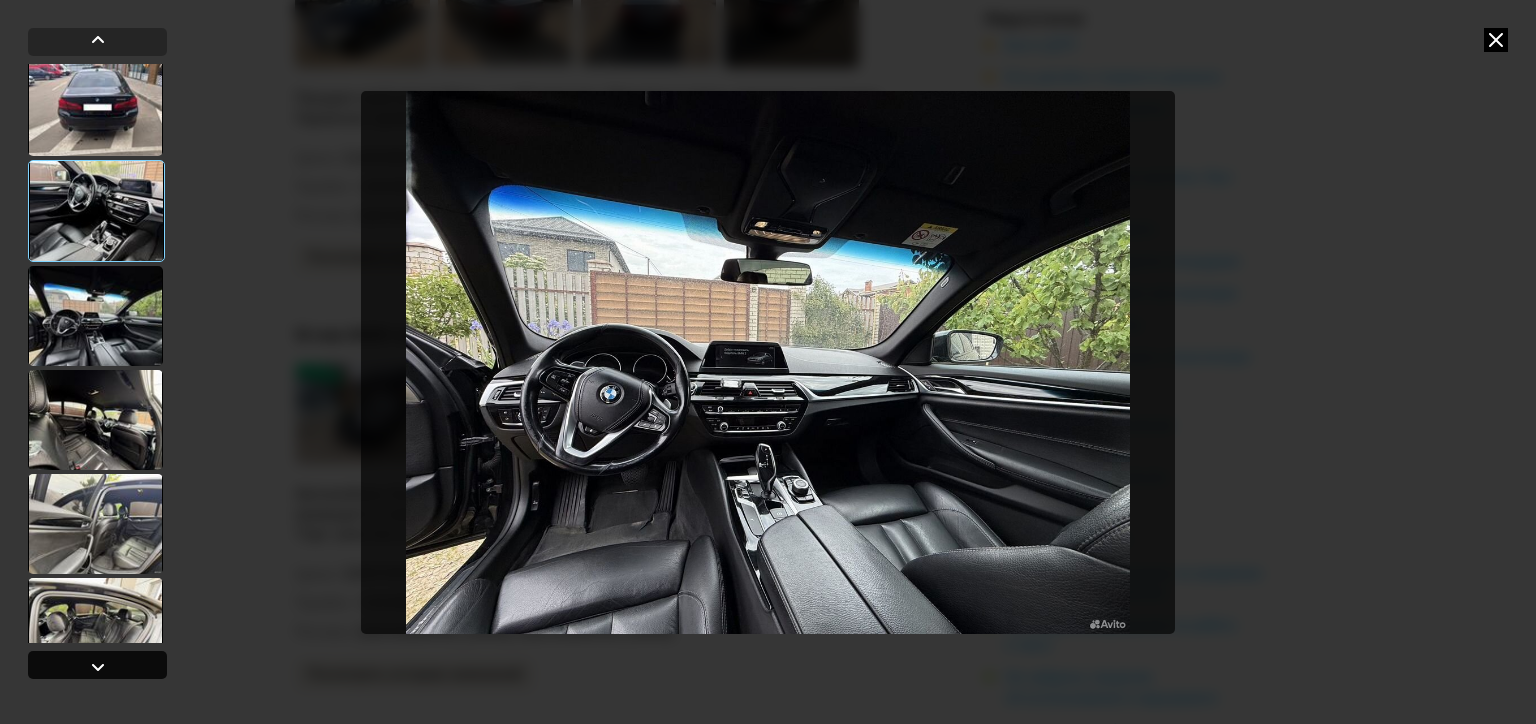 click at bounding box center (98, 667) 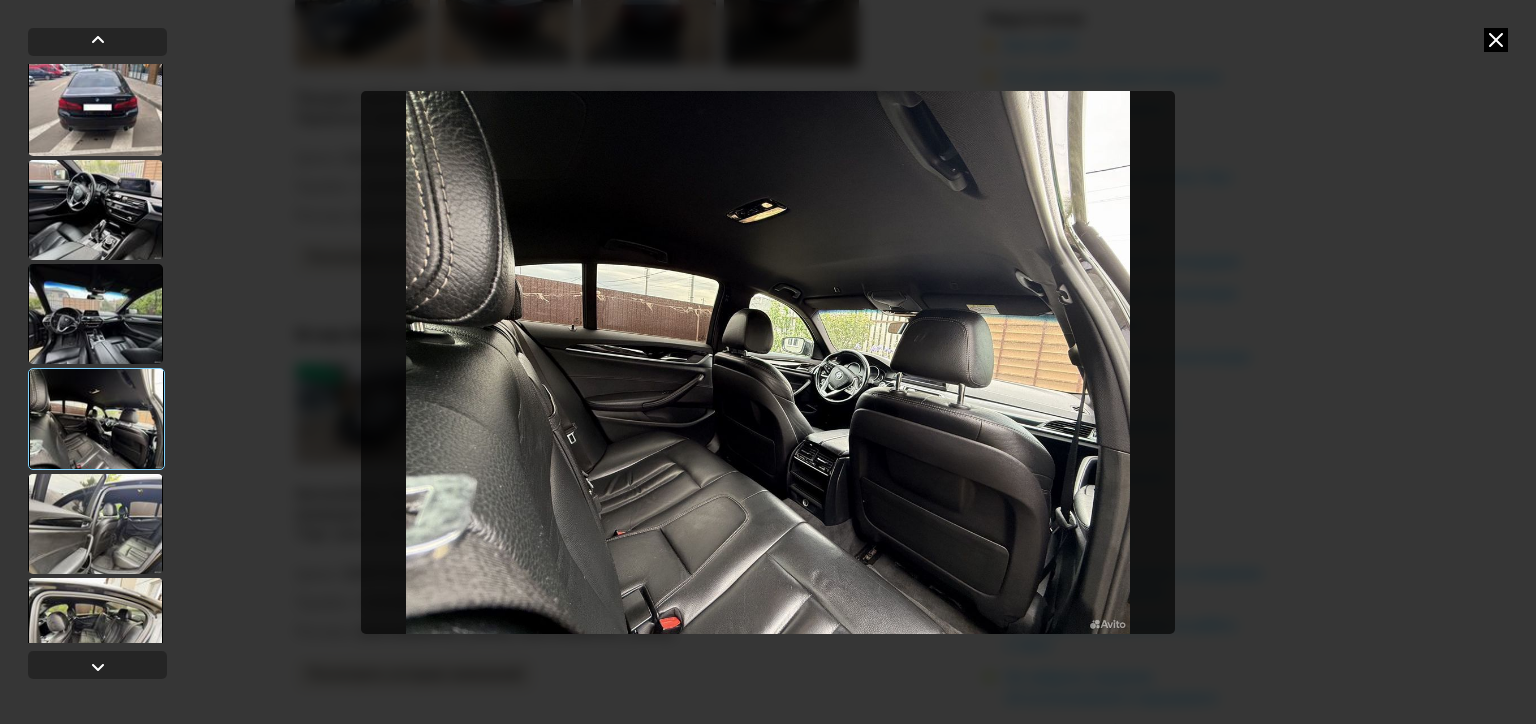 click at bounding box center (95, 314) 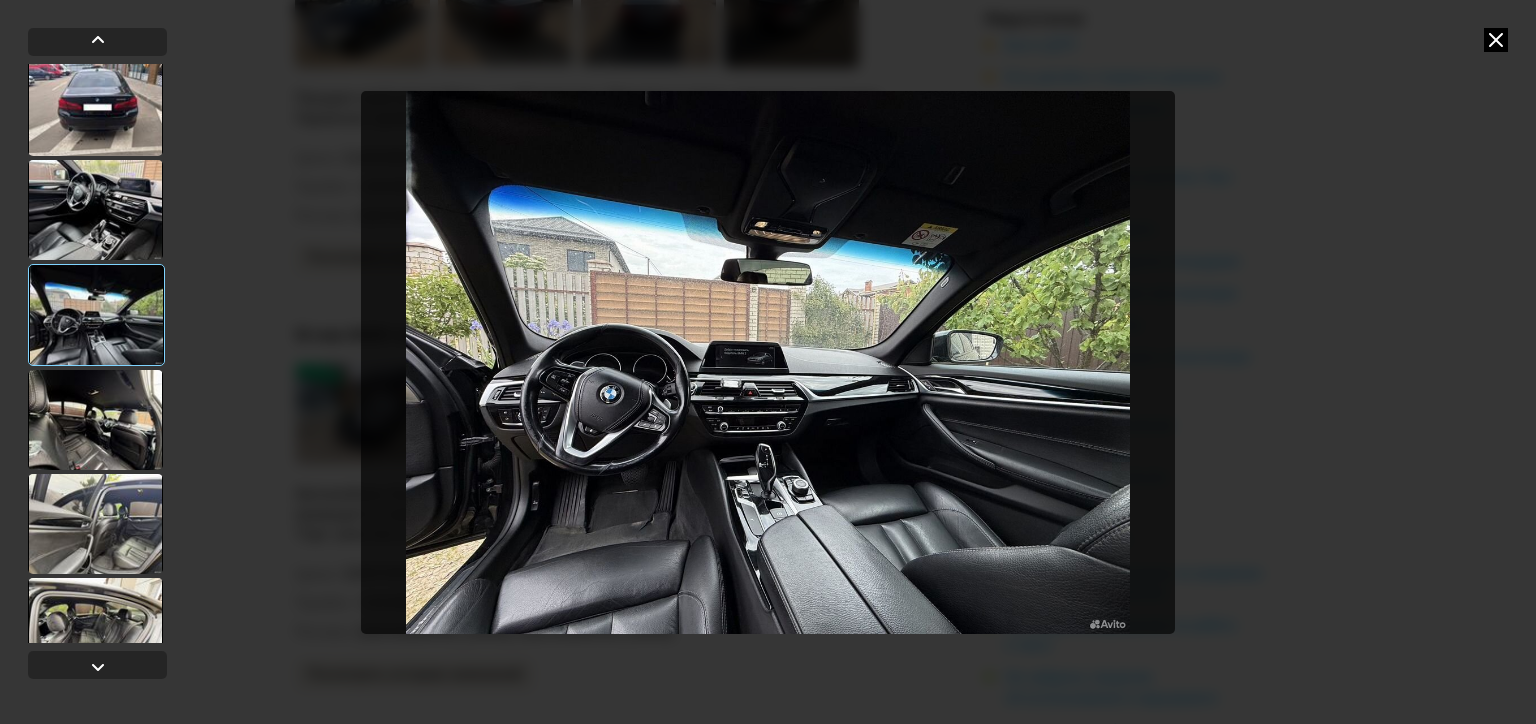 click at bounding box center (768, 362) 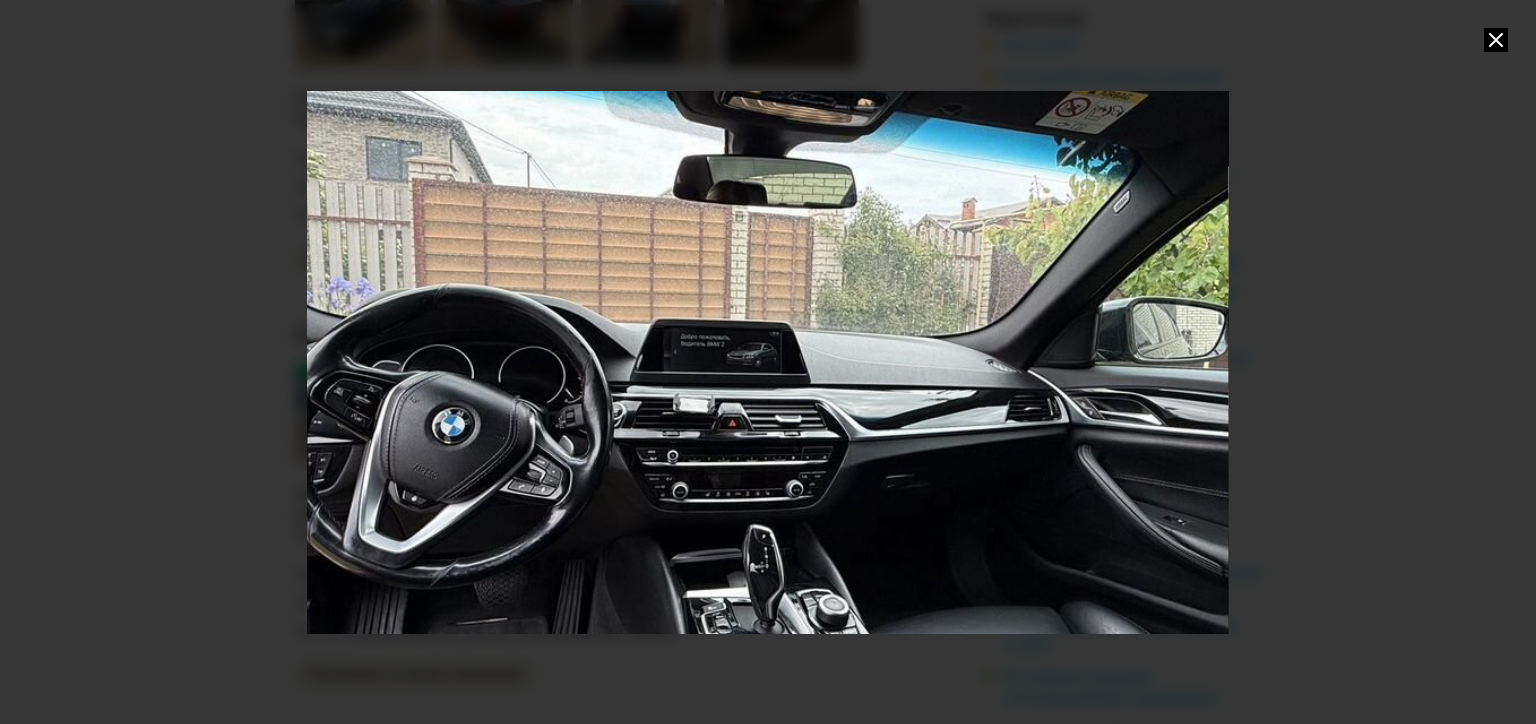 click at bounding box center (767, 362) 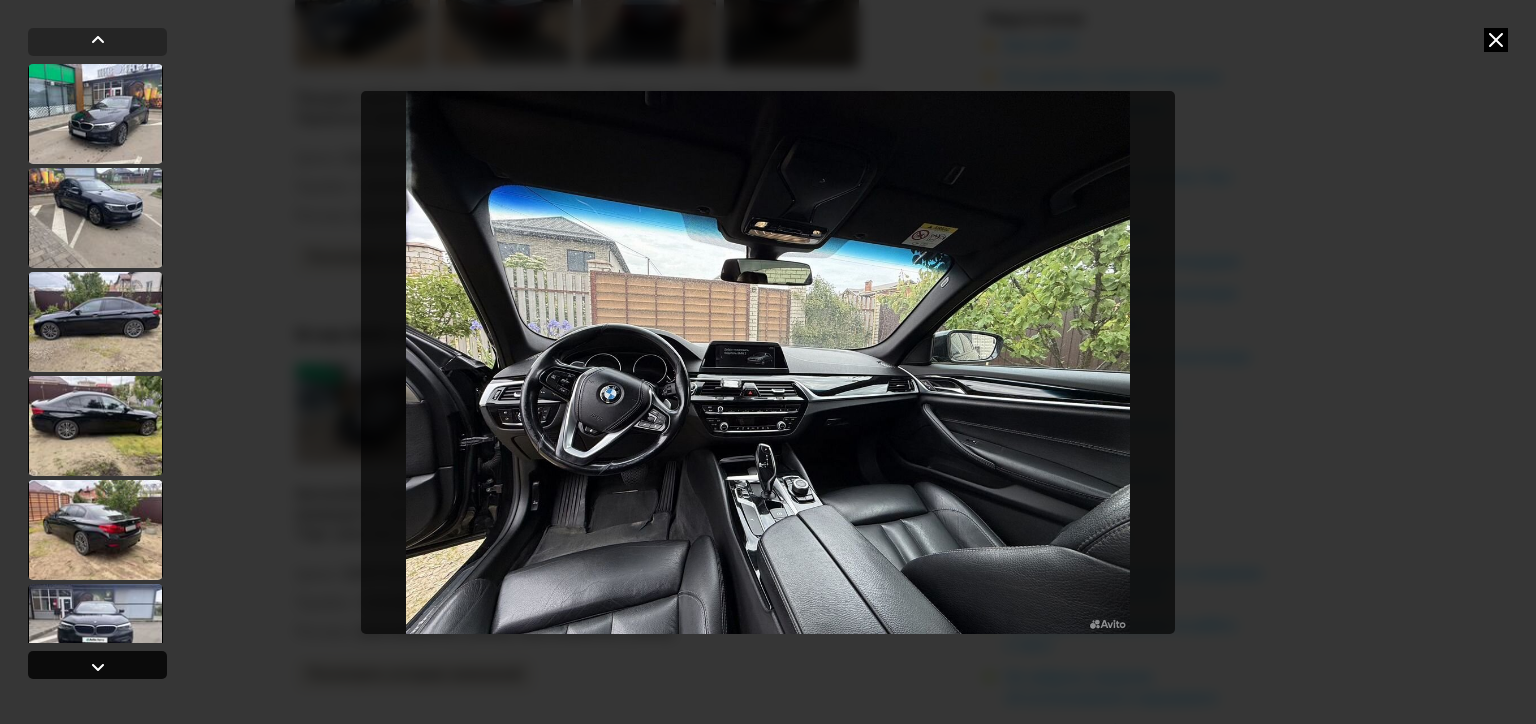 click at bounding box center (97, 665) 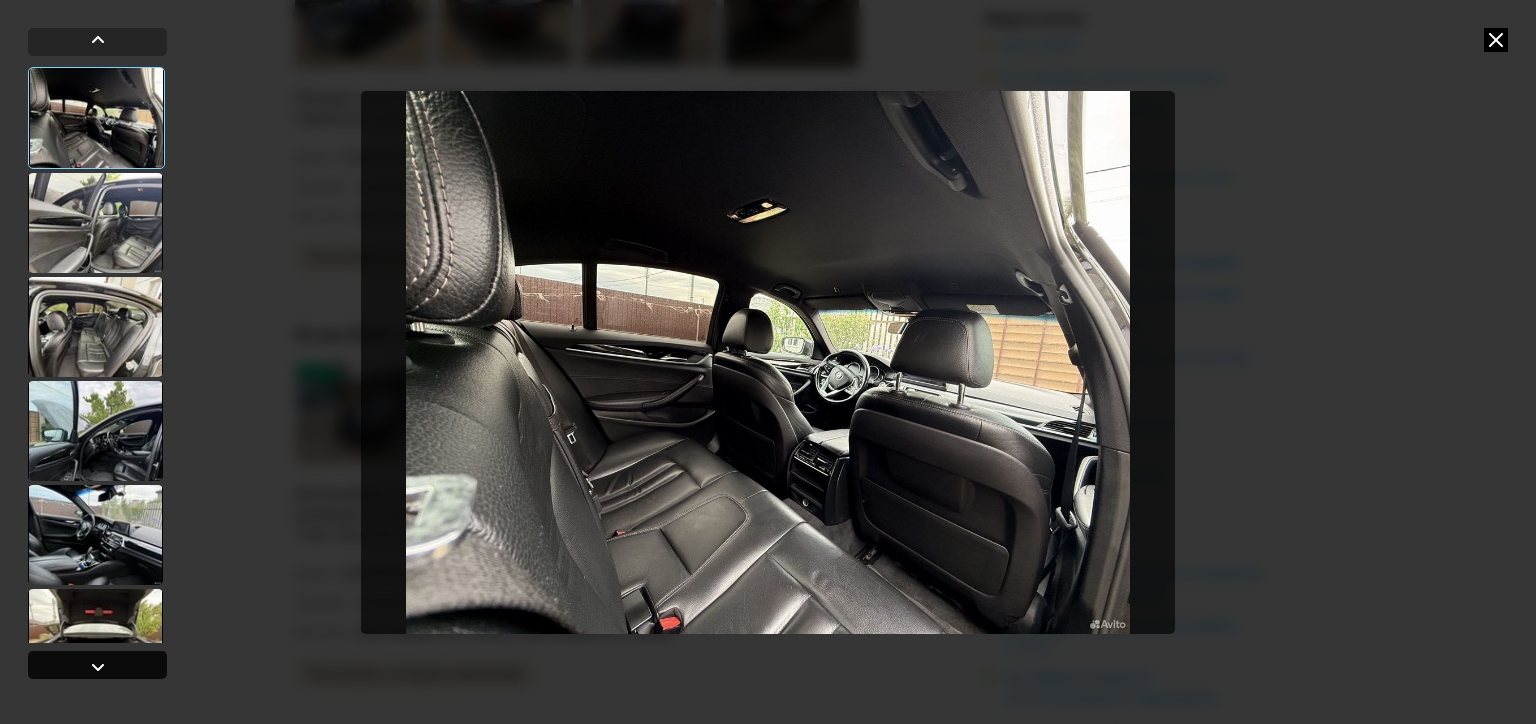 scroll, scrollTop: 932, scrollLeft: 0, axis: vertical 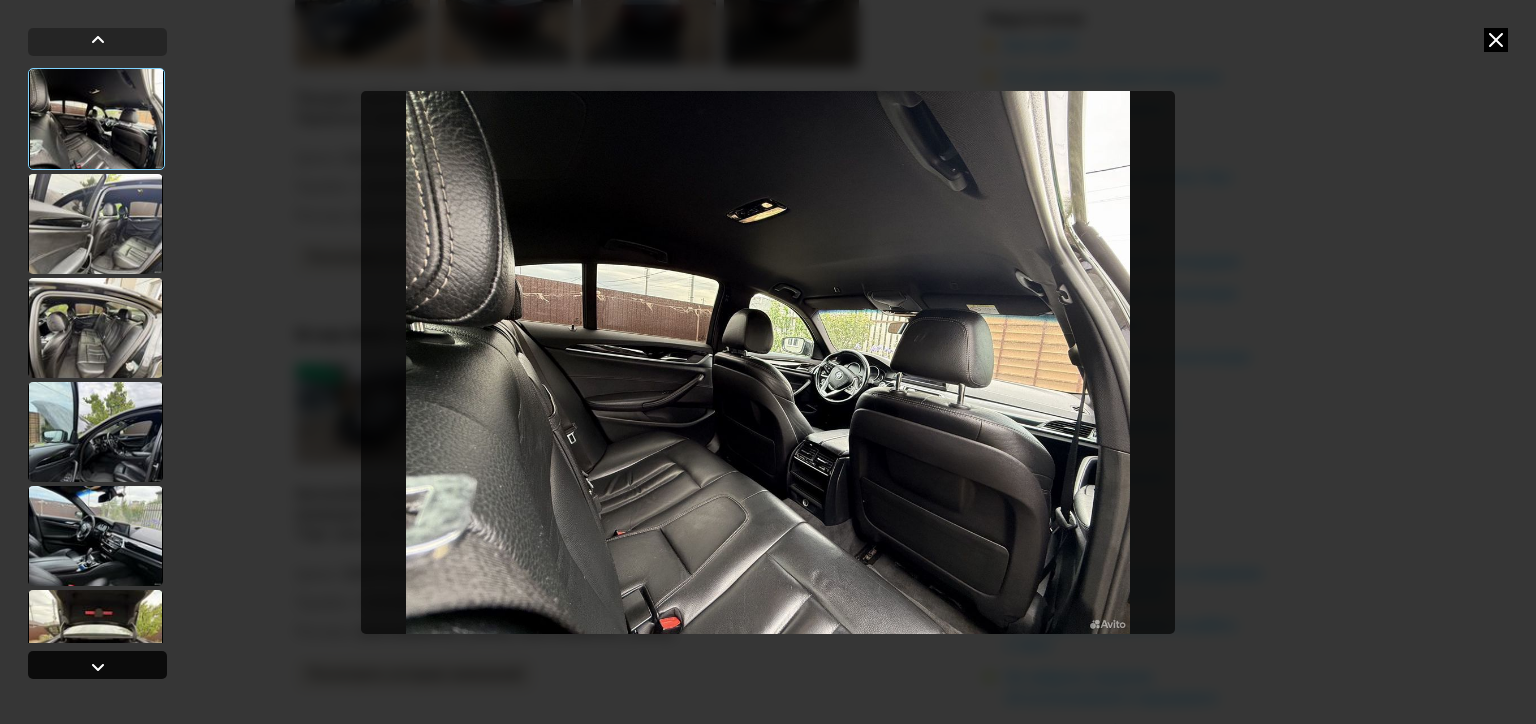 click at bounding box center (97, 665) 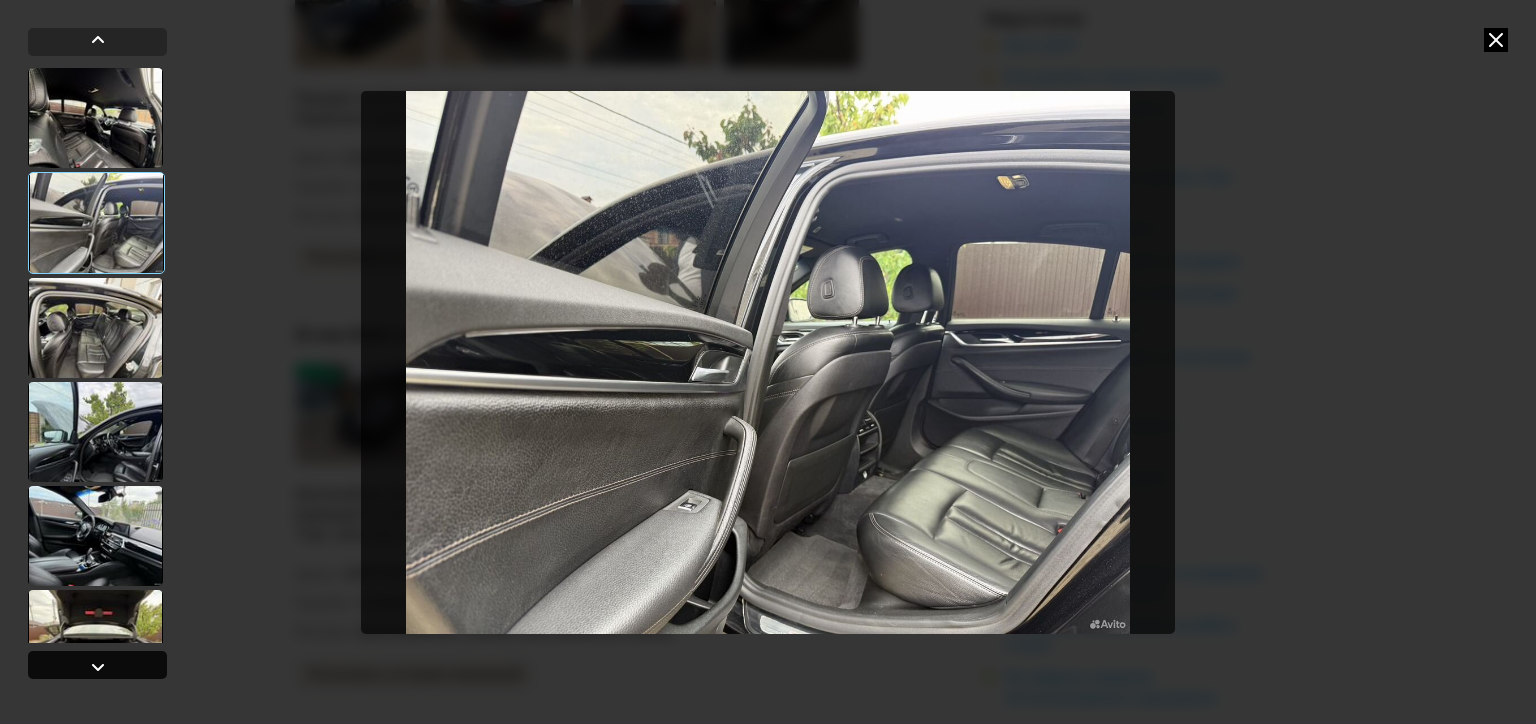 click at bounding box center (97, 665) 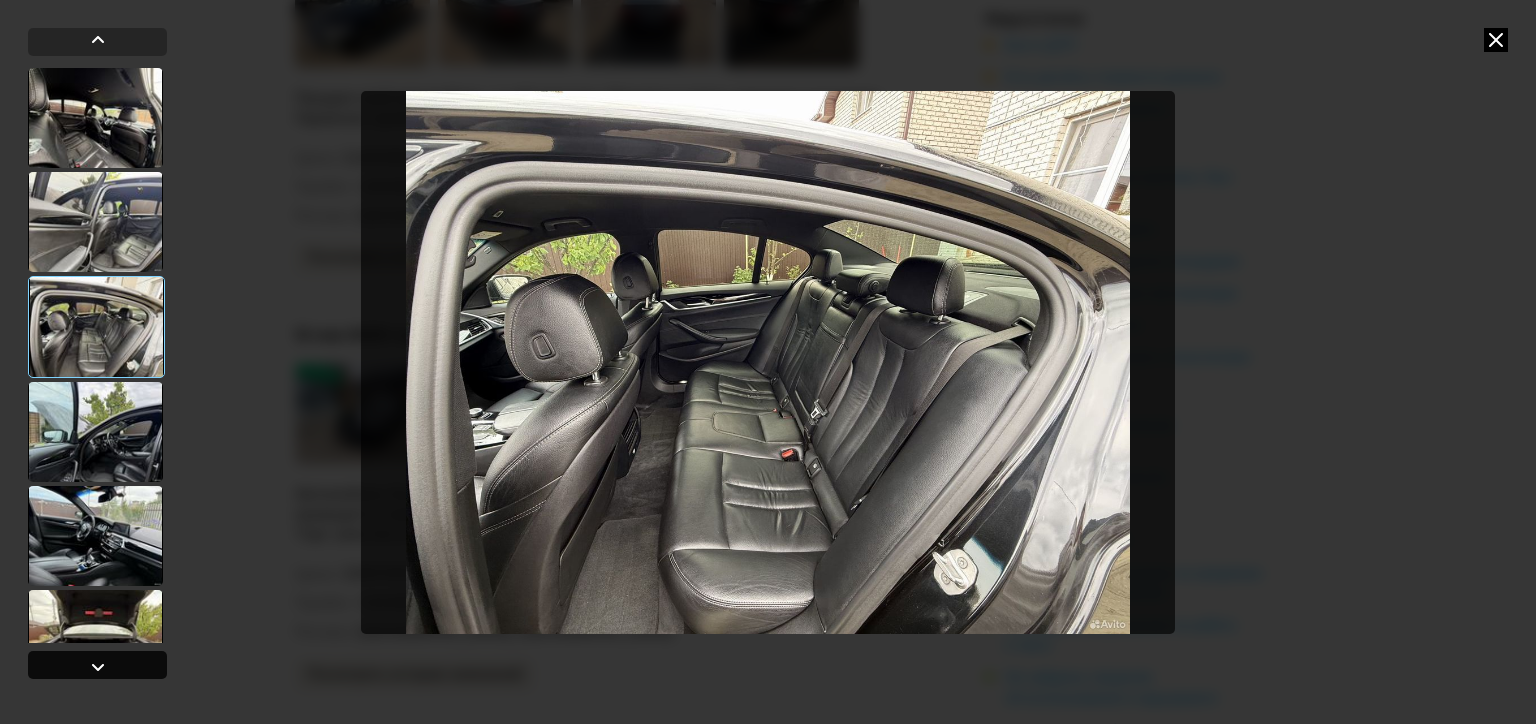 click at bounding box center [97, 665] 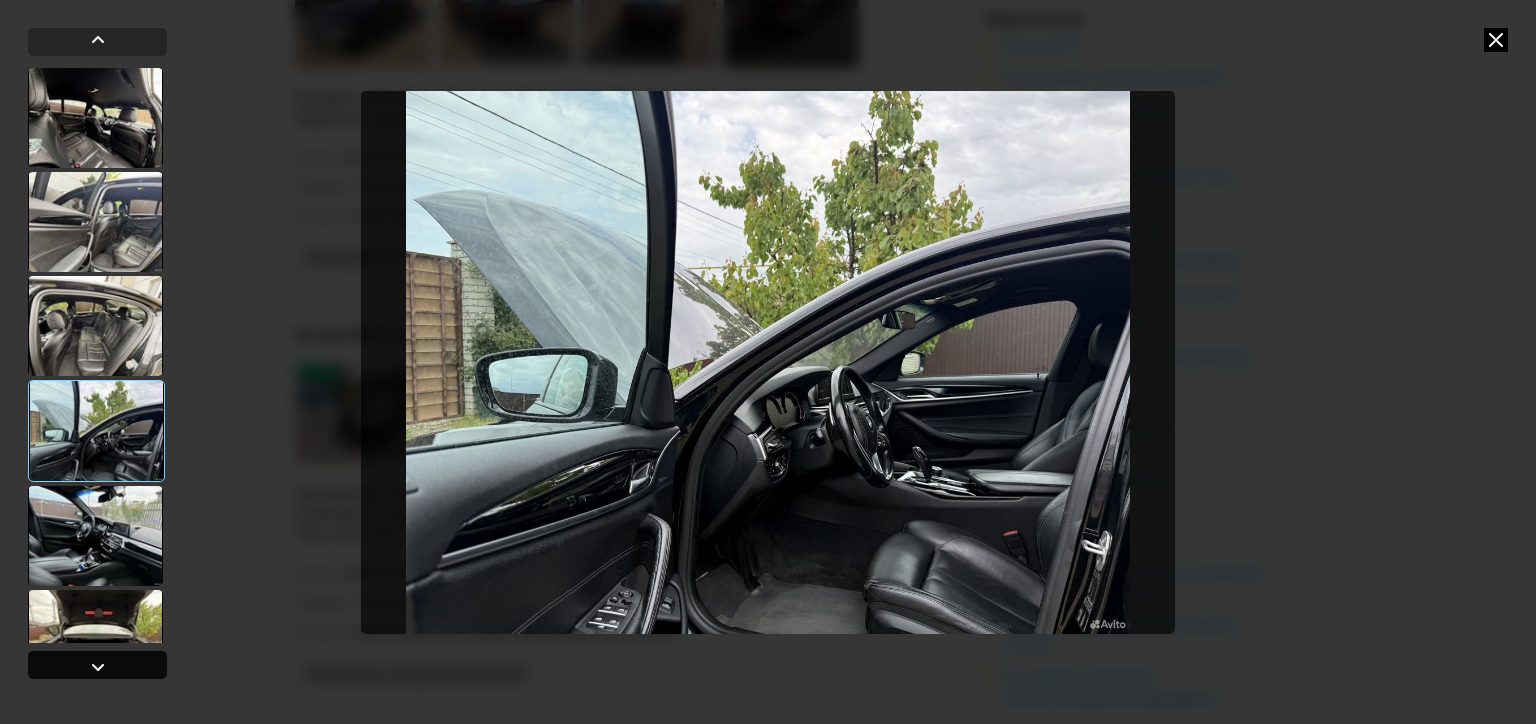 click at bounding box center (97, 665) 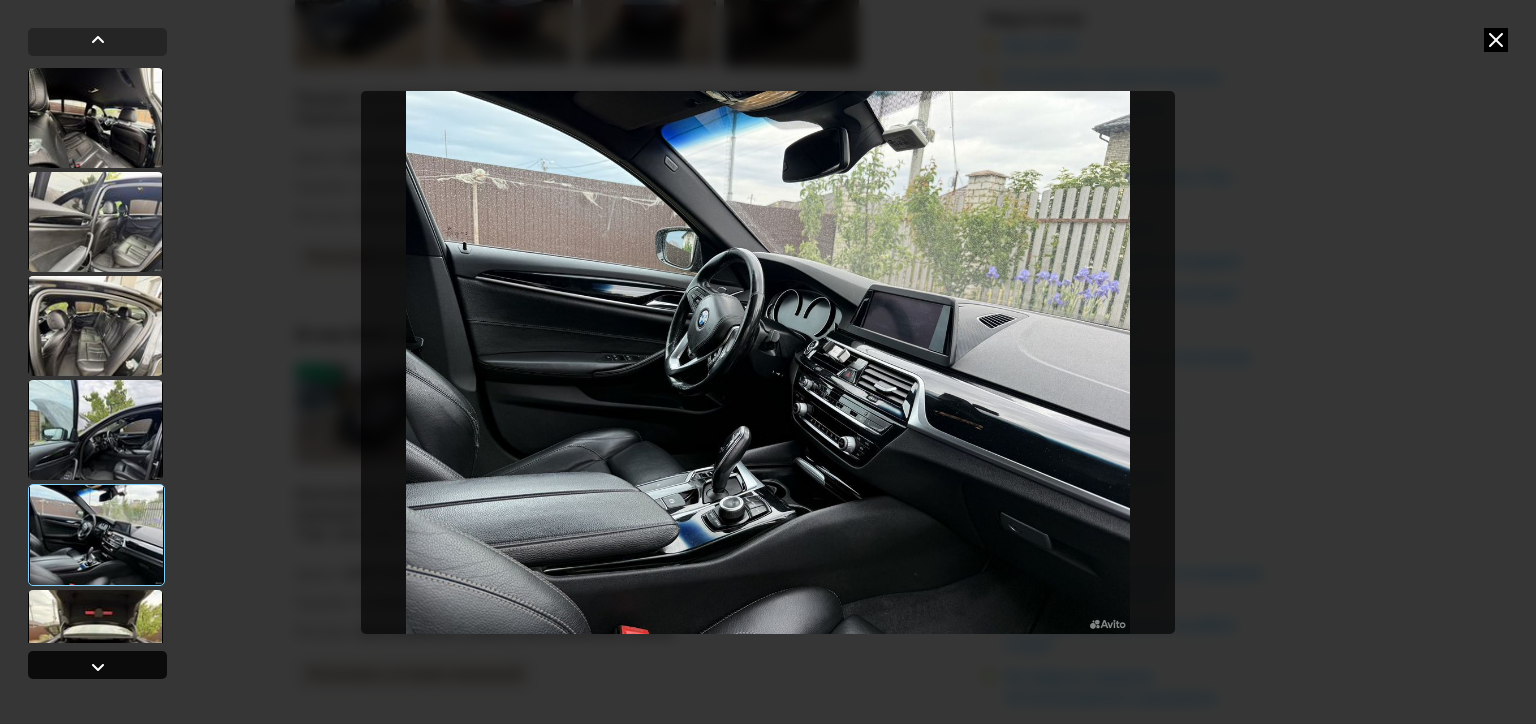 click at bounding box center [97, 665] 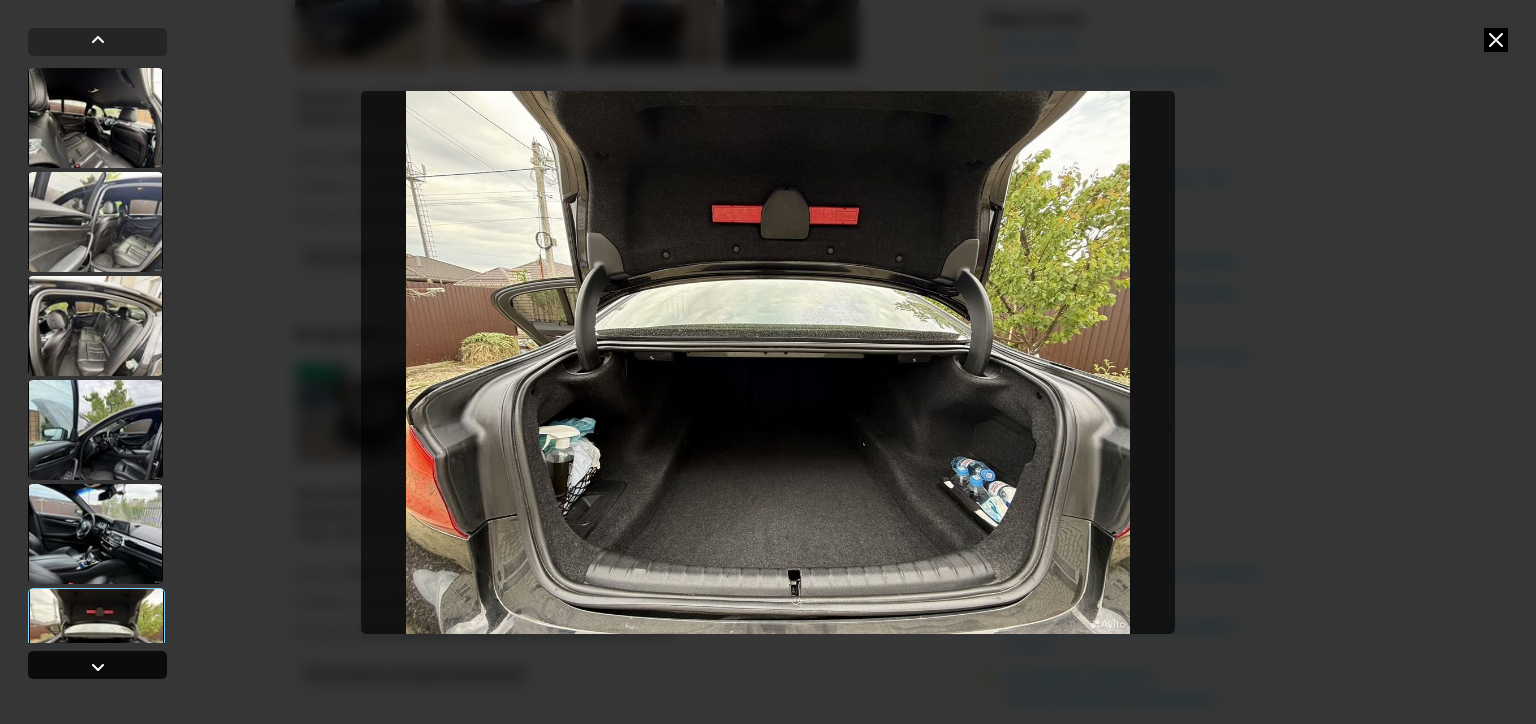click at bounding box center [97, 665] 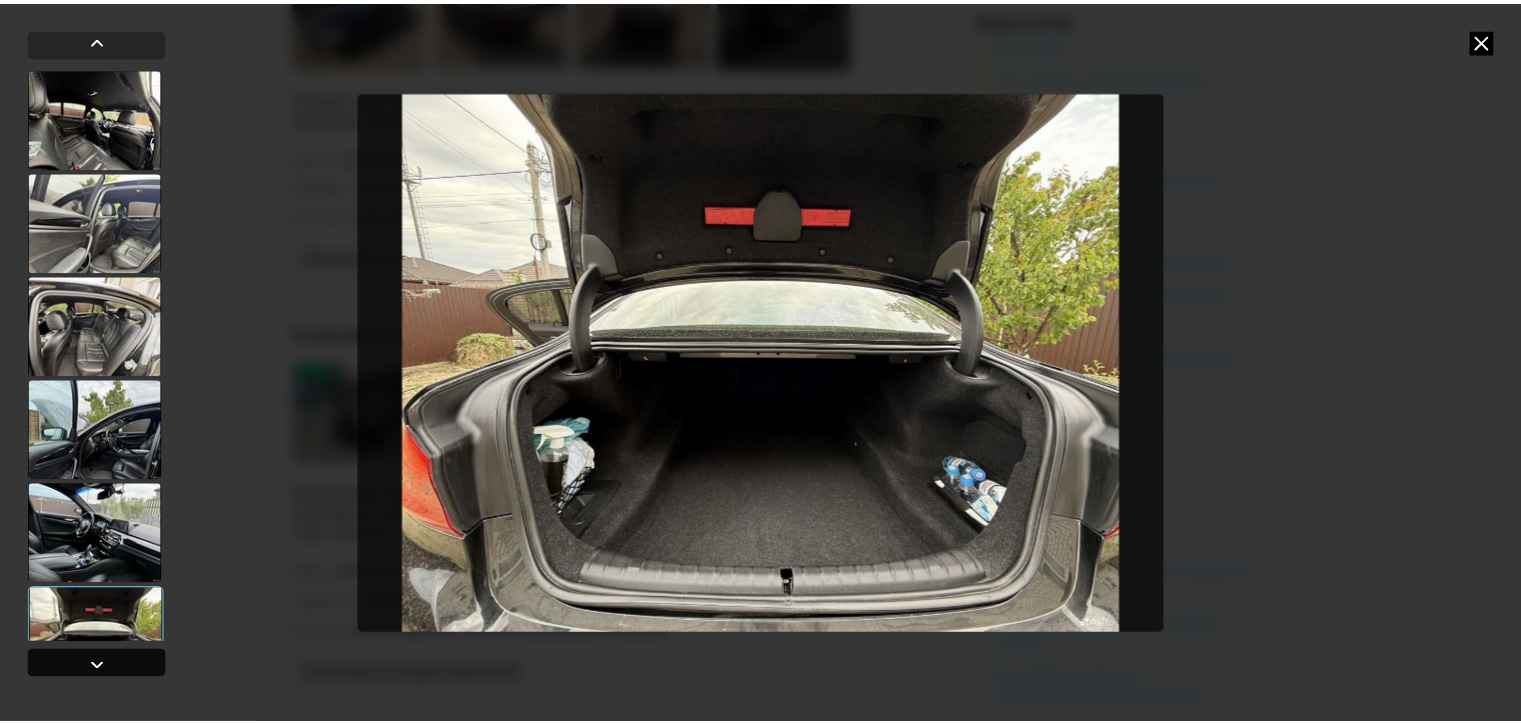 scroll, scrollTop: 1086, scrollLeft: 0, axis: vertical 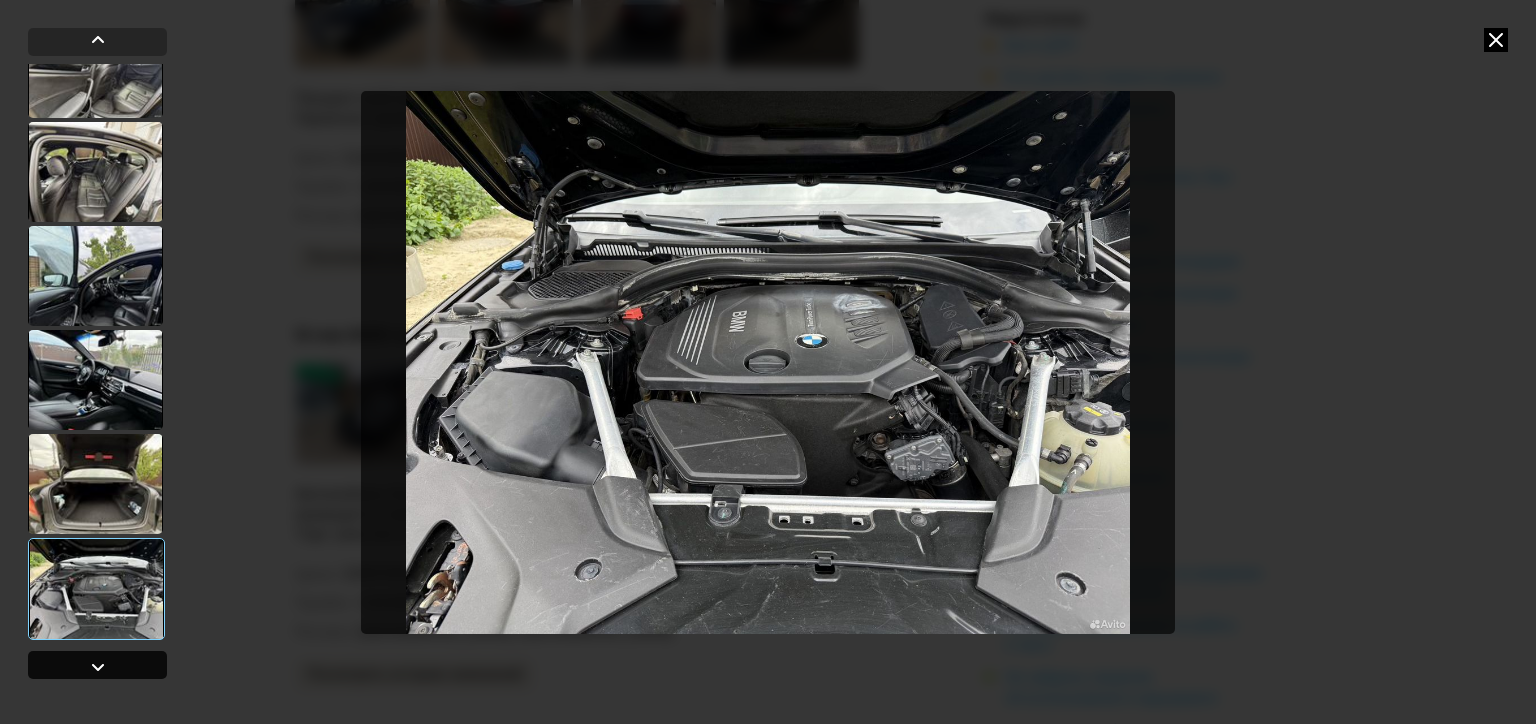 click at bounding box center (97, 665) 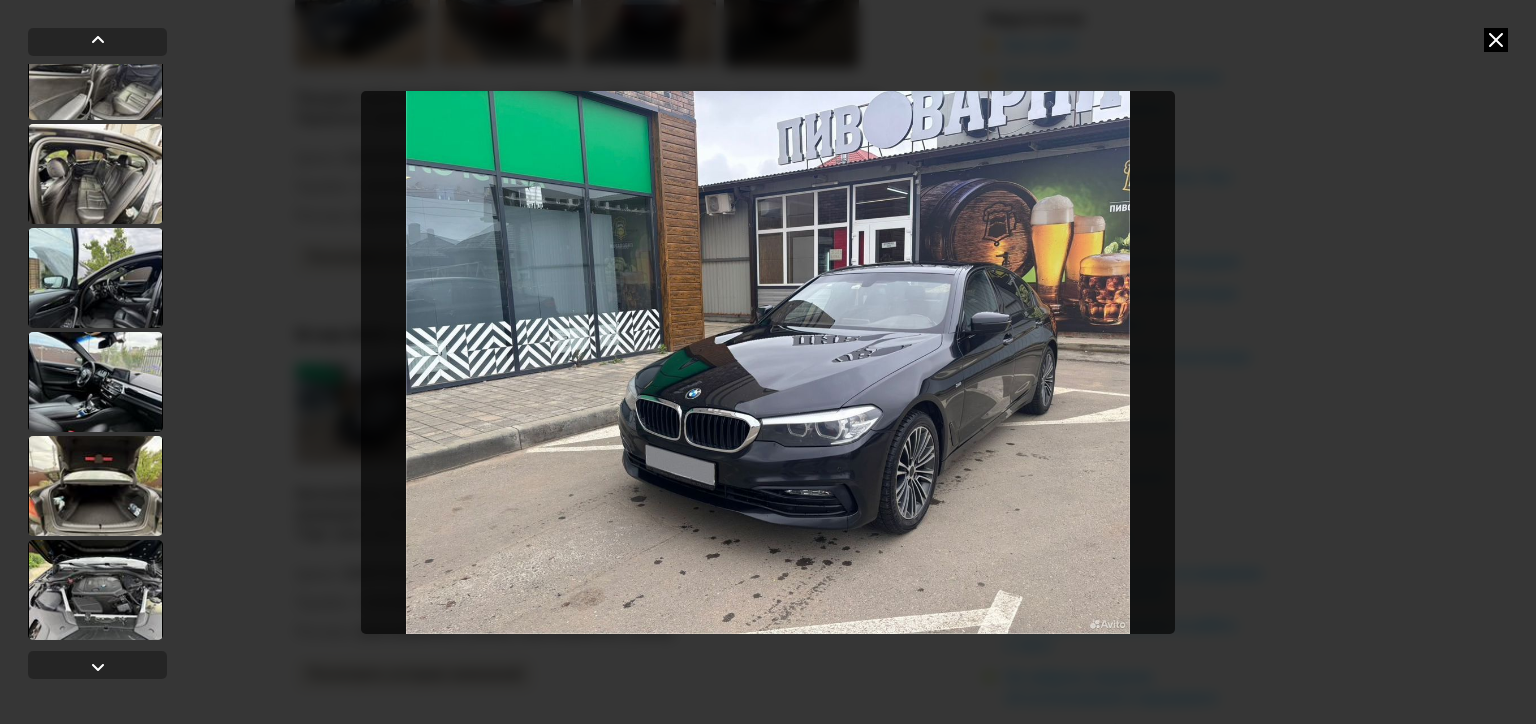 click at bounding box center [1496, 40] 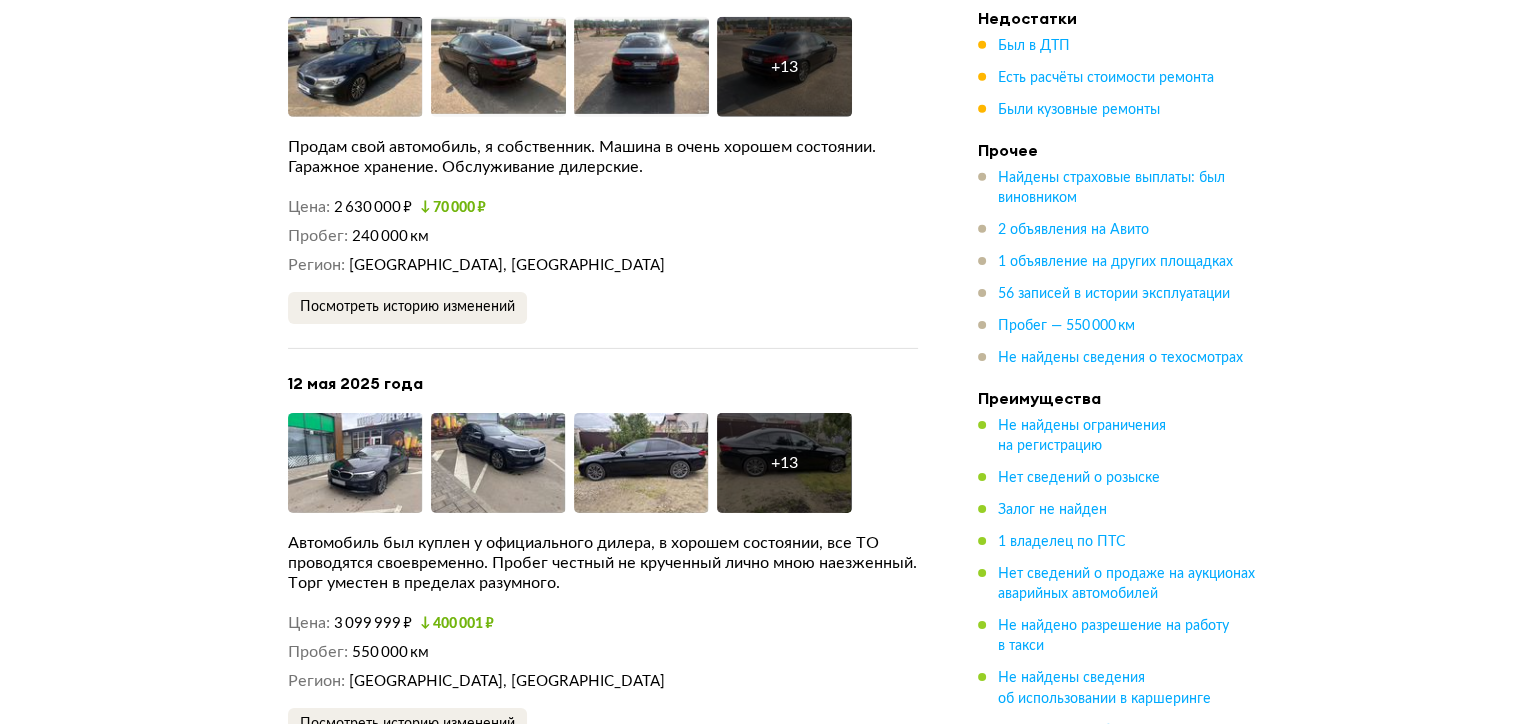 scroll, scrollTop: 6357, scrollLeft: 0, axis: vertical 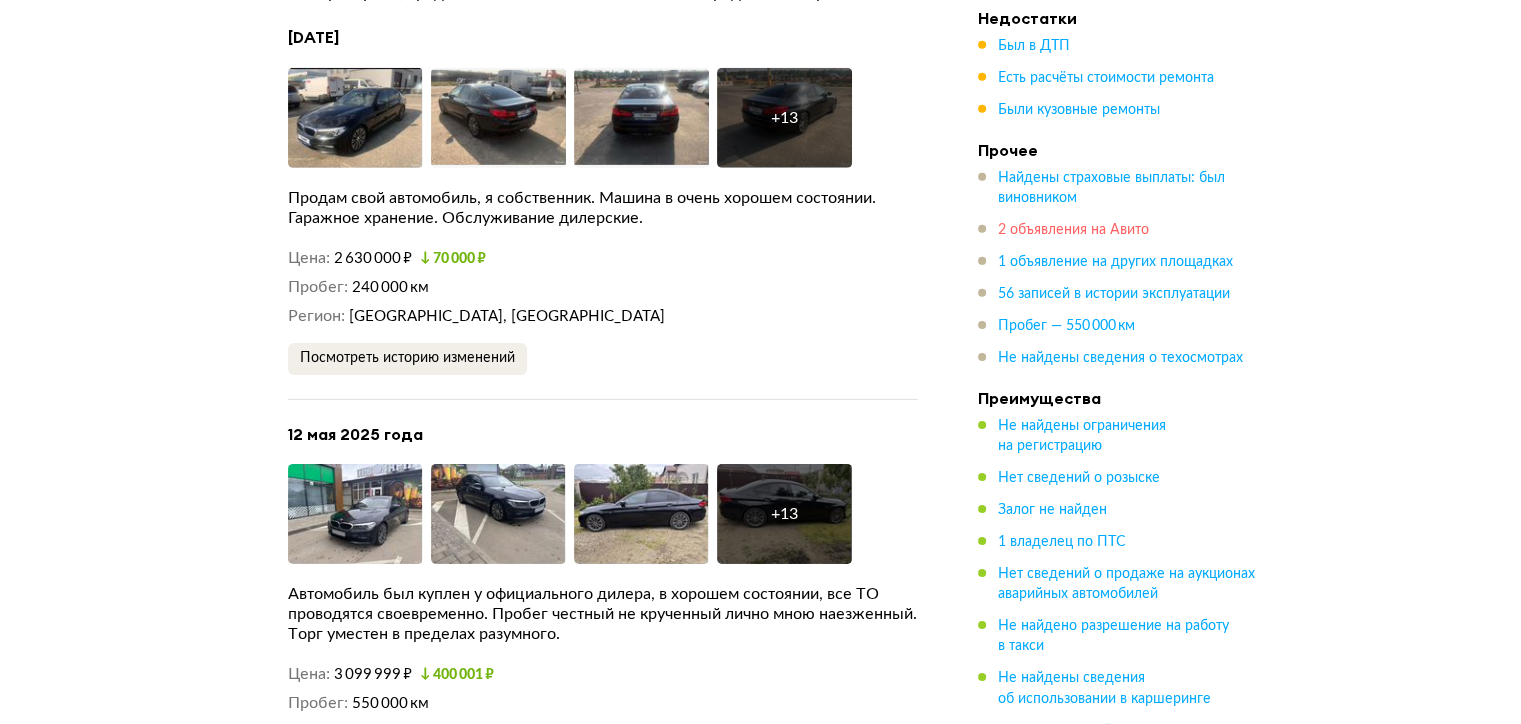 click on "2 объявления на Авито" at bounding box center [1073, 230] 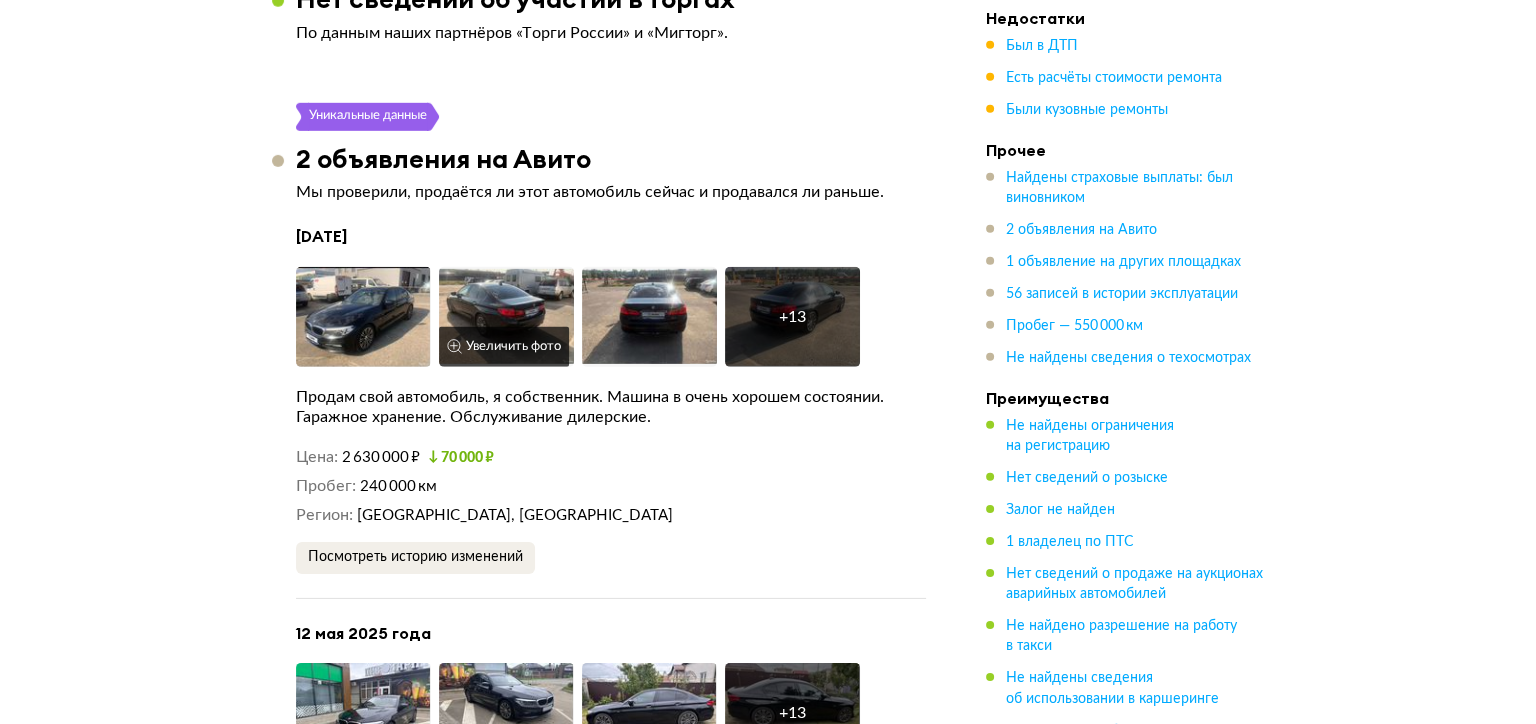 scroll, scrollTop: 6156, scrollLeft: 0, axis: vertical 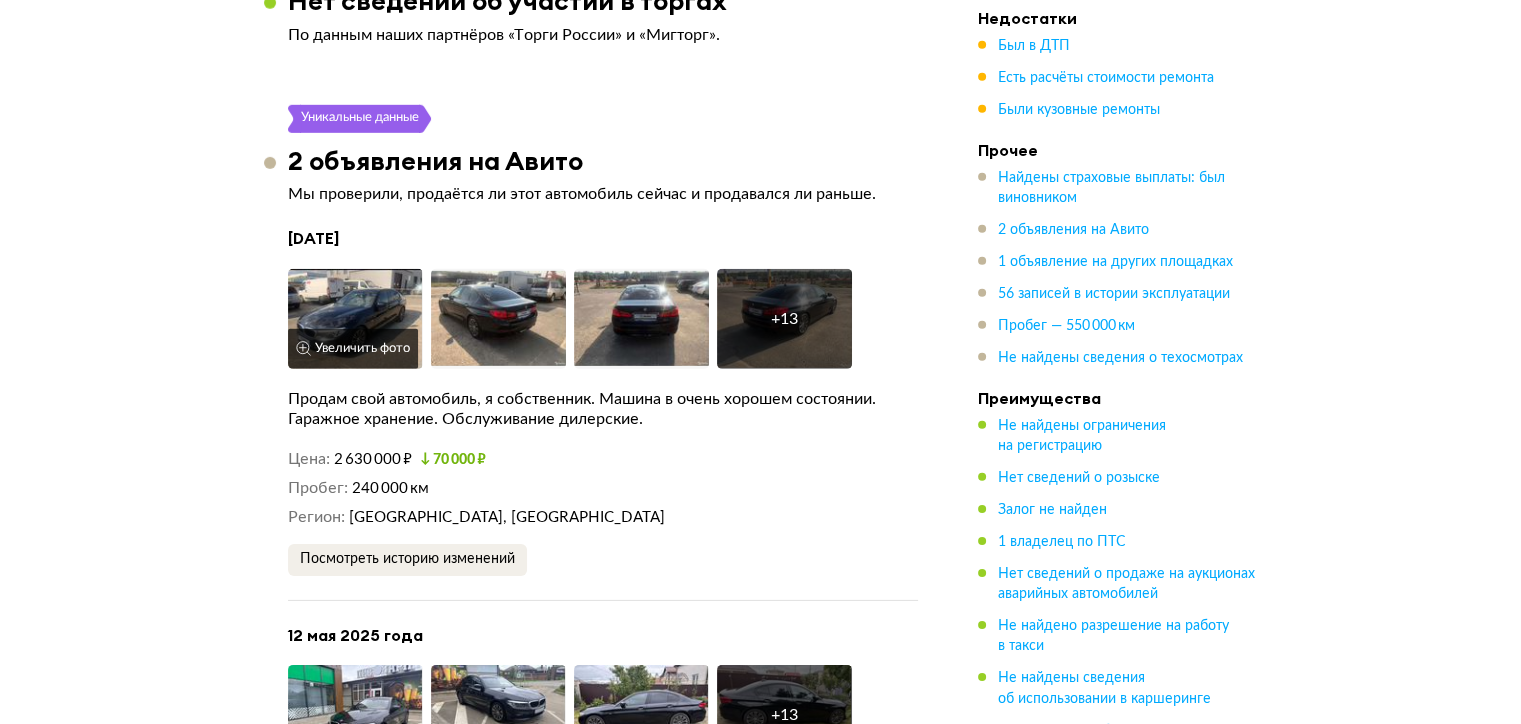 click on "Увеличить фото" at bounding box center (353, 349) 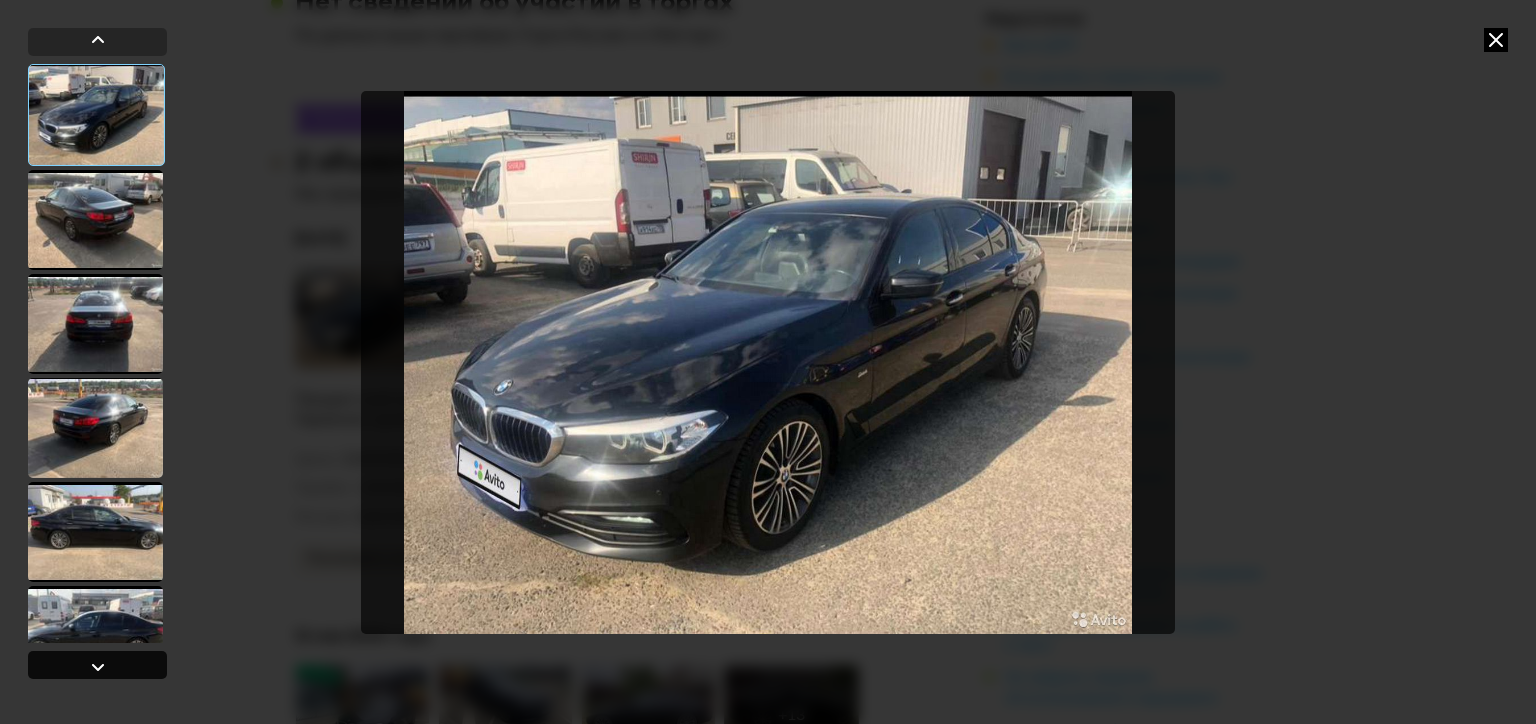 click at bounding box center (98, 667) 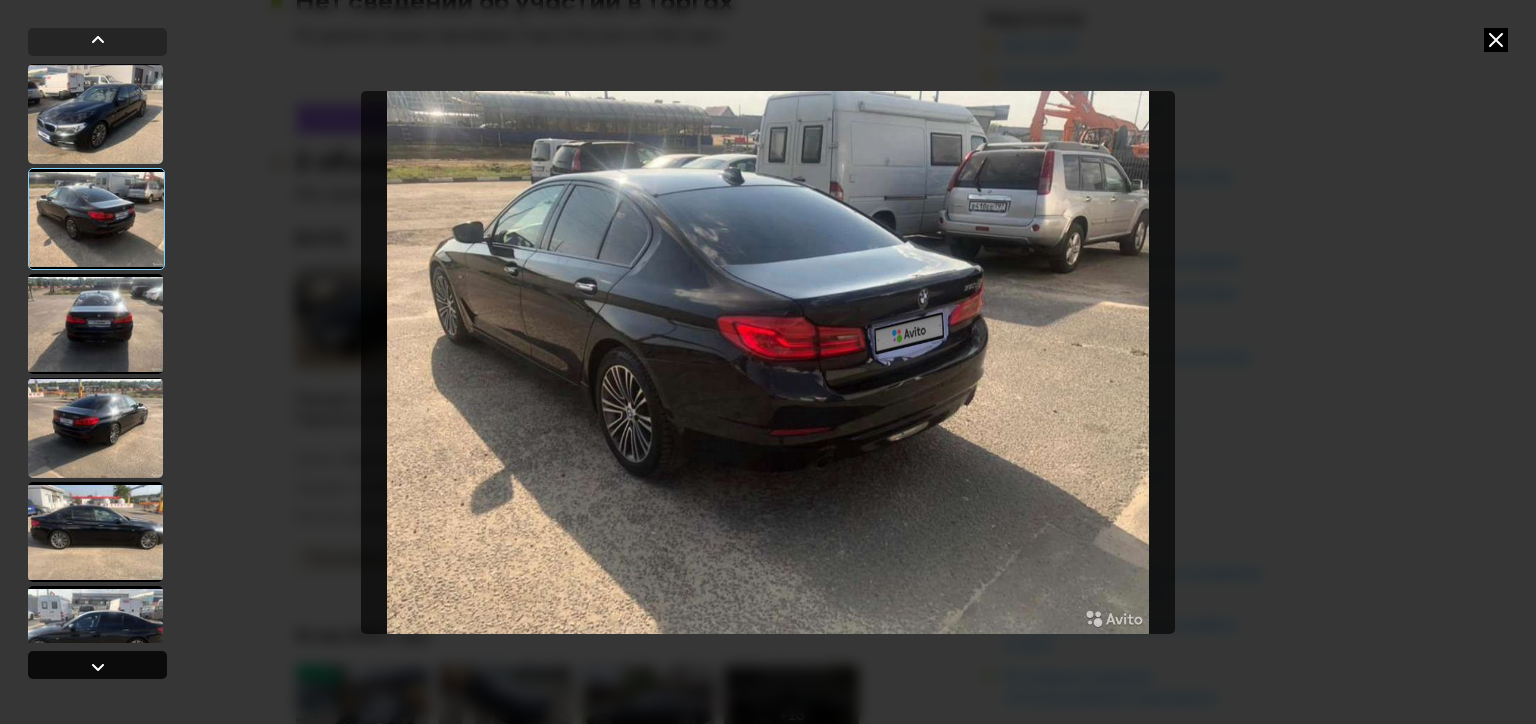 click at bounding box center (98, 667) 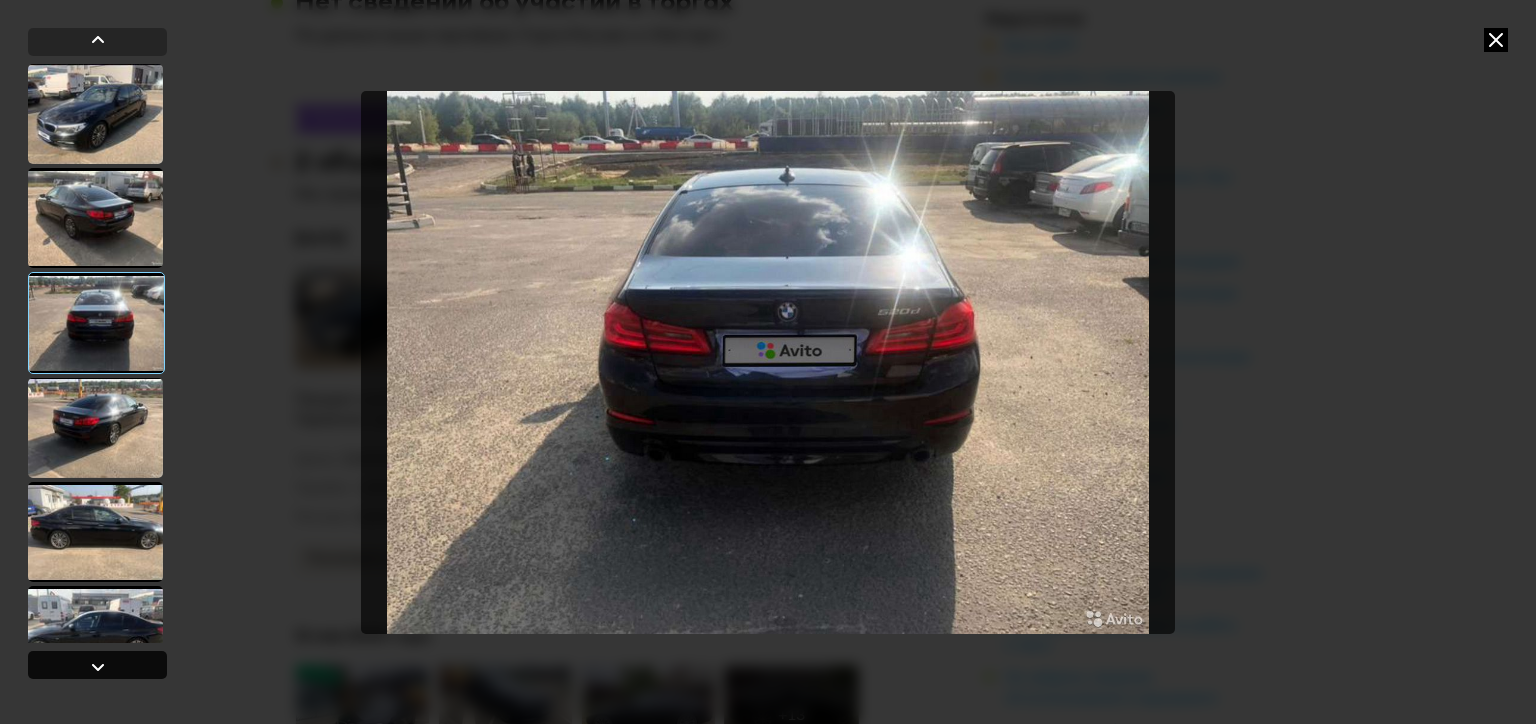 click at bounding box center [98, 667] 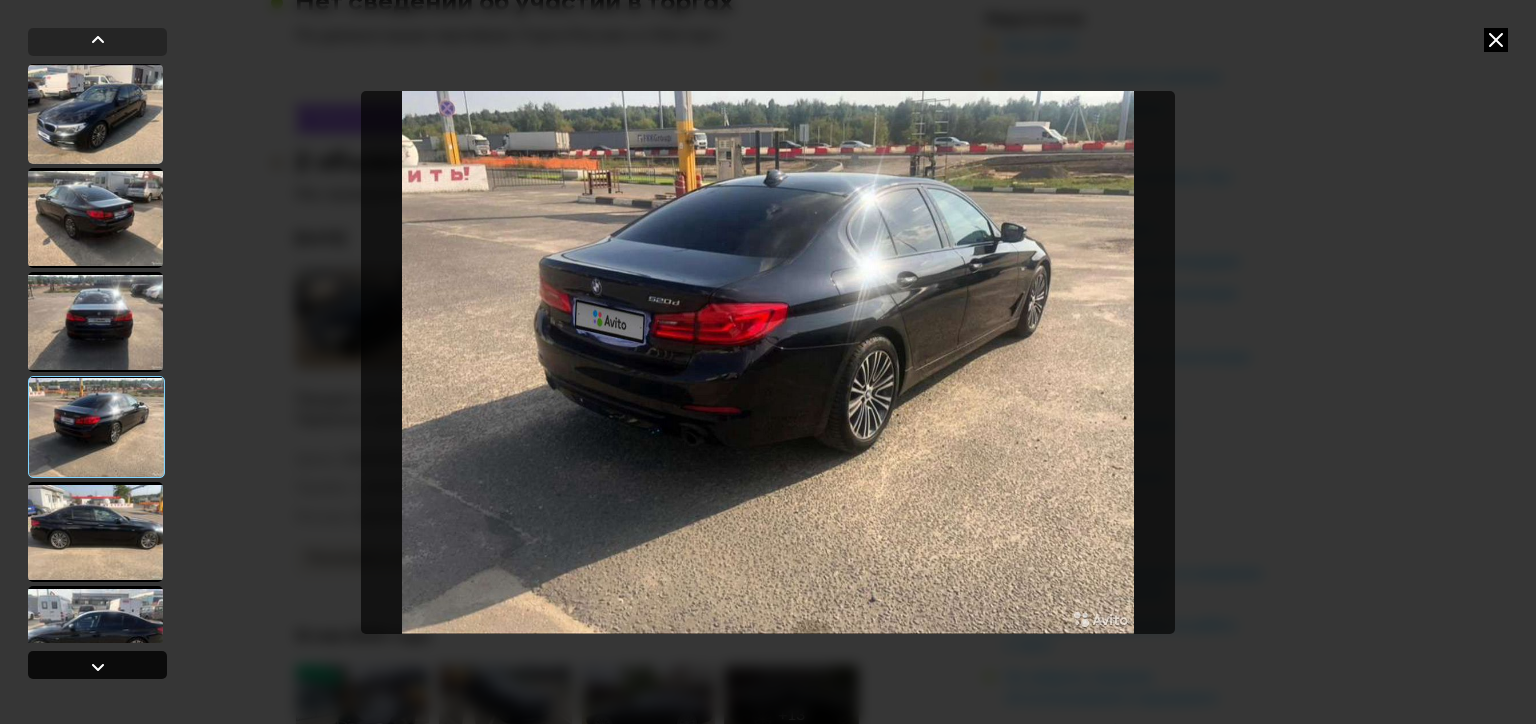 click at bounding box center [98, 667] 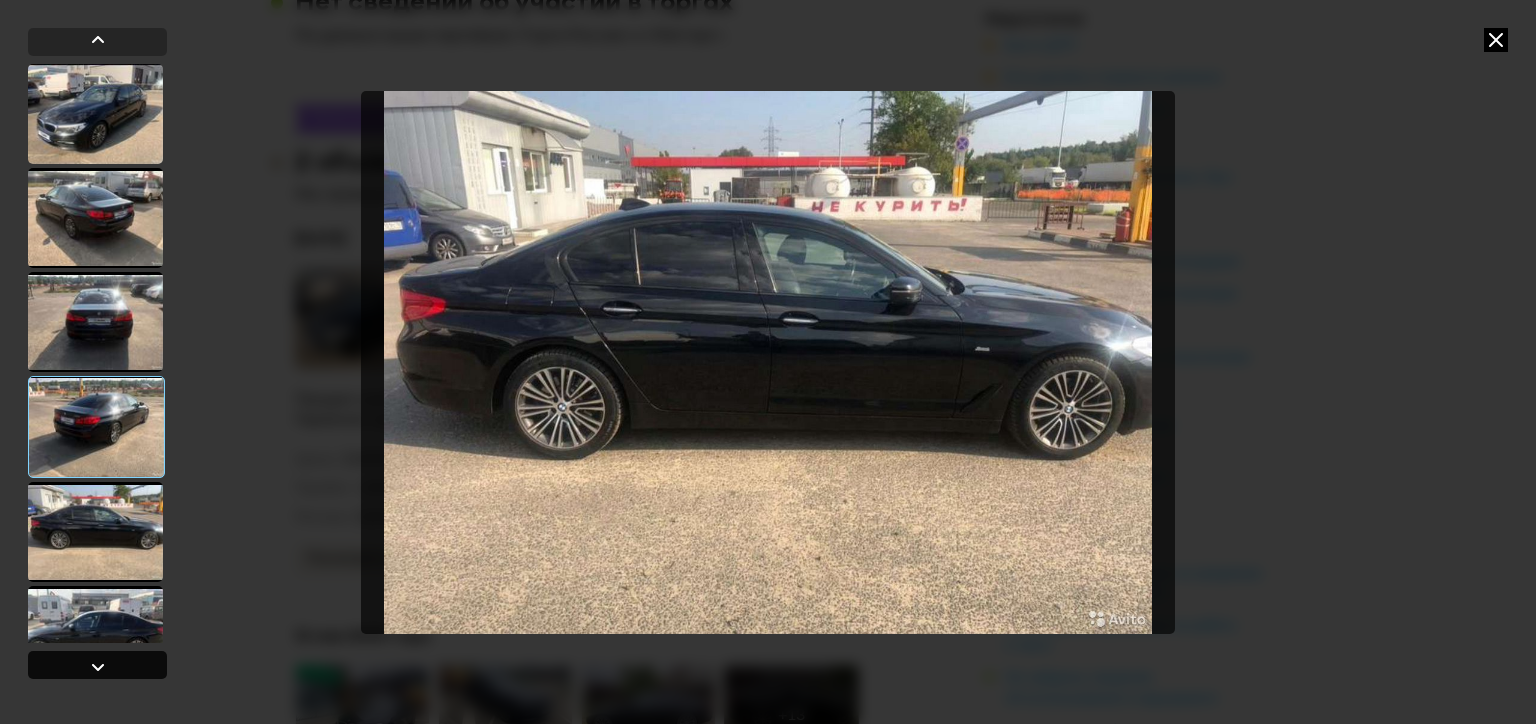 click at bounding box center [98, 667] 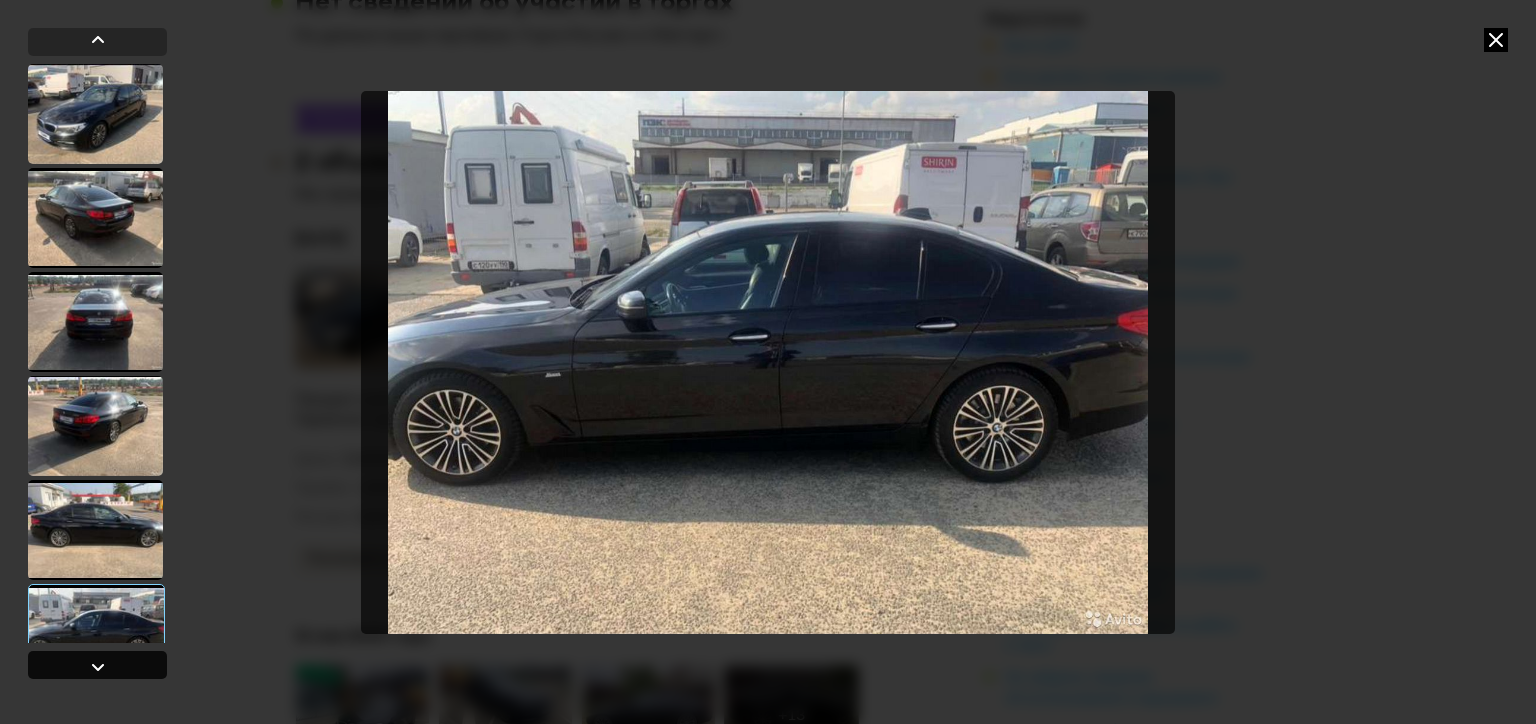 click at bounding box center (98, 667) 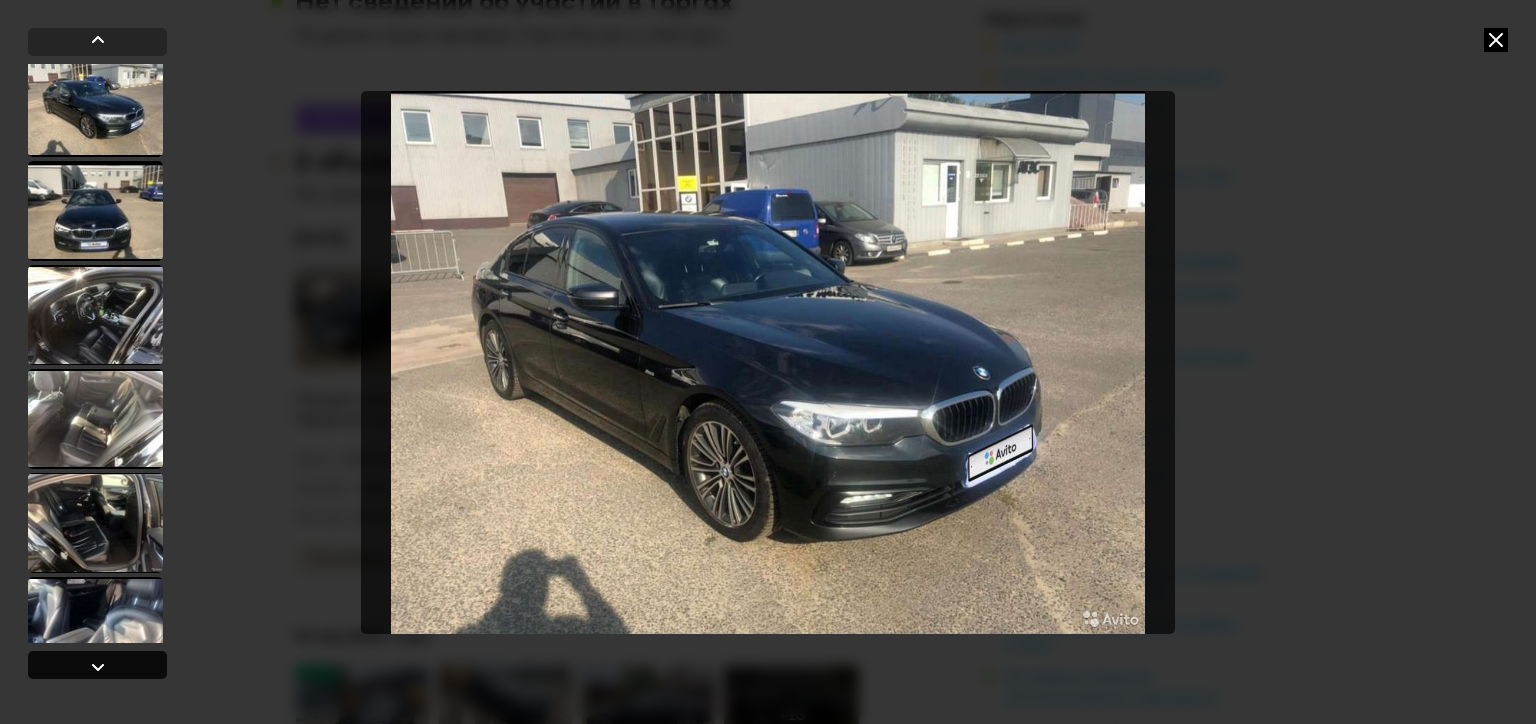 click at bounding box center (98, 667) 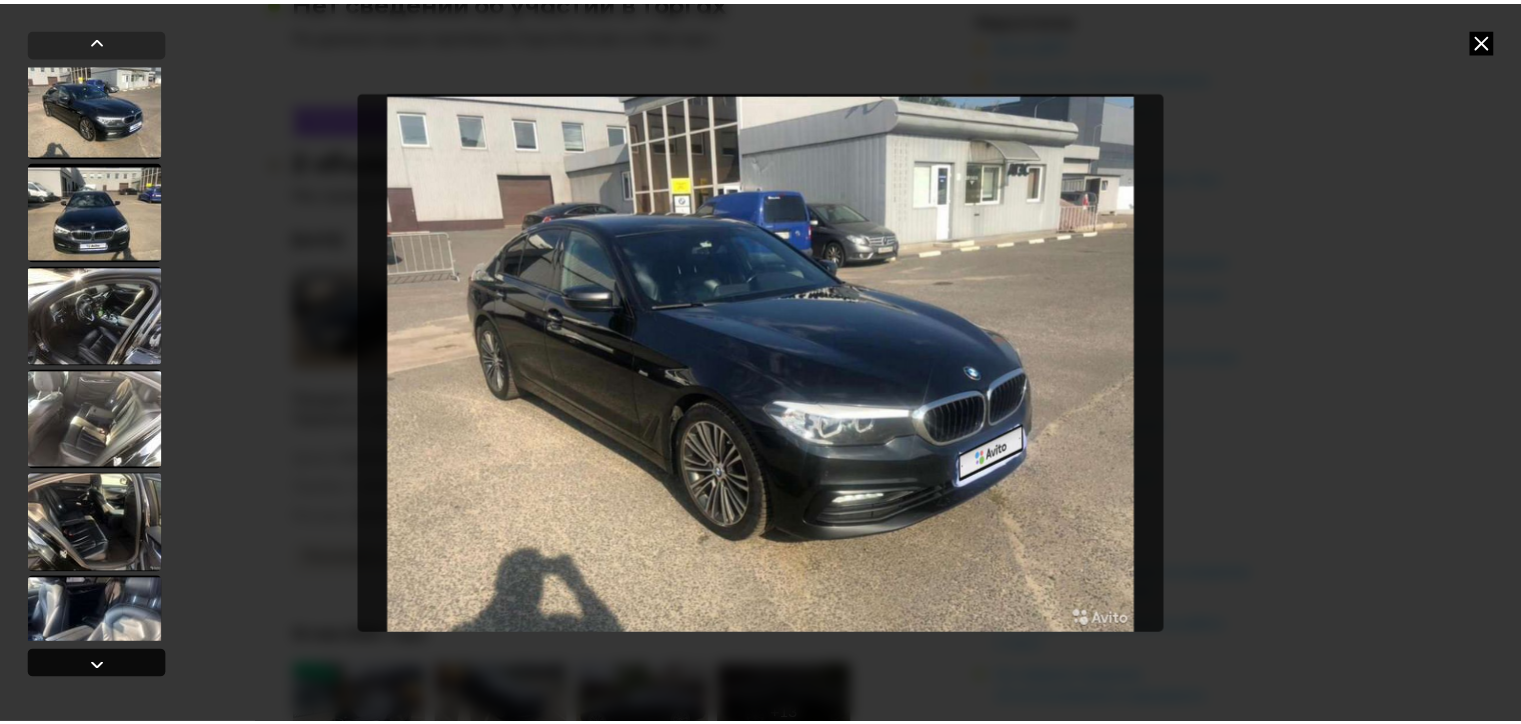 scroll, scrollTop: 632, scrollLeft: 0, axis: vertical 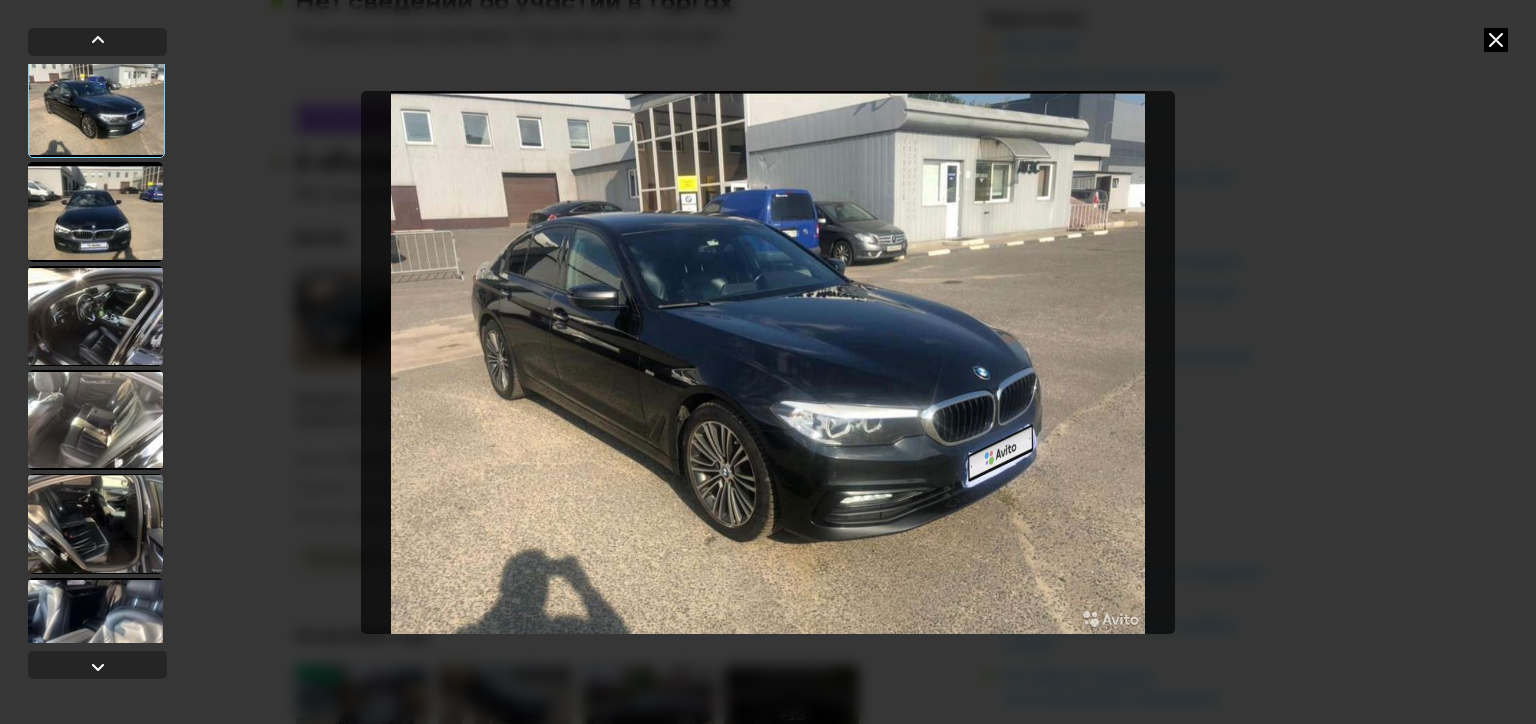 click at bounding box center (1496, 40) 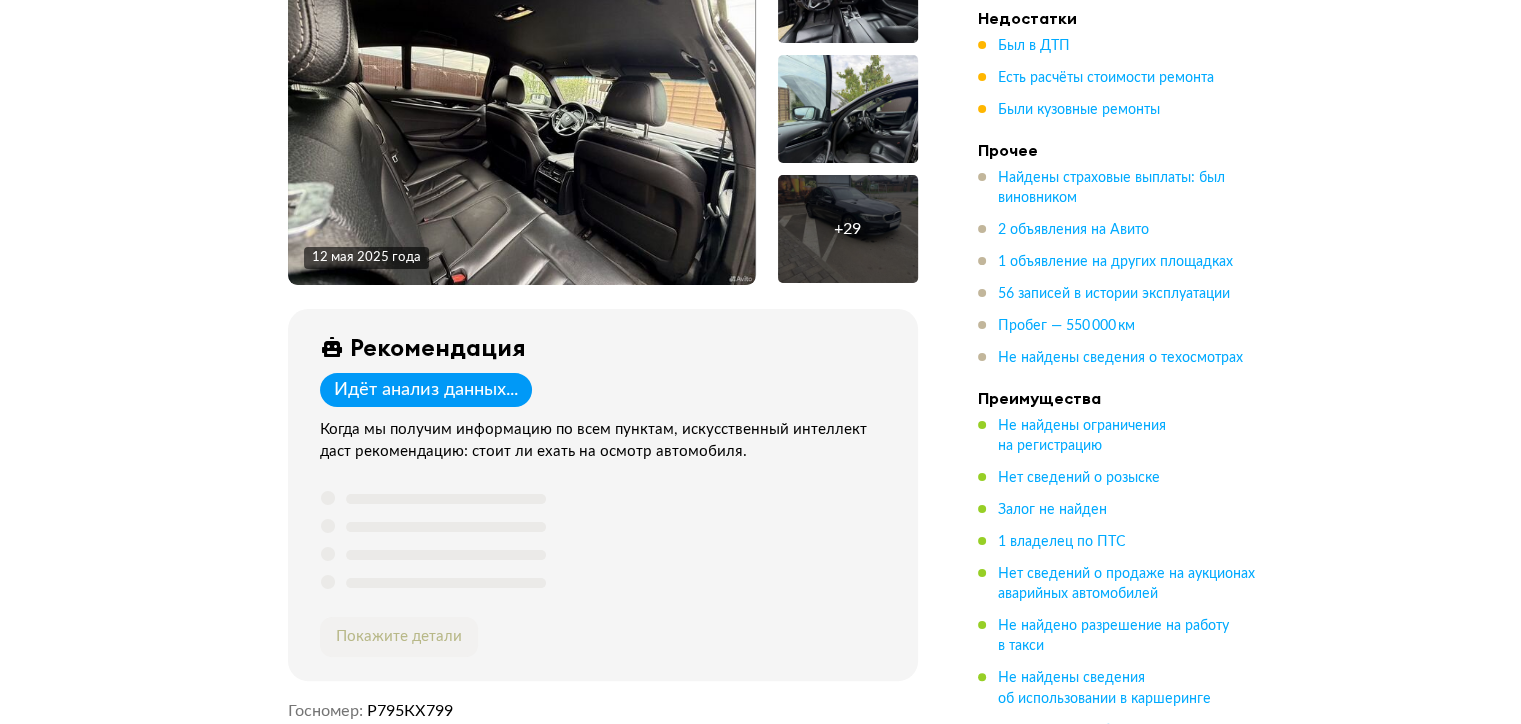 scroll, scrollTop: 500, scrollLeft: 0, axis: vertical 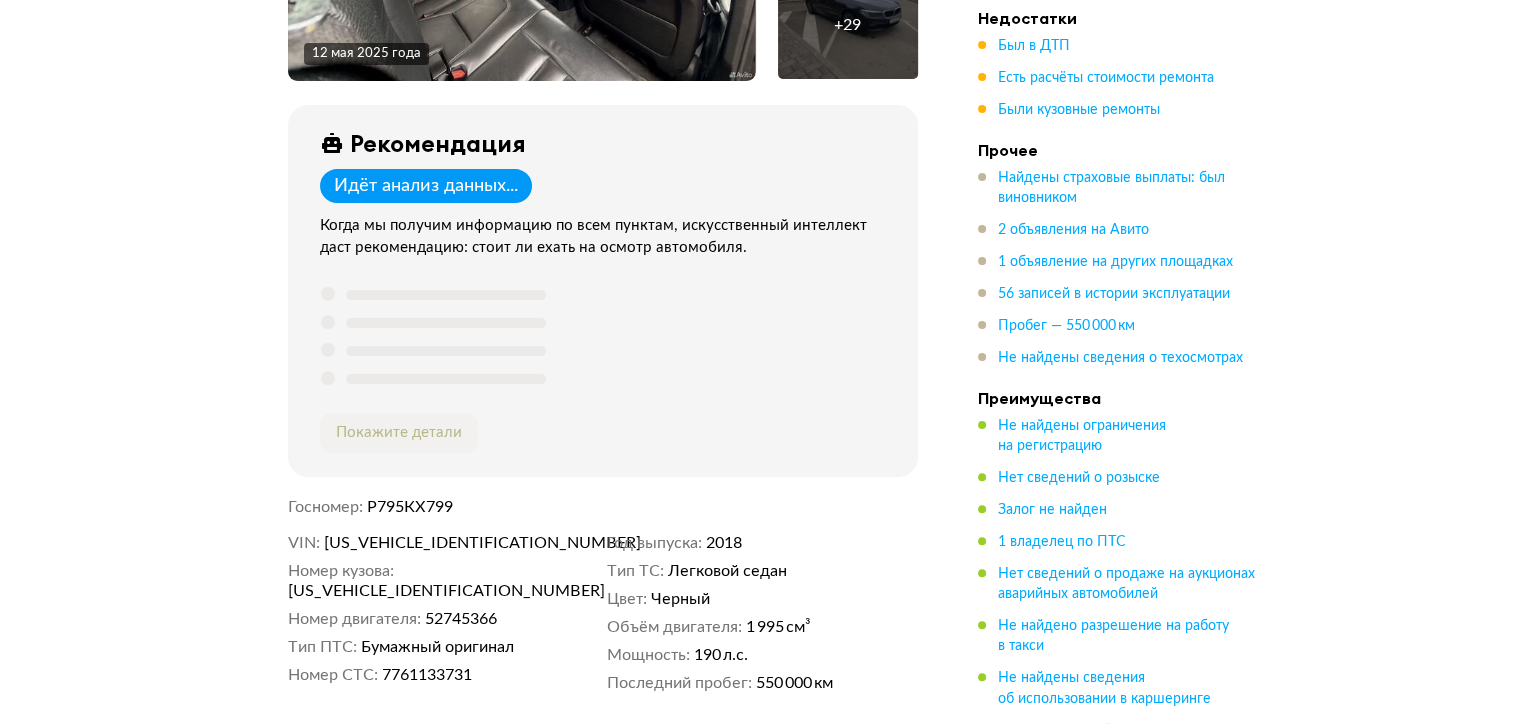 click on "[US_VEHICLE_IDENTIFICATION_NUMBER]" at bounding box center [439, 543] 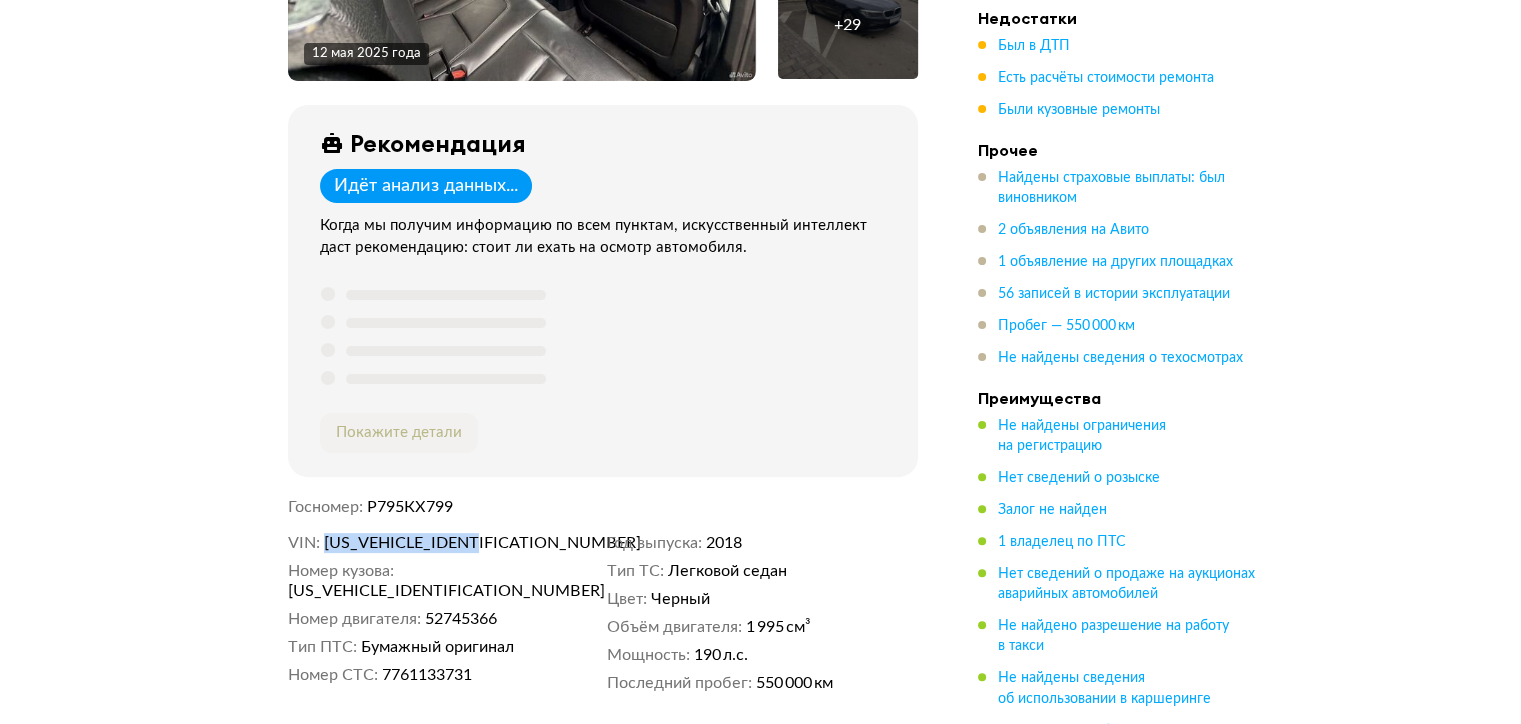 click on "[US_VEHICLE_IDENTIFICATION_NUMBER]" at bounding box center (439, 543) 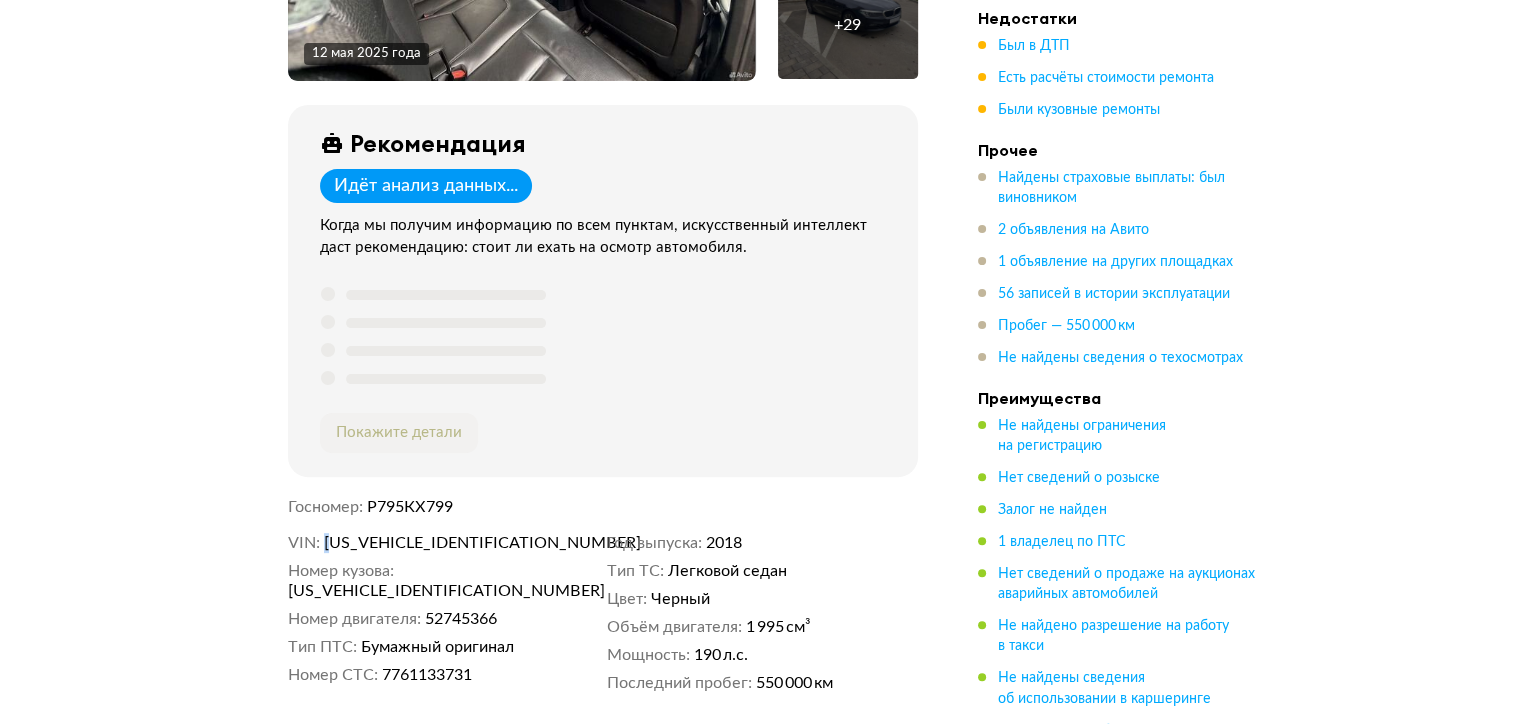 click on "[US_VEHICLE_IDENTIFICATION_NUMBER]" at bounding box center [439, 543] 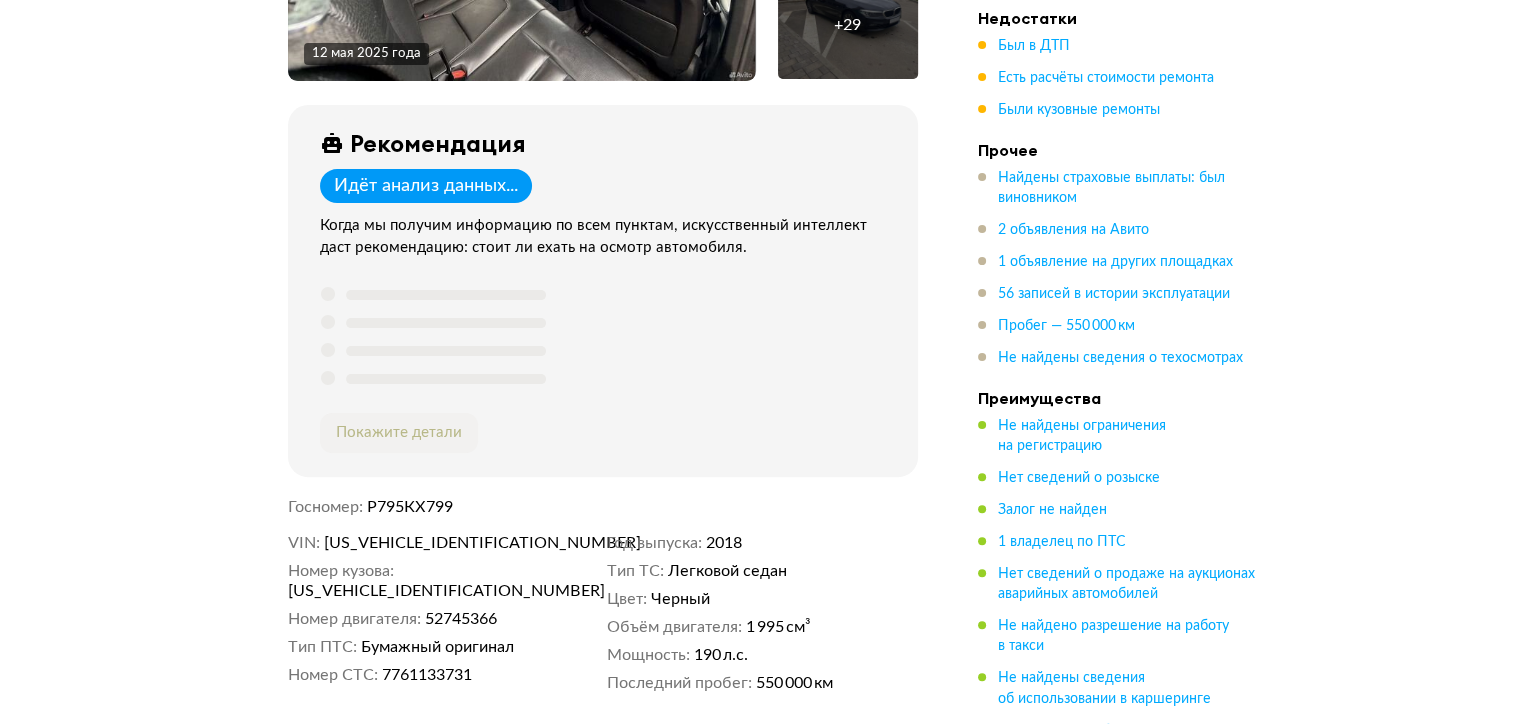 click on "Р795КХ799" at bounding box center [642, 507] 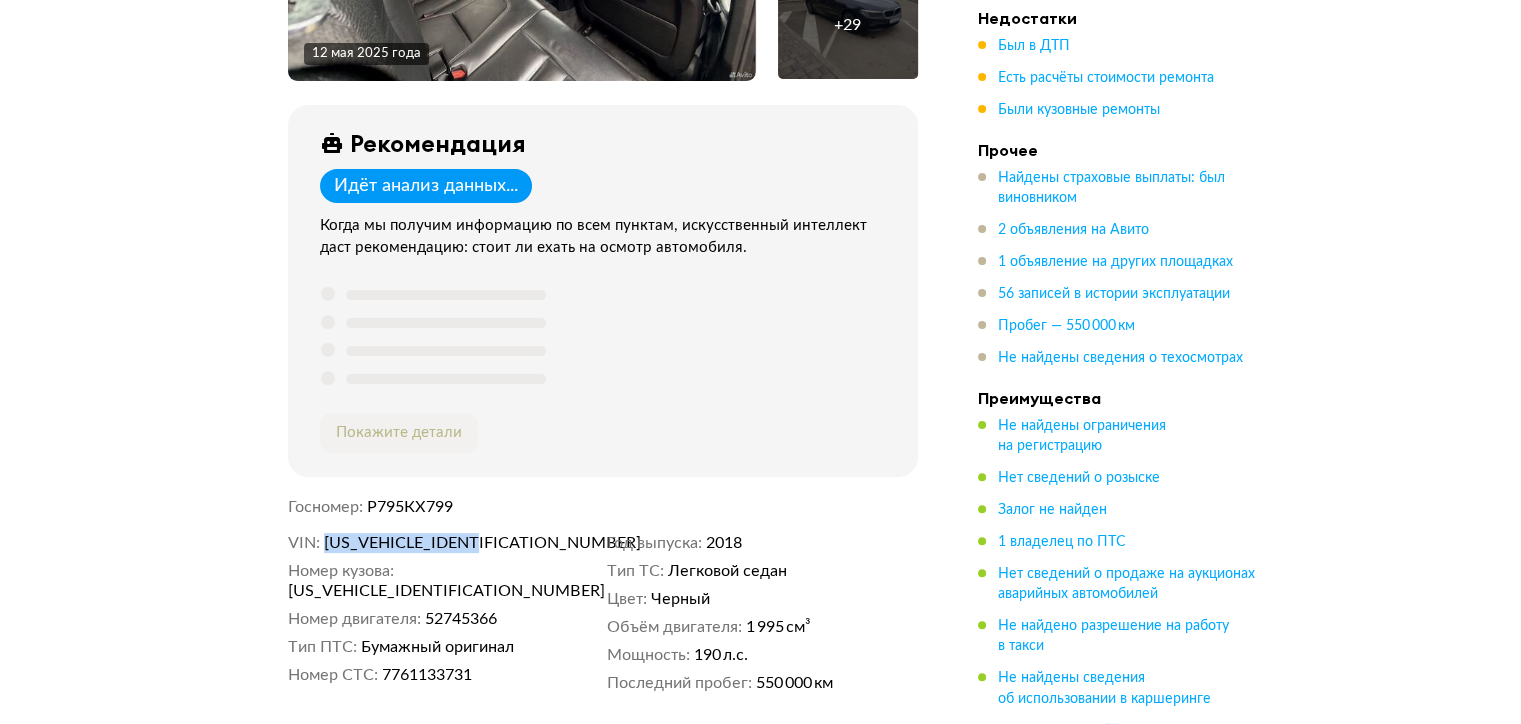 click on "[US_VEHICLE_IDENTIFICATION_NUMBER]" at bounding box center (439, 543) 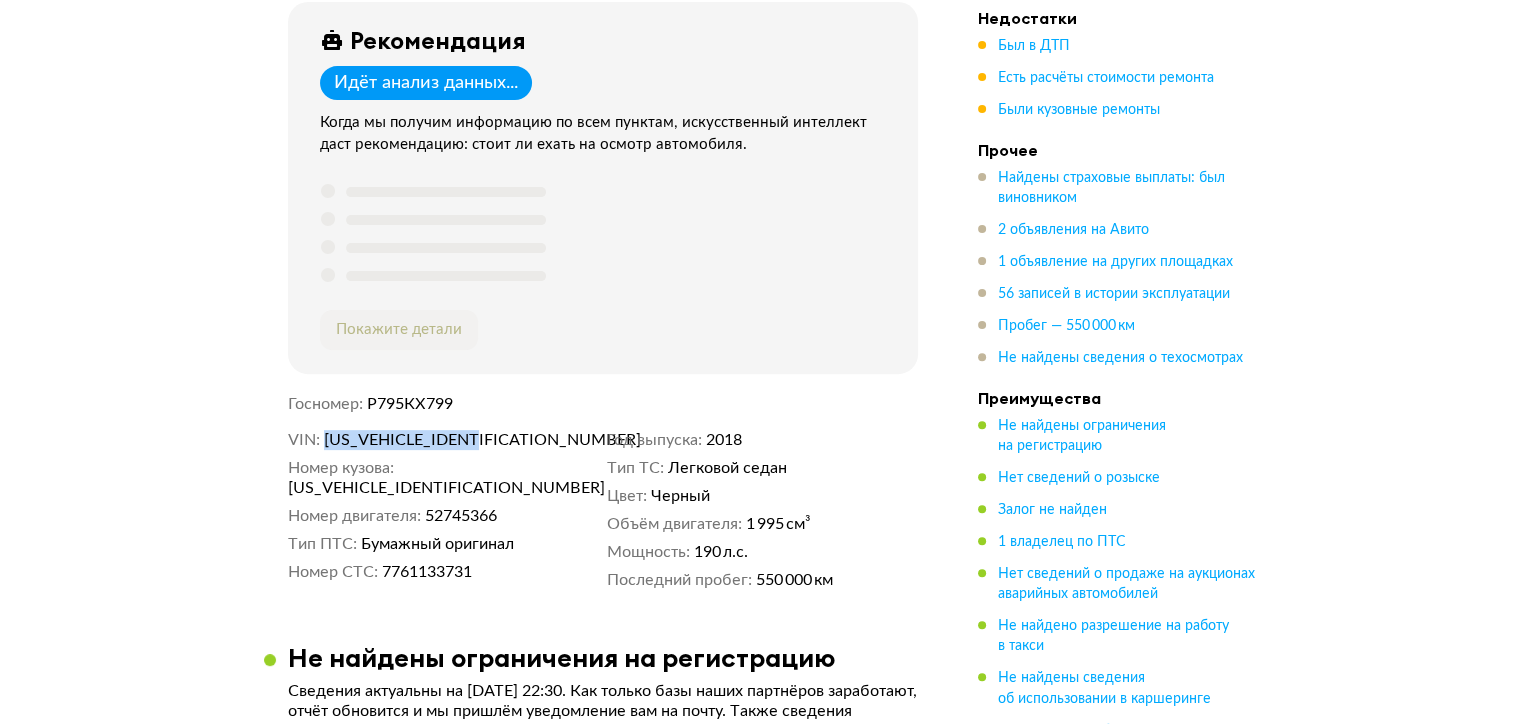 scroll, scrollTop: 700, scrollLeft: 0, axis: vertical 